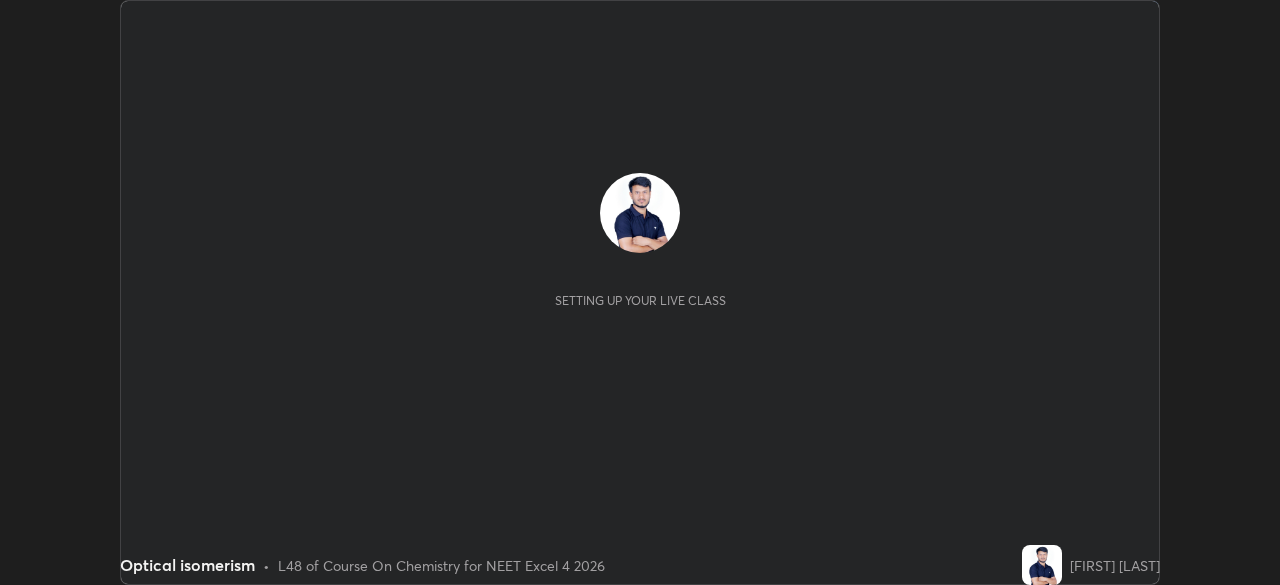 scroll, scrollTop: 0, scrollLeft: 0, axis: both 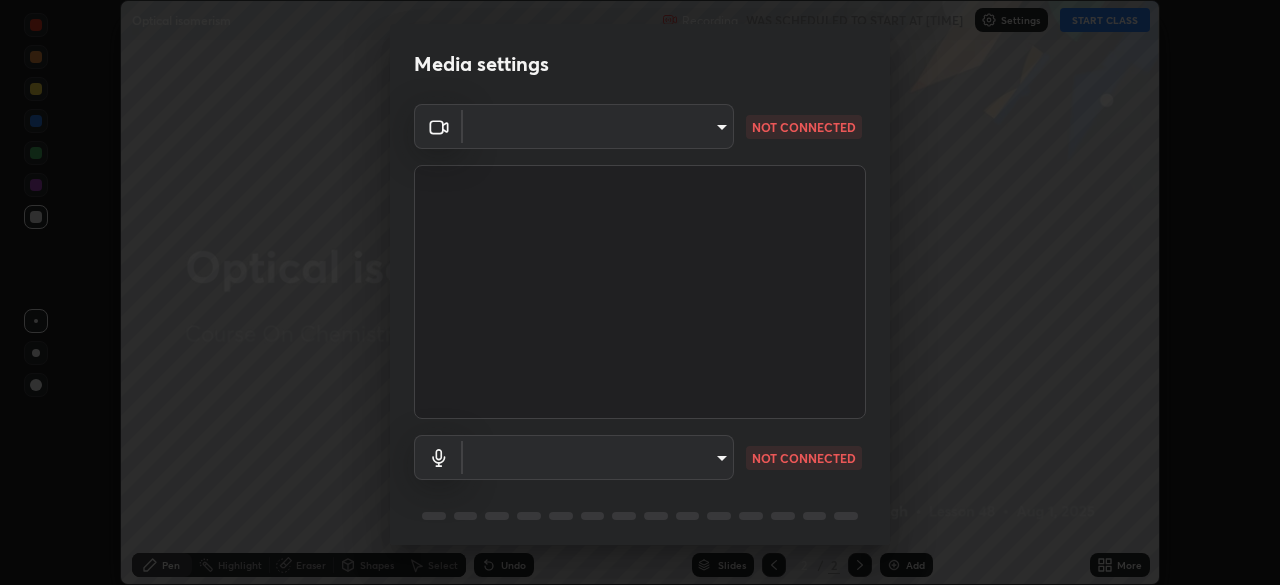 type on "aa36e69ab0c88cc8f992b177efc0368f24d8e8c052c335078adb188e95c7aa57" 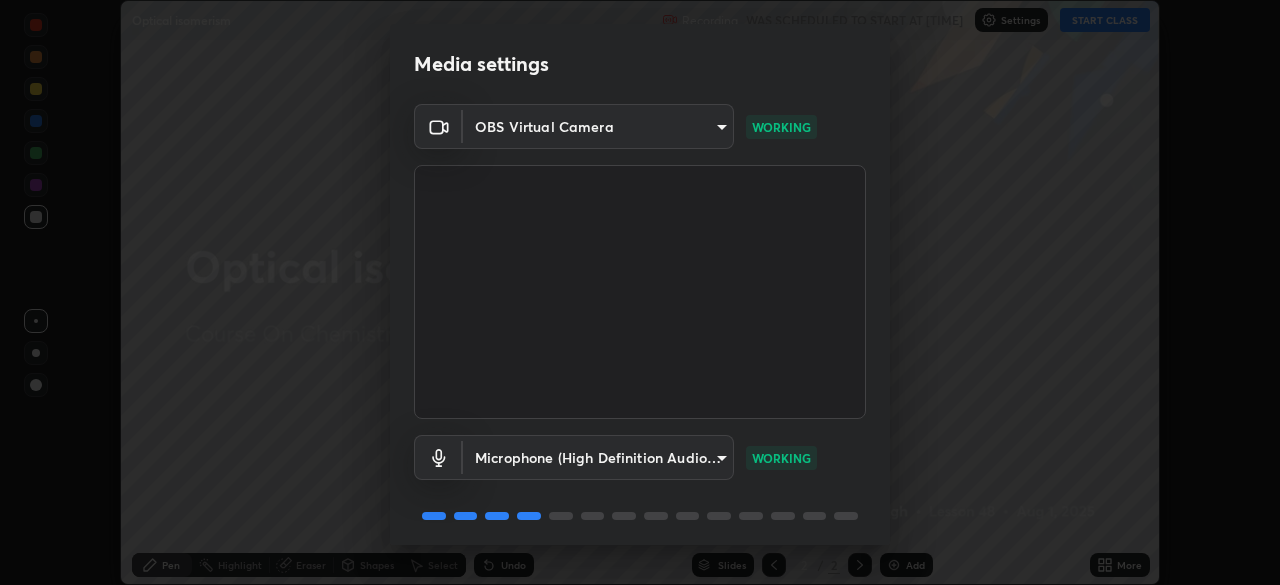 scroll, scrollTop: 71, scrollLeft: 0, axis: vertical 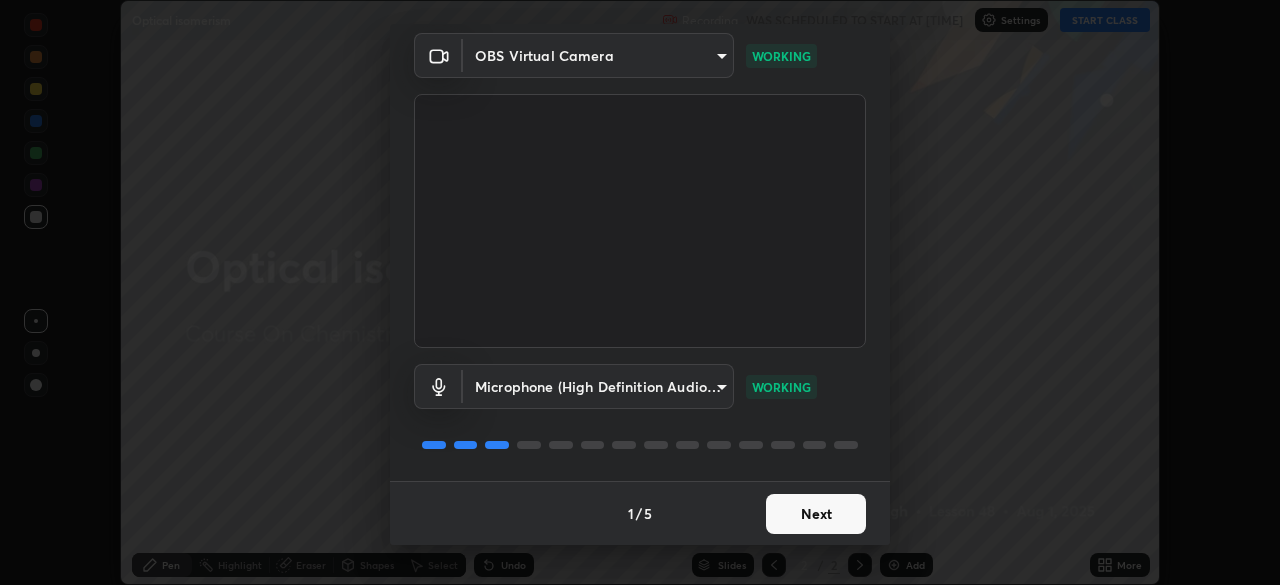 click on "Next" at bounding box center (816, 514) 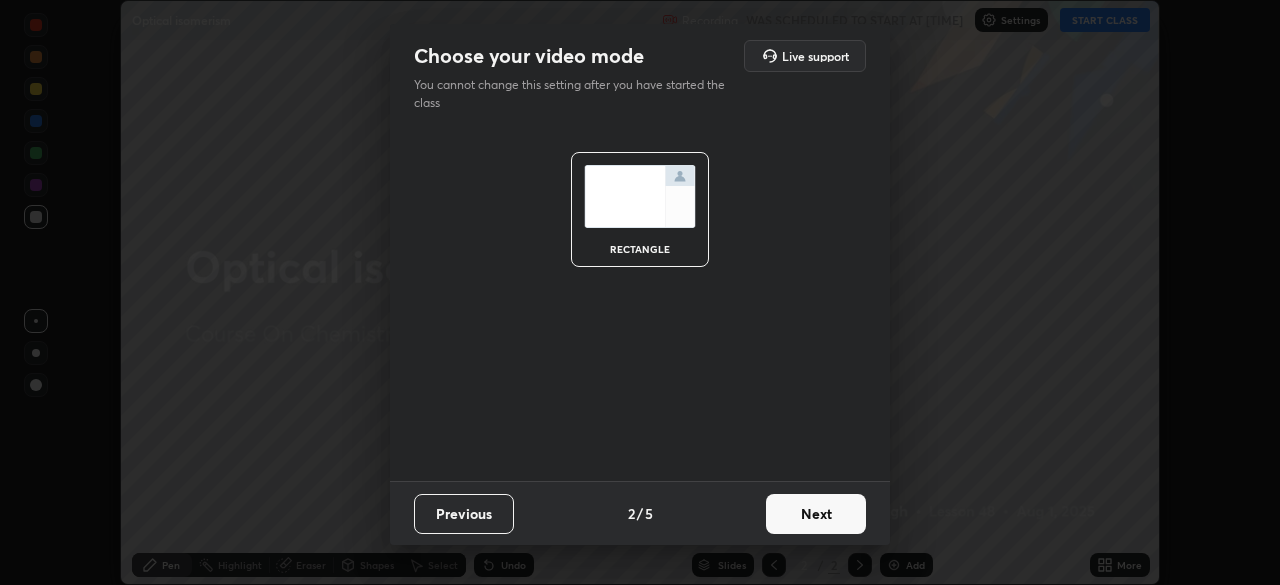 scroll, scrollTop: 0, scrollLeft: 0, axis: both 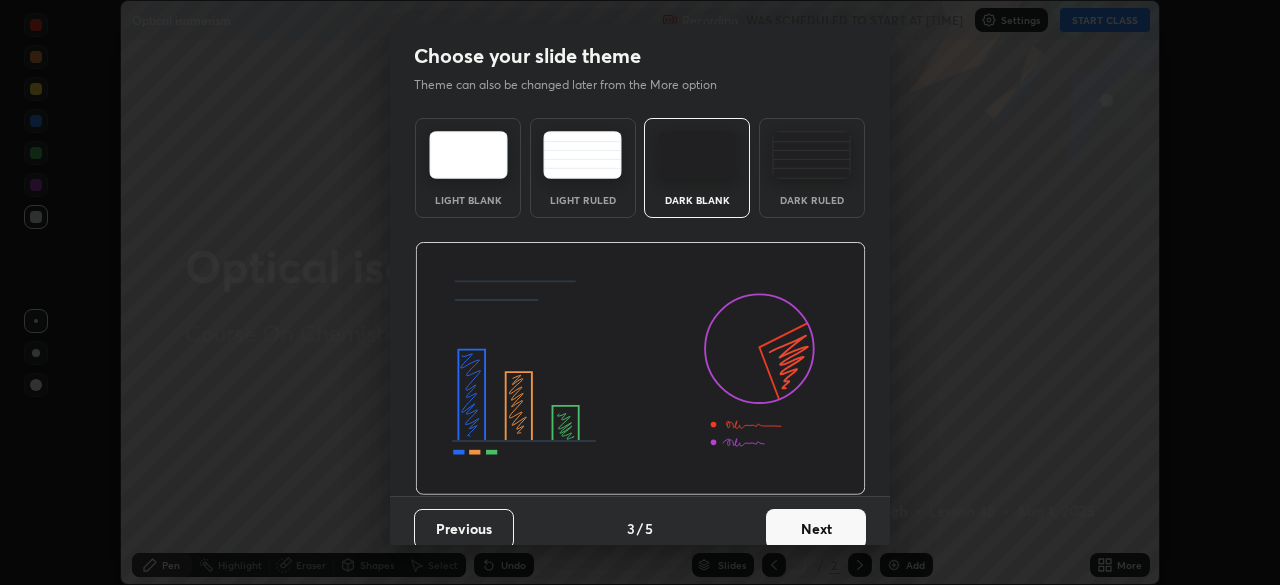 click at bounding box center [811, 155] 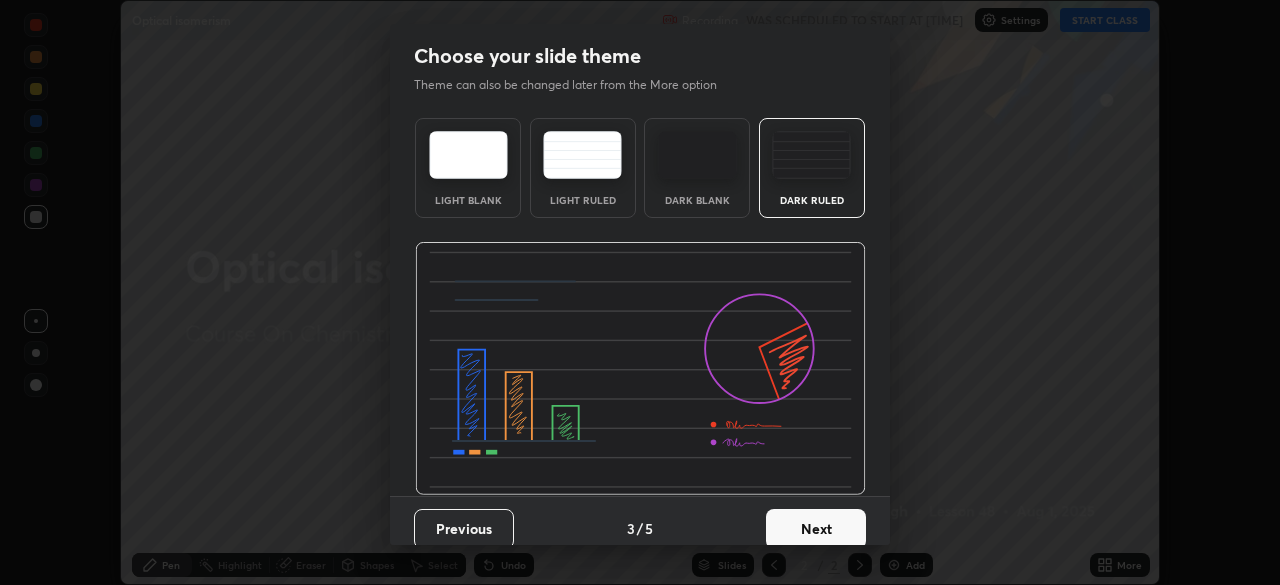 click on "Next" at bounding box center (816, 529) 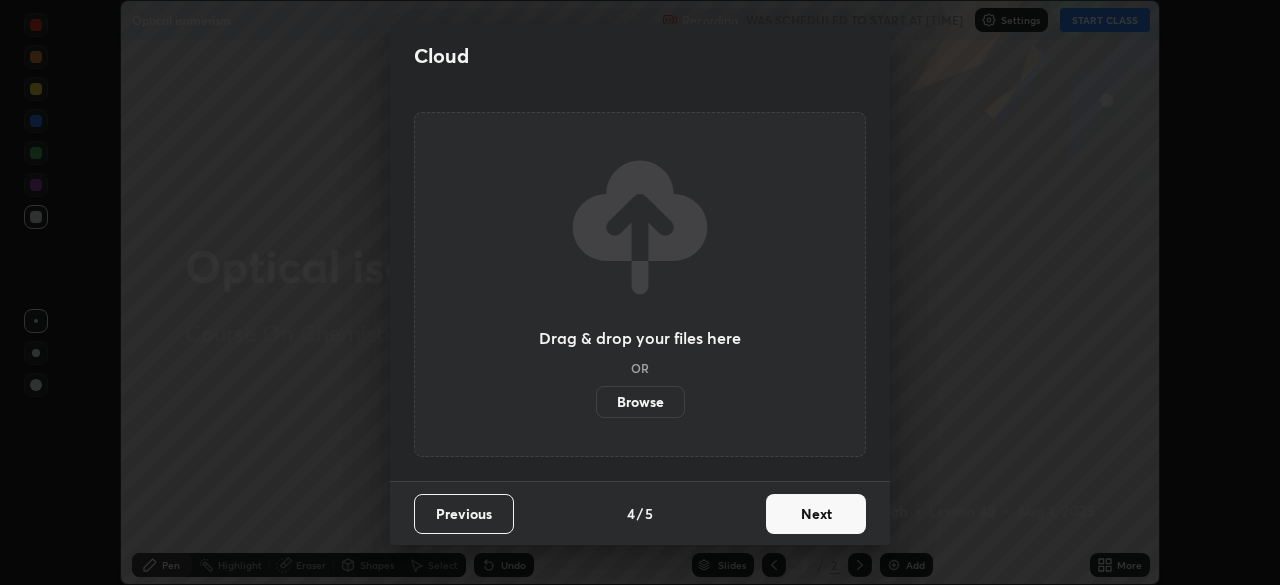 click on "Next" at bounding box center [816, 514] 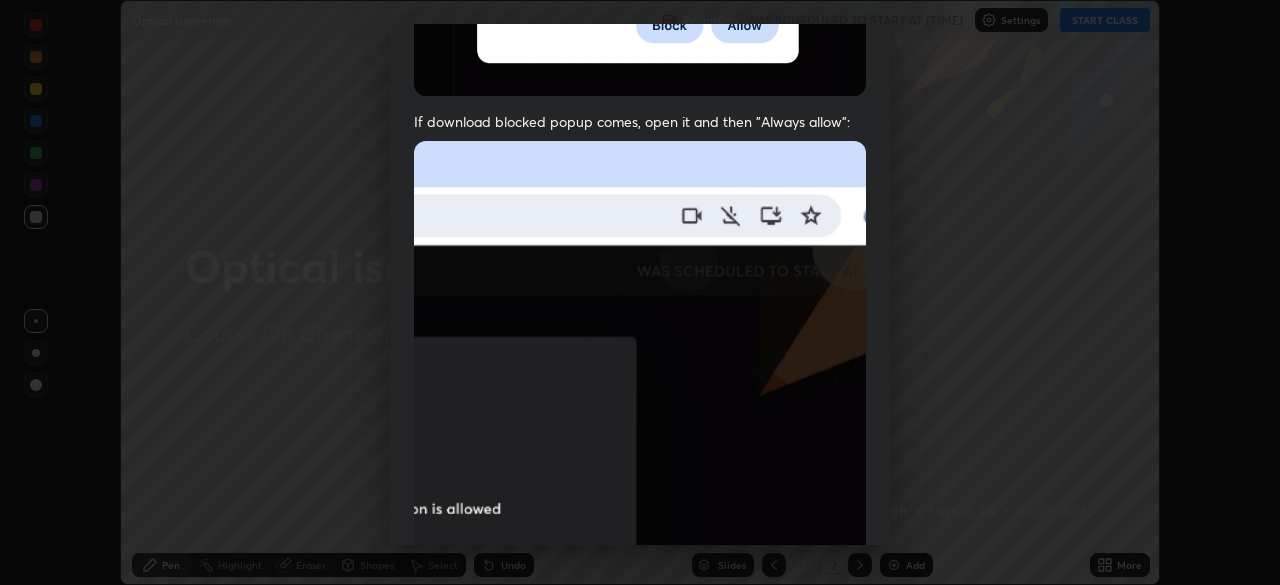 scroll, scrollTop: 479, scrollLeft: 0, axis: vertical 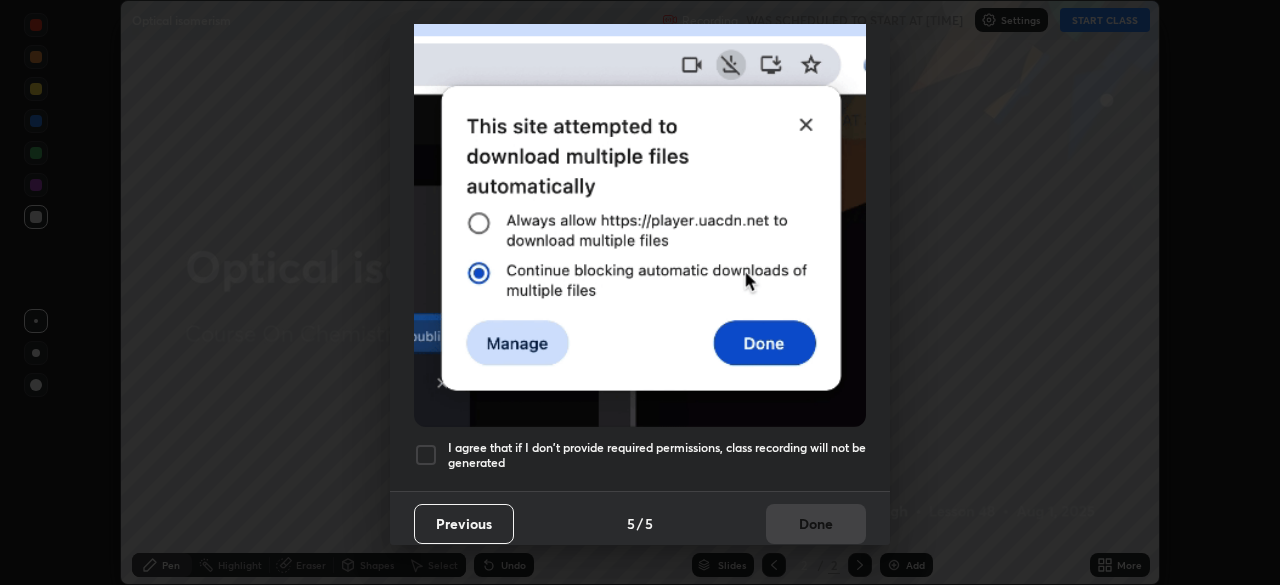 click on "Previous" at bounding box center [464, 524] 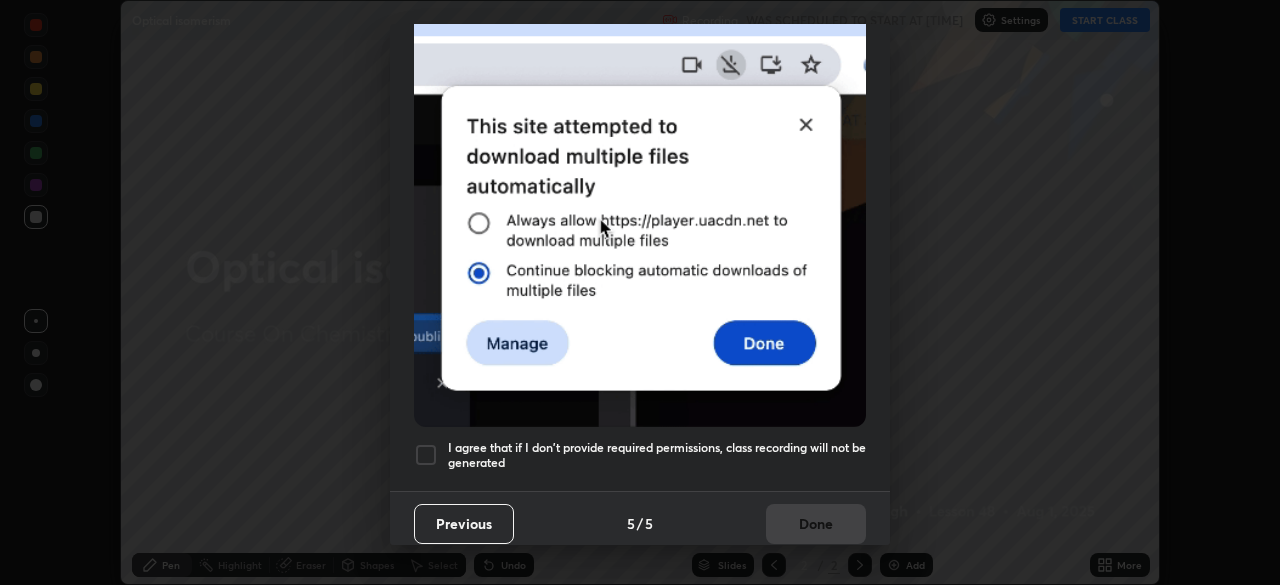 scroll, scrollTop: 0, scrollLeft: 0, axis: both 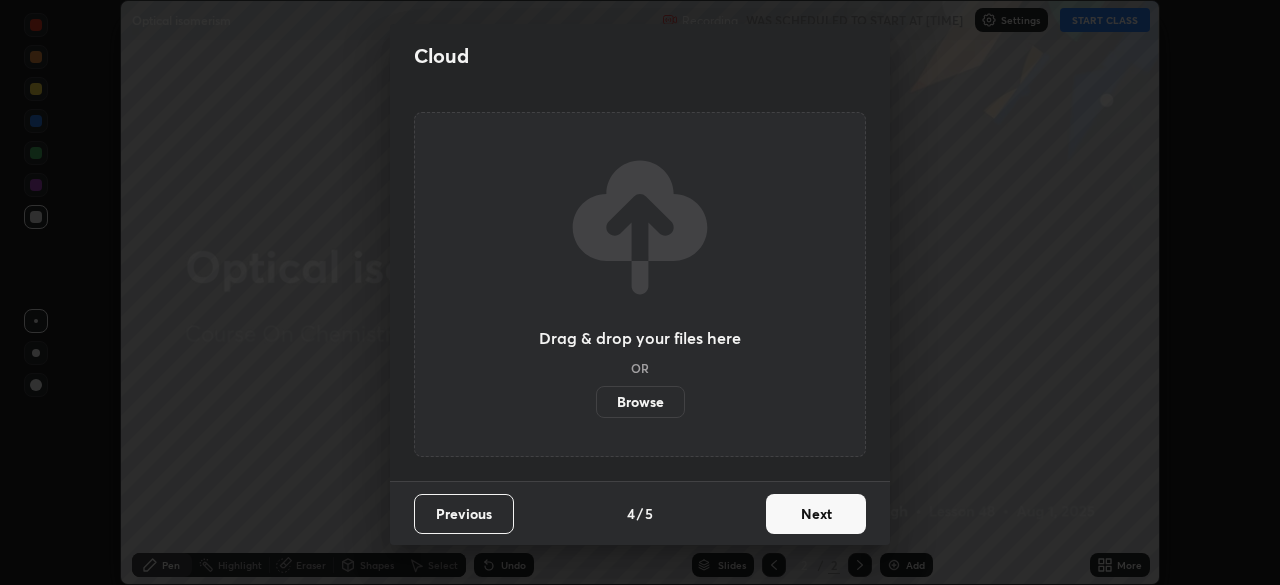 click on "Browse" at bounding box center (640, 402) 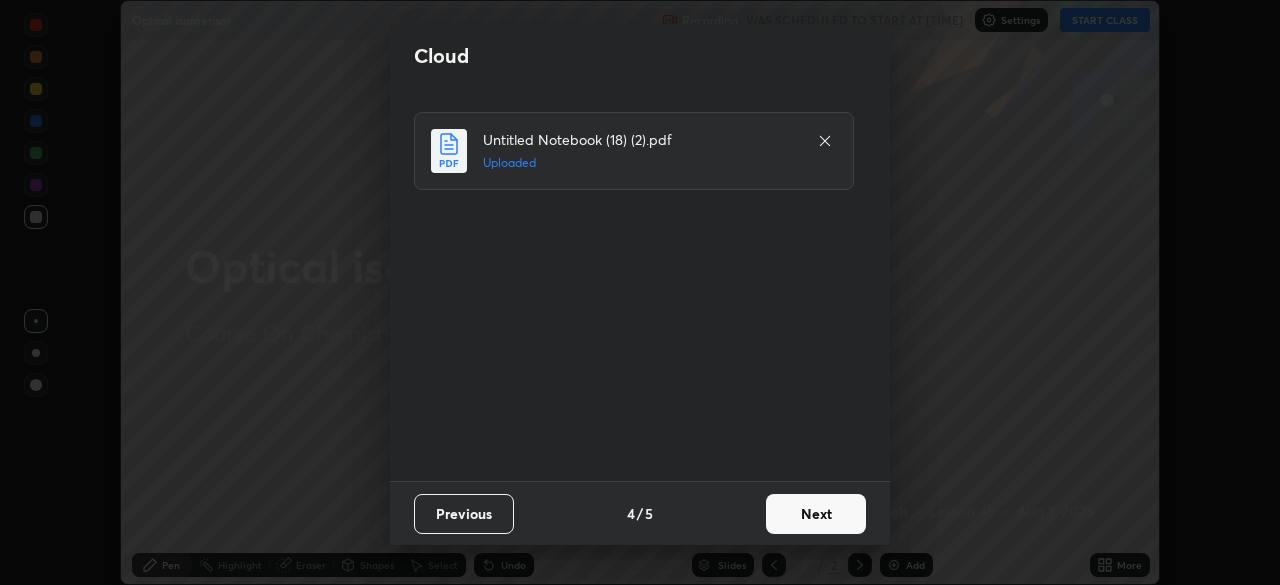 click on "Next" at bounding box center [816, 514] 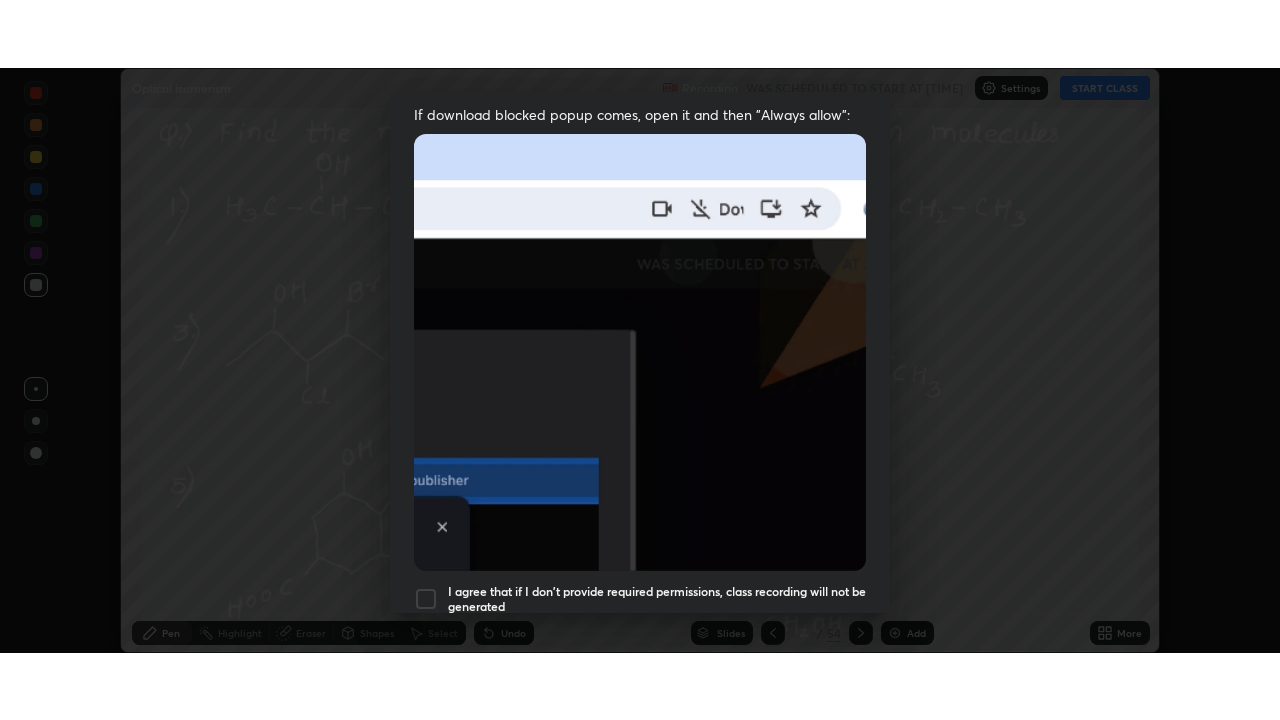 scroll, scrollTop: 479, scrollLeft: 0, axis: vertical 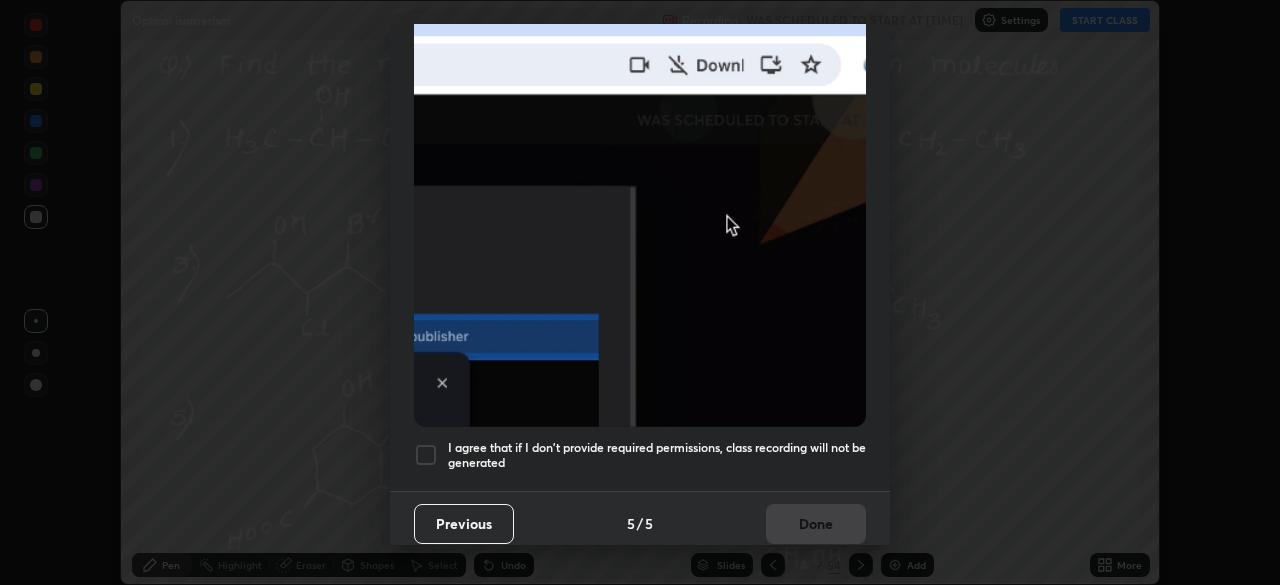 click at bounding box center (426, 455) 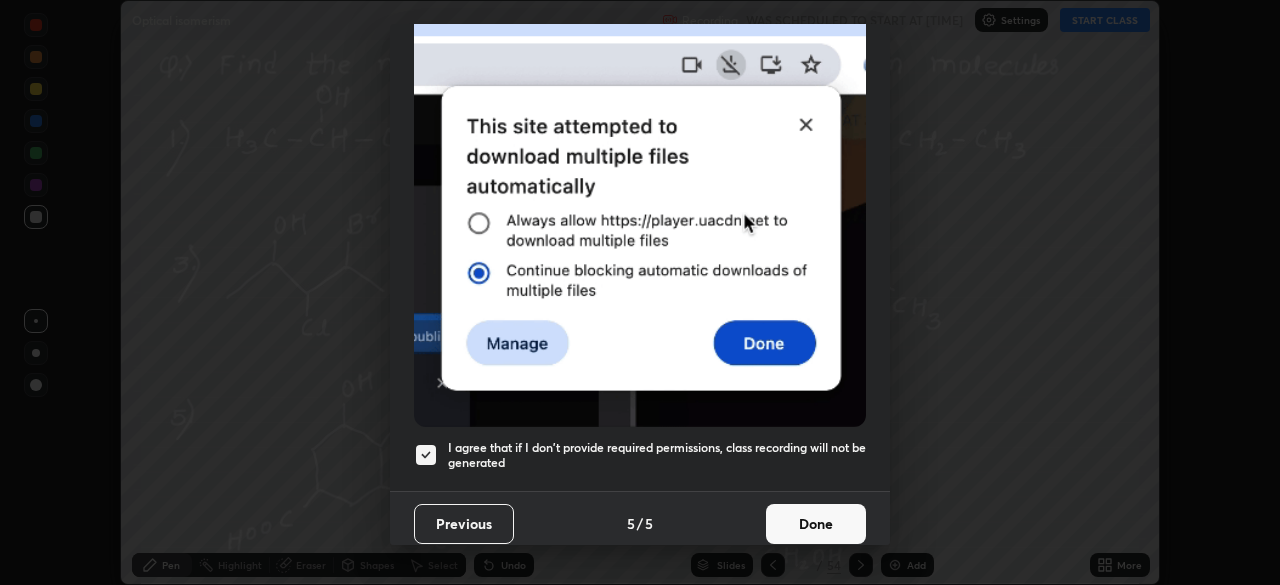 click on "Done" at bounding box center (816, 524) 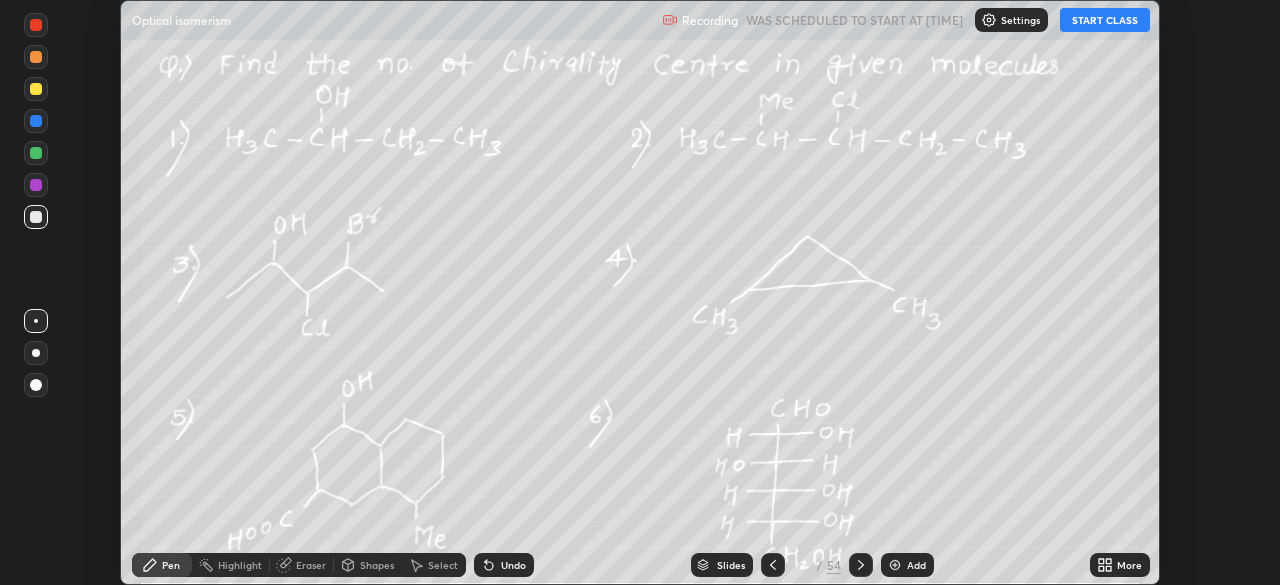 click on "More" at bounding box center [1129, 565] 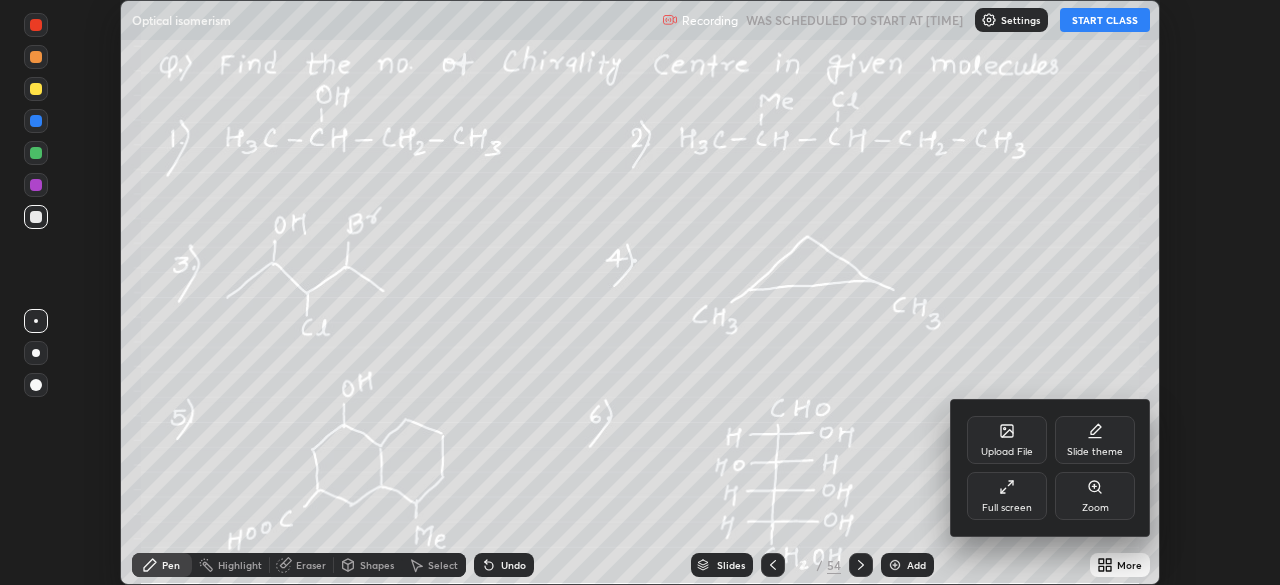 click on "Full screen" at bounding box center [1007, 496] 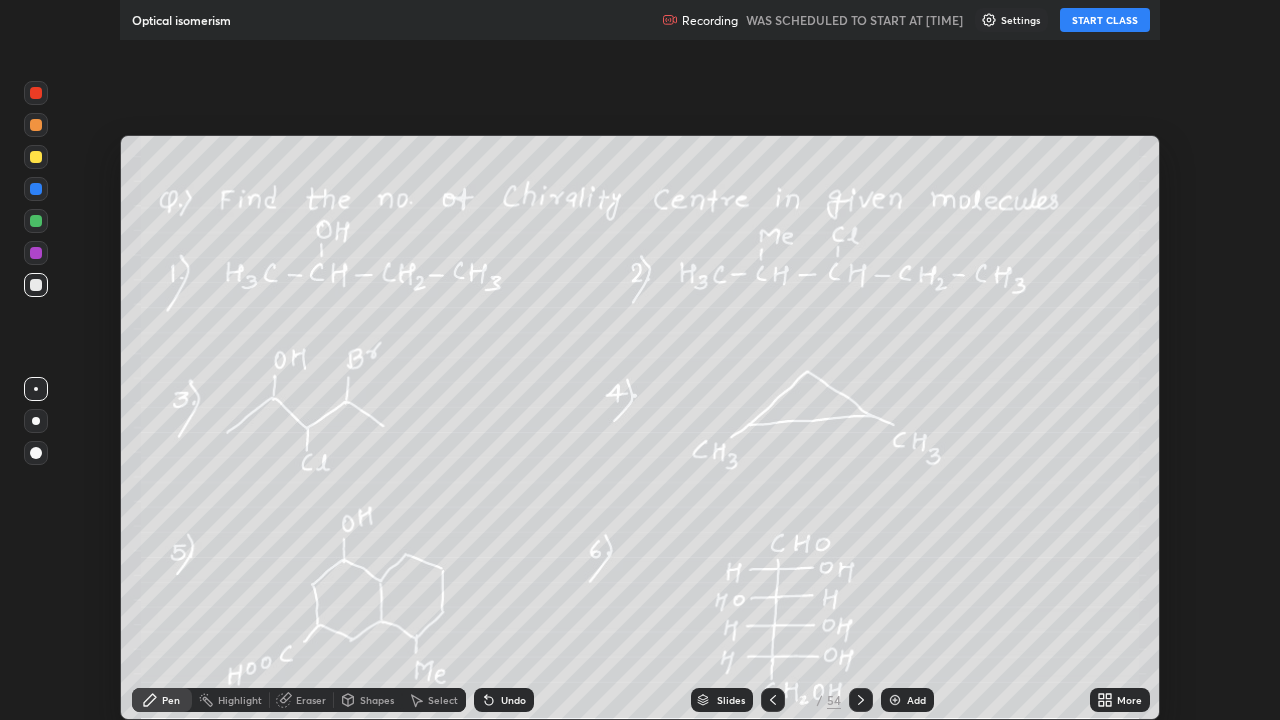 scroll, scrollTop: 99280, scrollLeft: 98720, axis: both 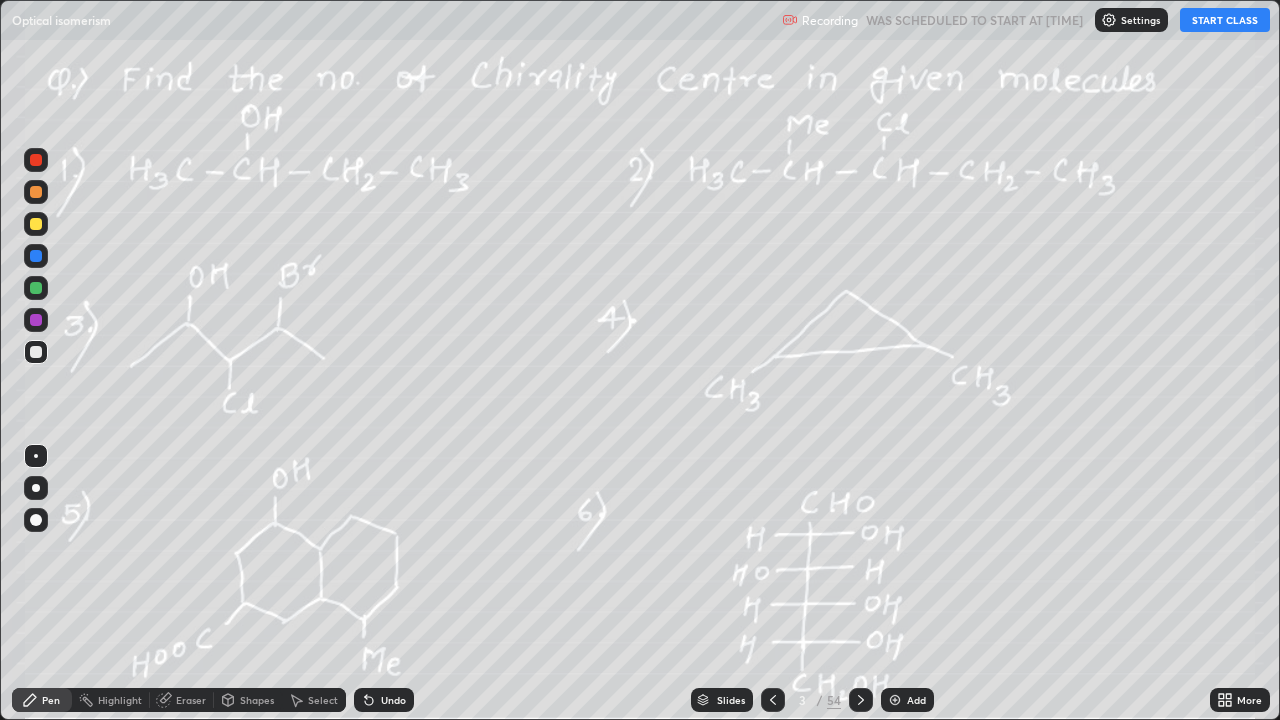 click on "START CLASS" at bounding box center (1225, 20) 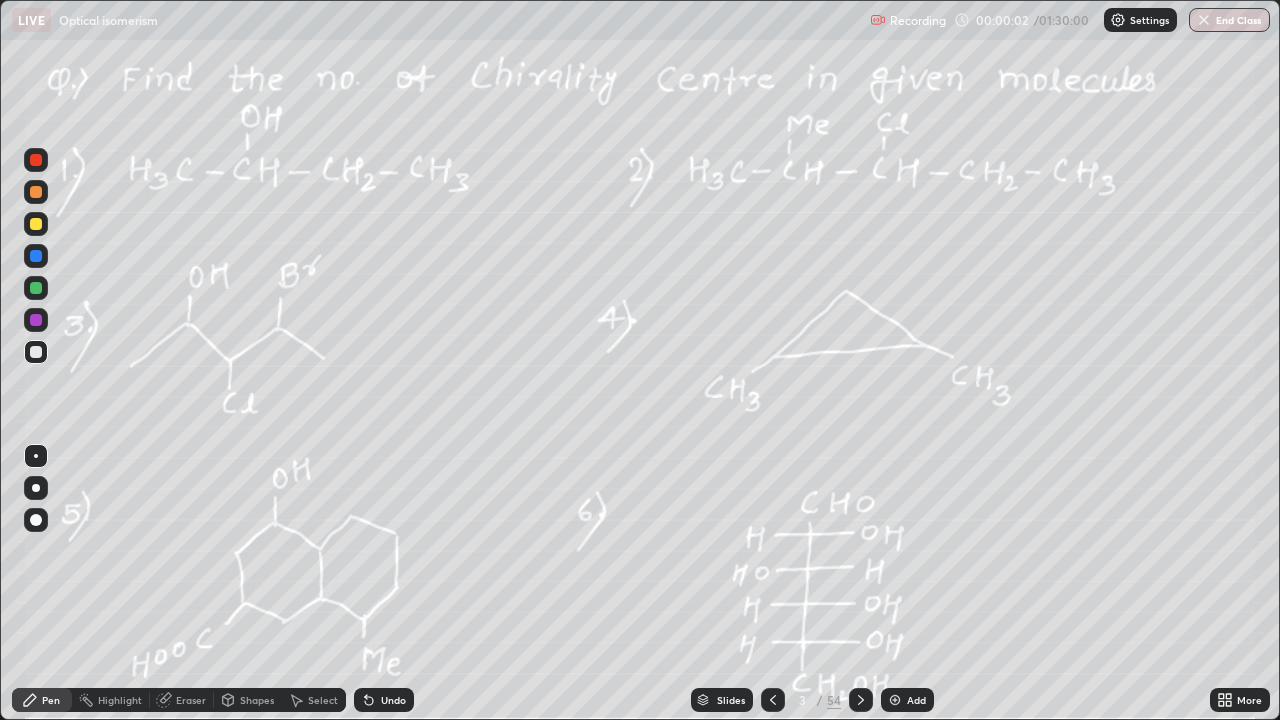 click on "Slides" at bounding box center [731, 700] 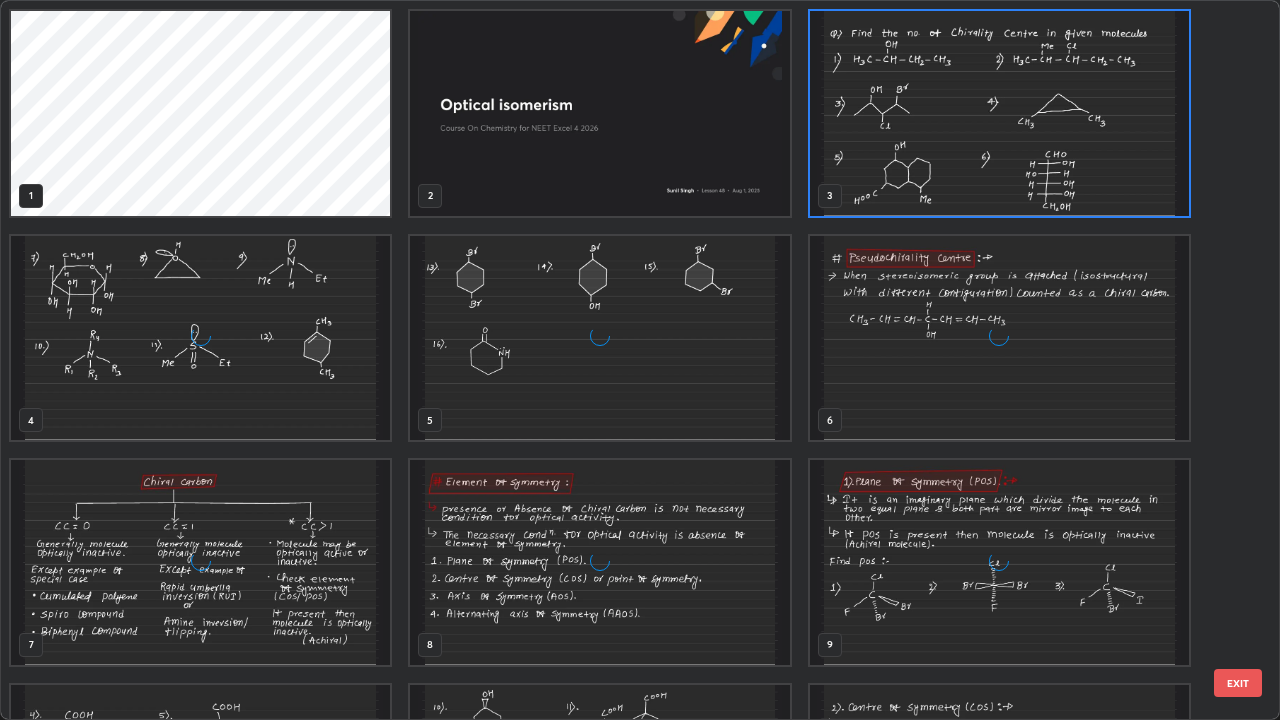 scroll, scrollTop: 7, scrollLeft: 11, axis: both 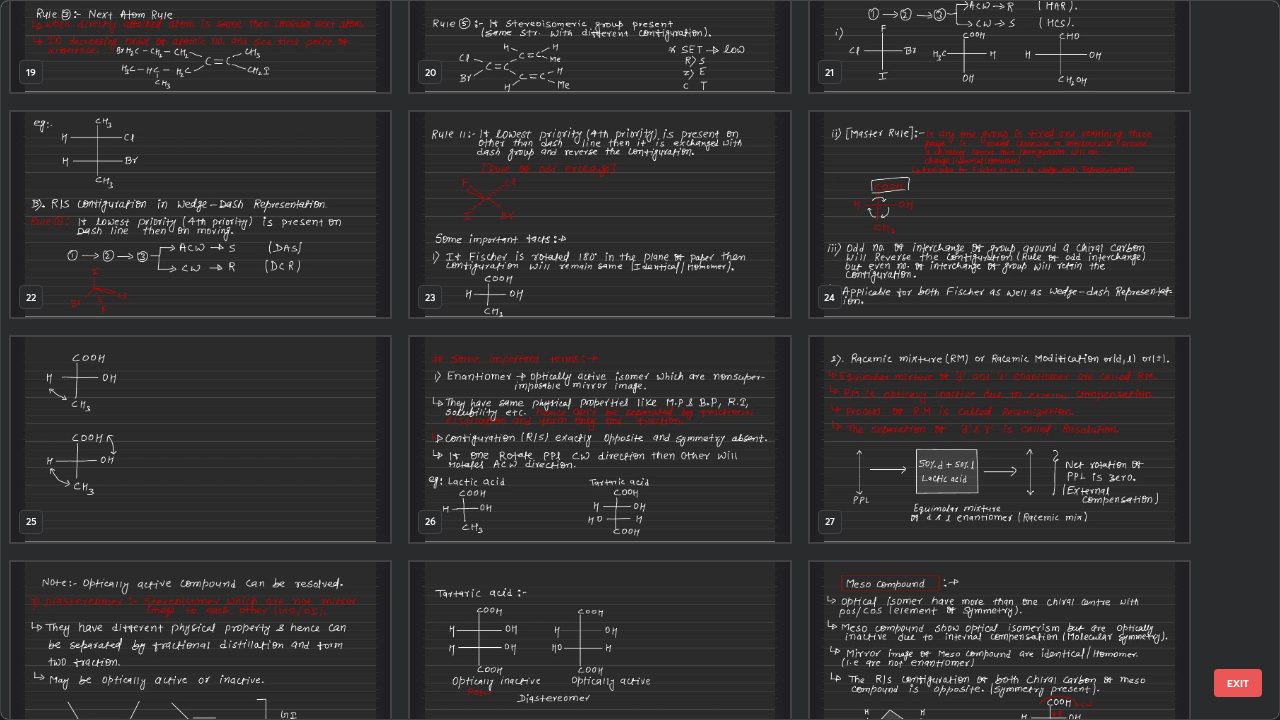 click at bounding box center (599, 439) 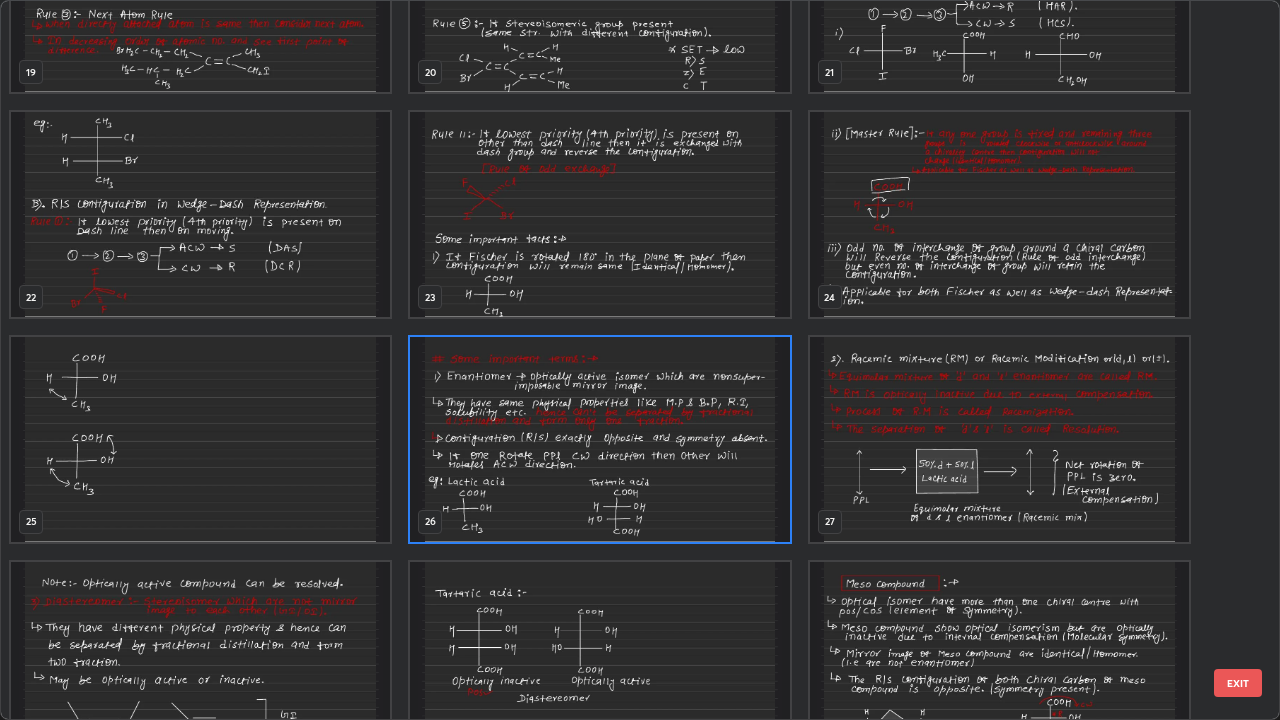 click at bounding box center [599, 439] 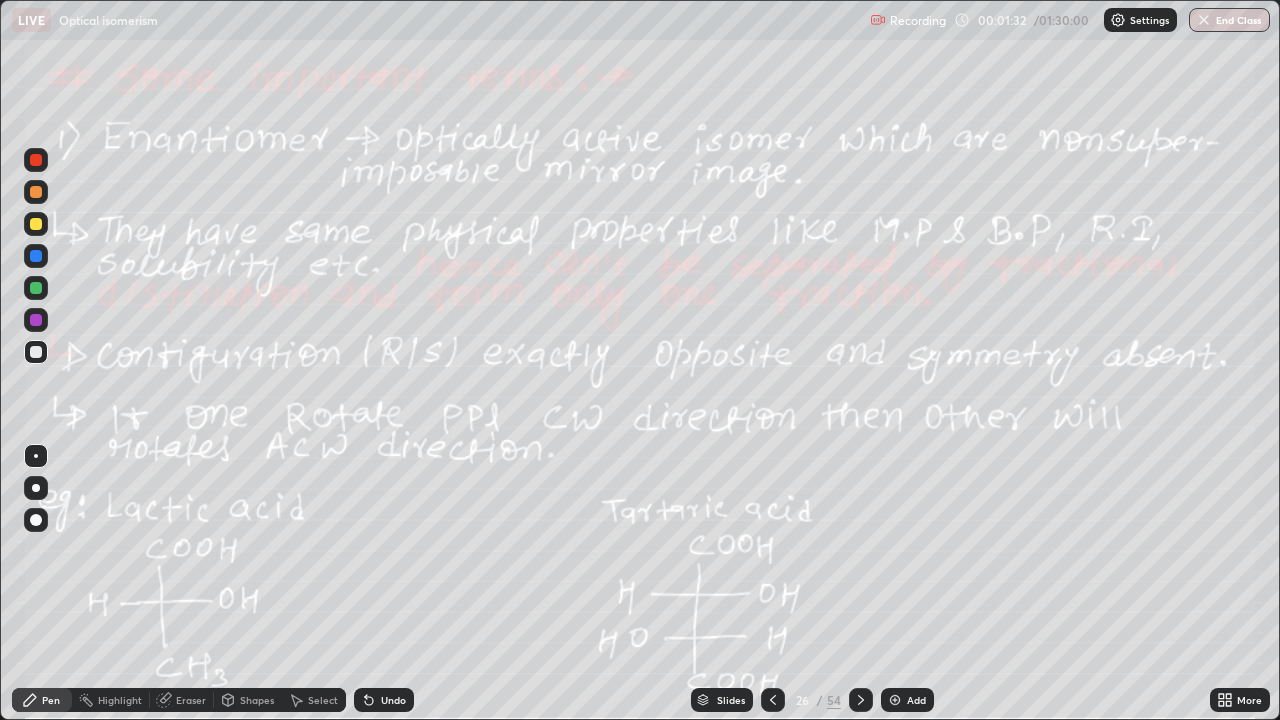 click at bounding box center [36, 224] 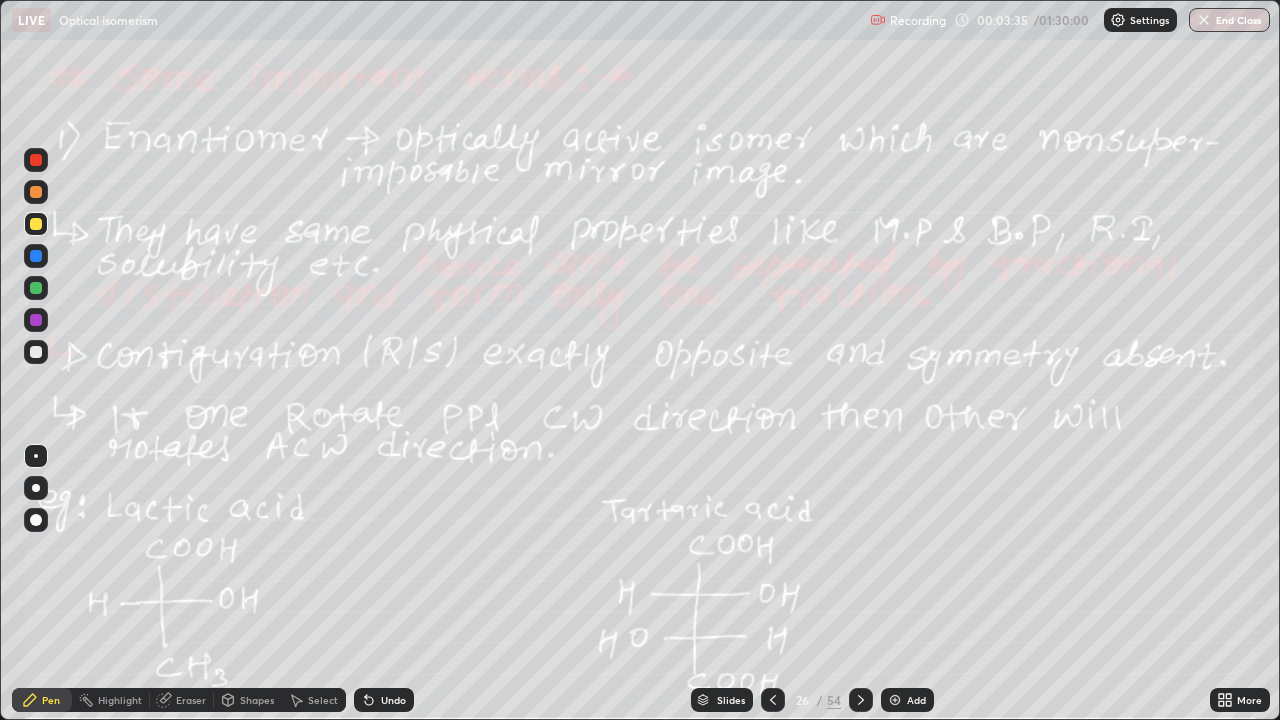 click on "Undo" at bounding box center [384, 700] 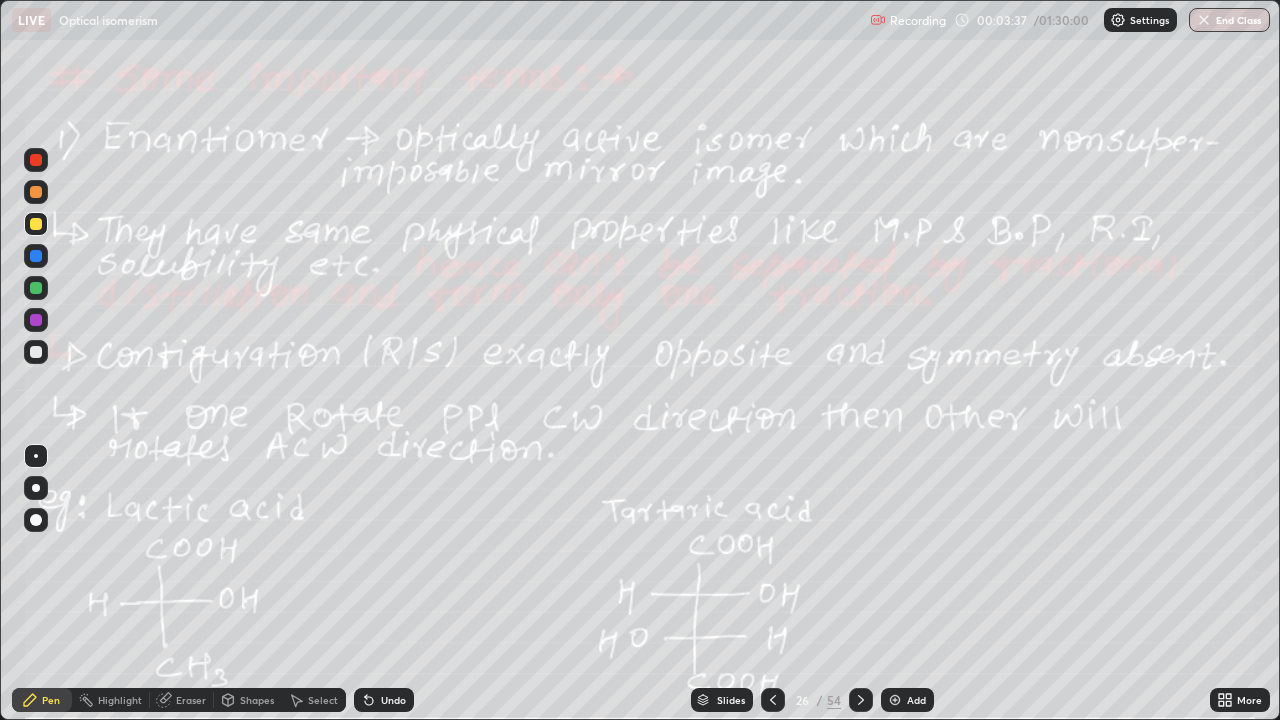 click at bounding box center (36, 192) 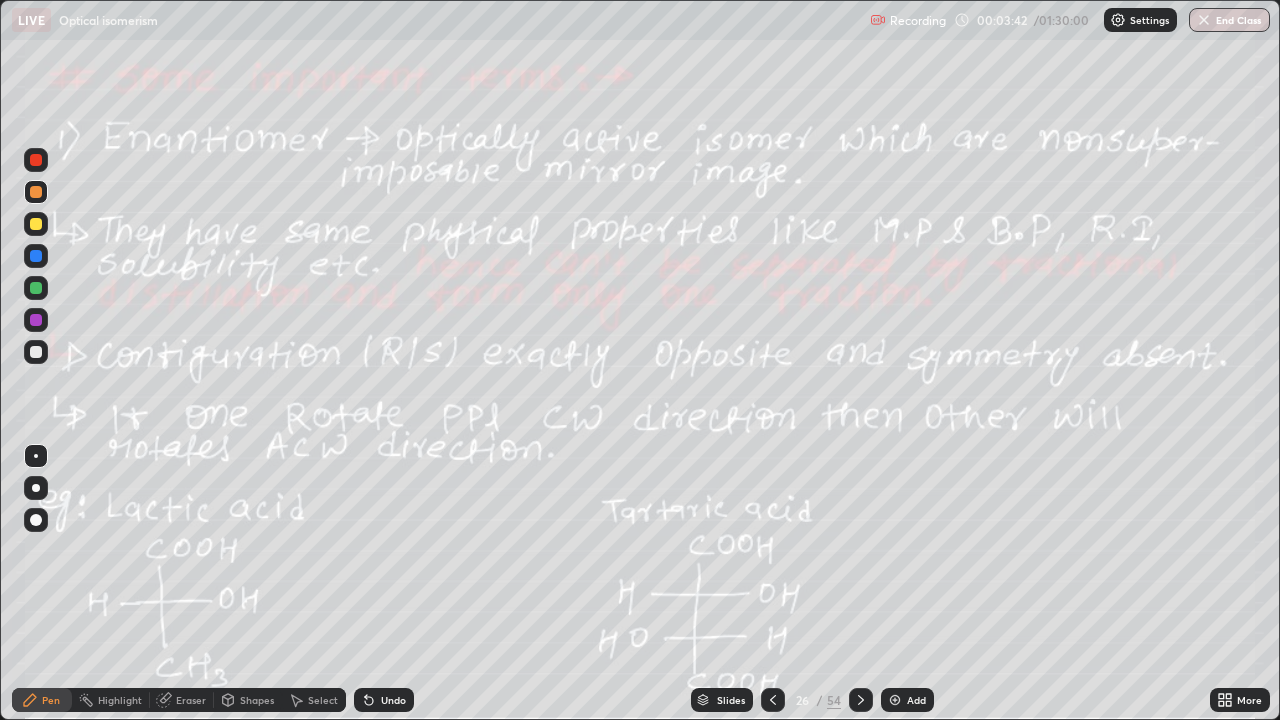click on "Select" at bounding box center [314, 700] 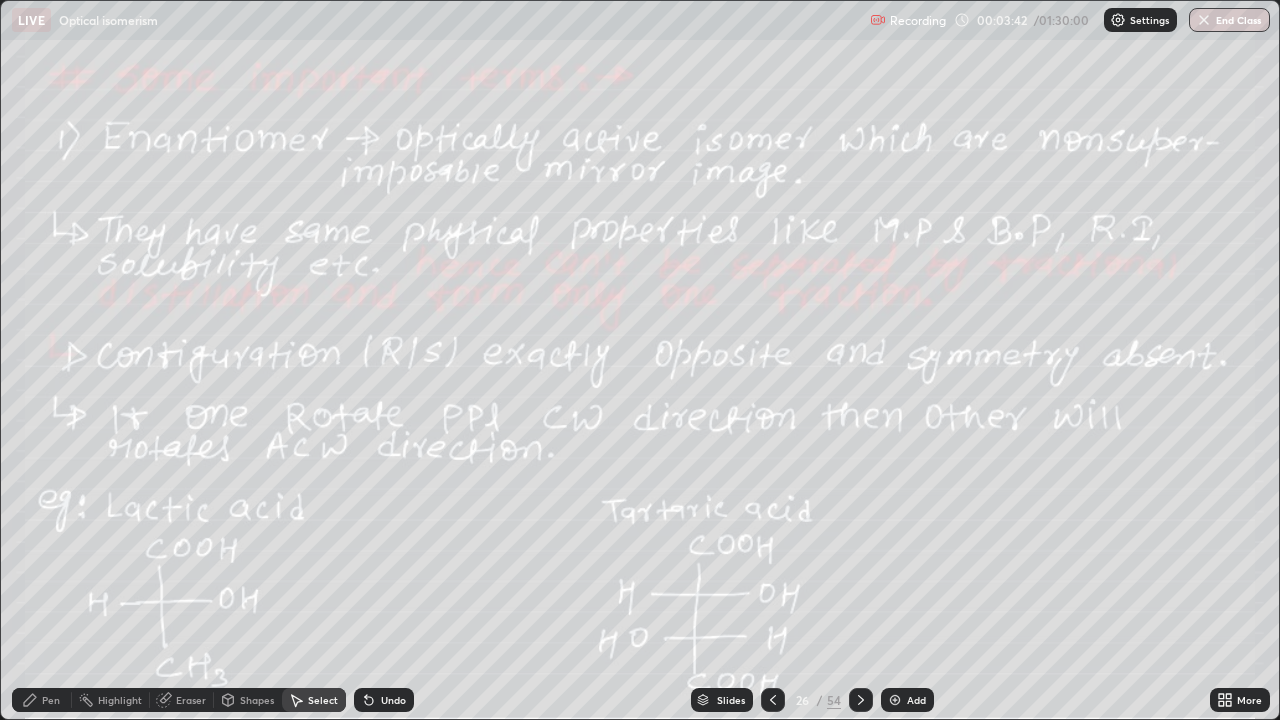click on "Select" at bounding box center [314, 700] 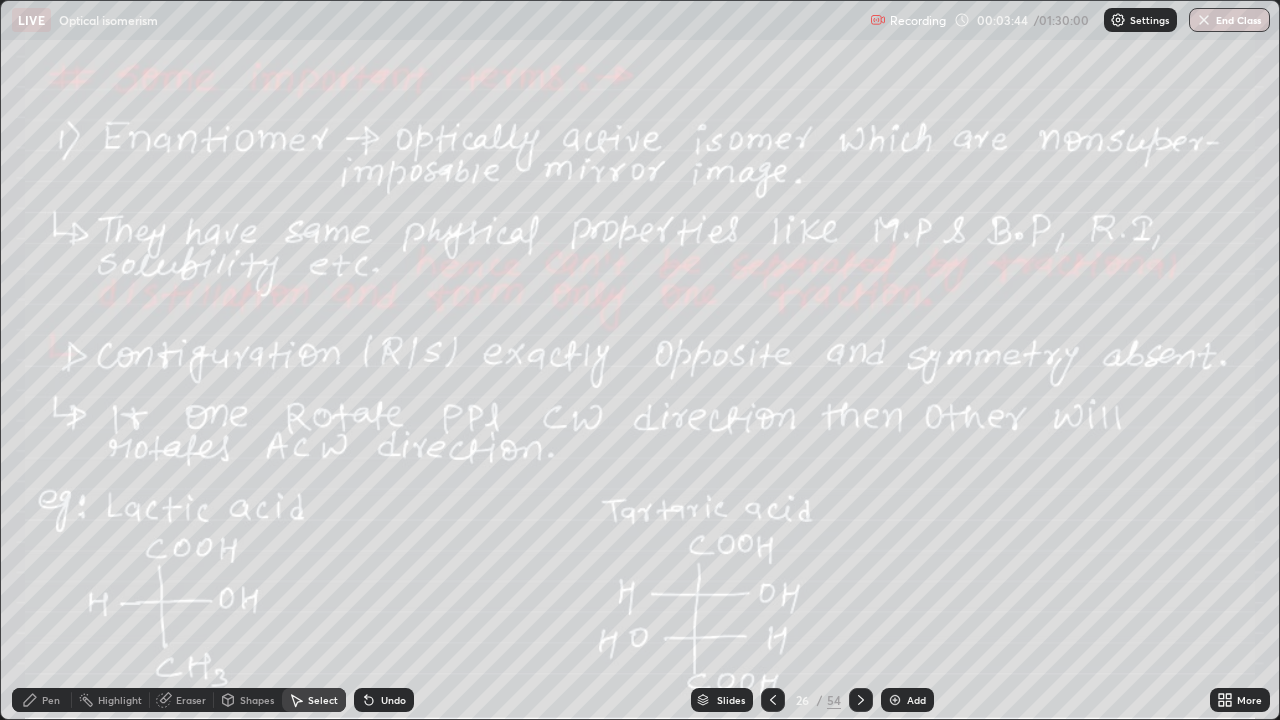 click on "Select" at bounding box center (314, 700) 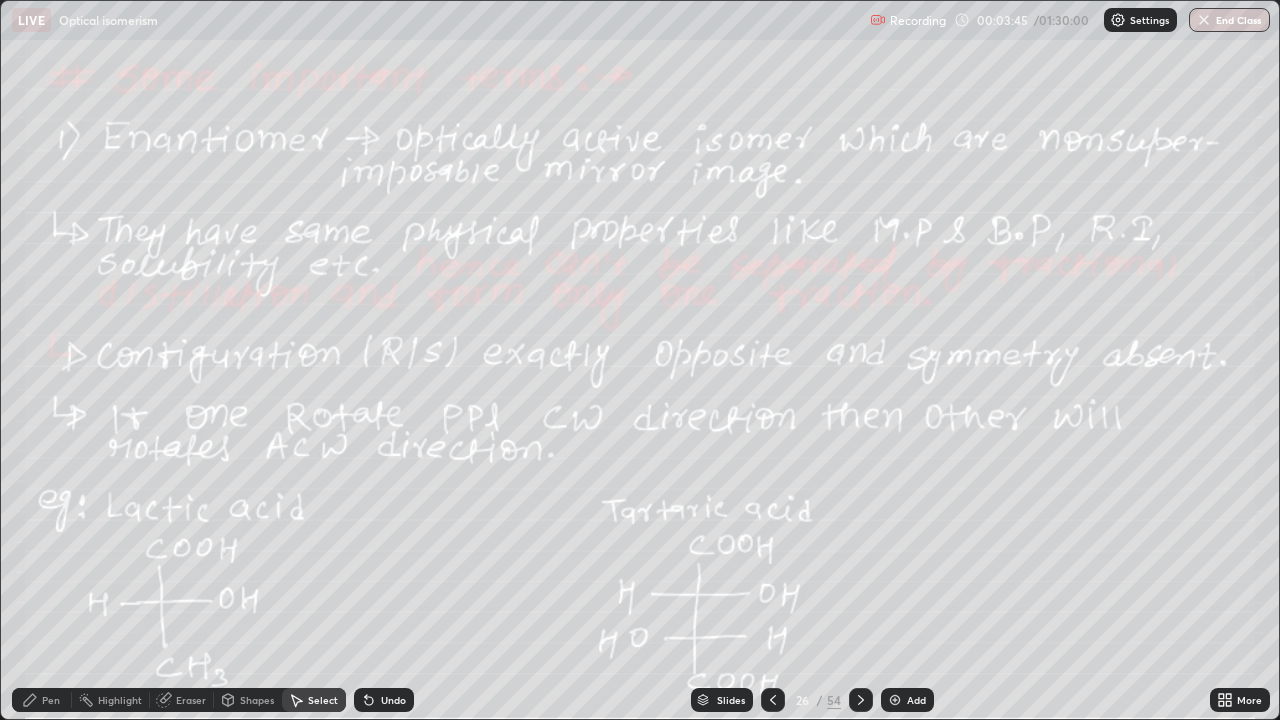 click on "Pen" at bounding box center (42, 700) 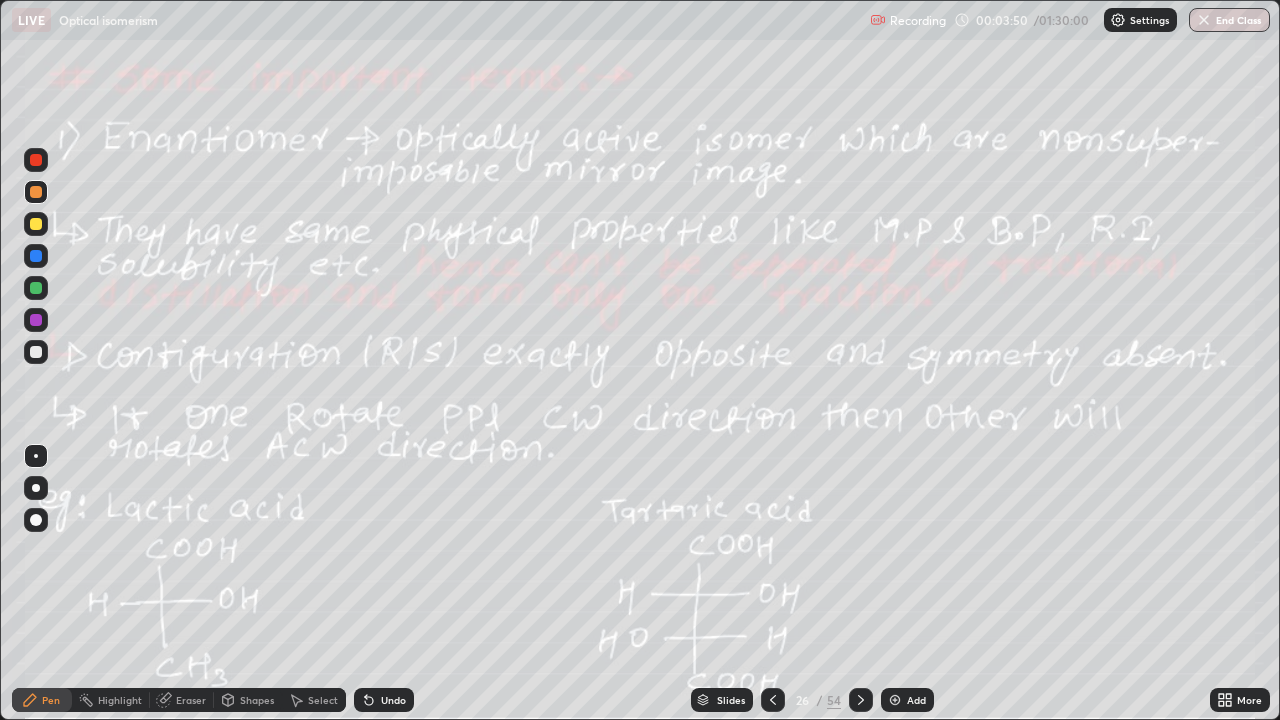 click at bounding box center (36, 352) 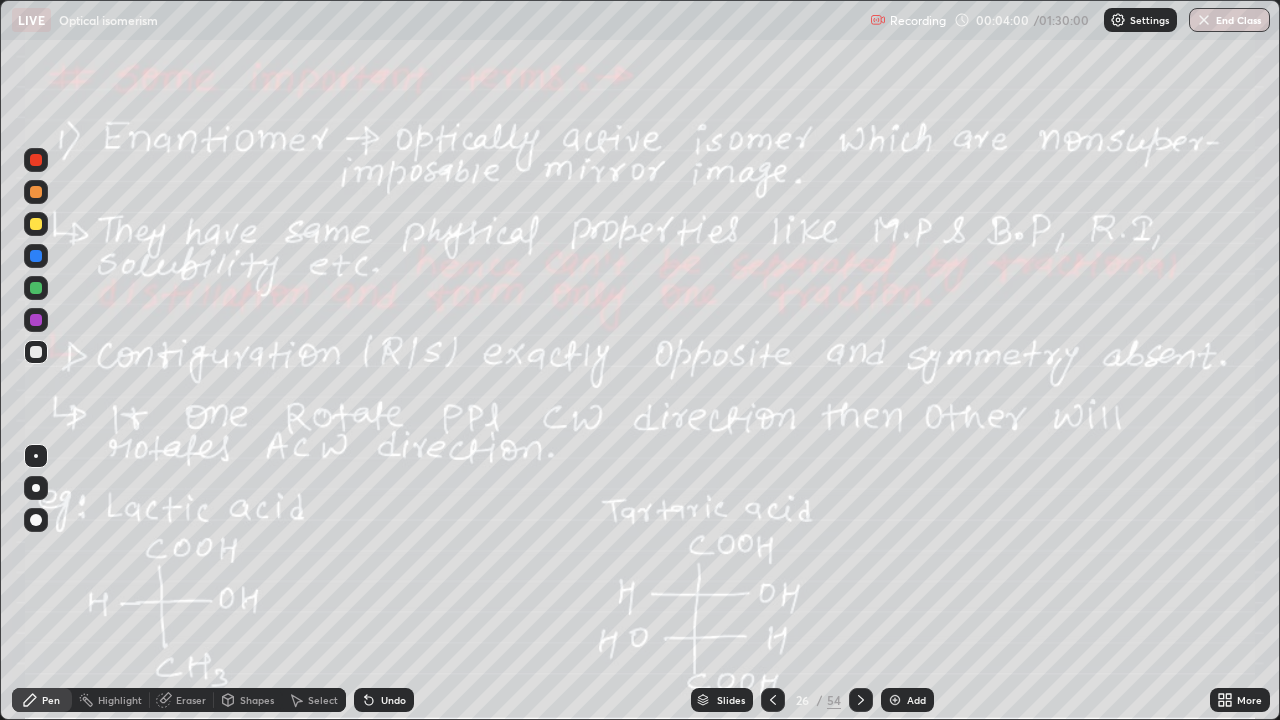 click on "Undo" at bounding box center (393, 700) 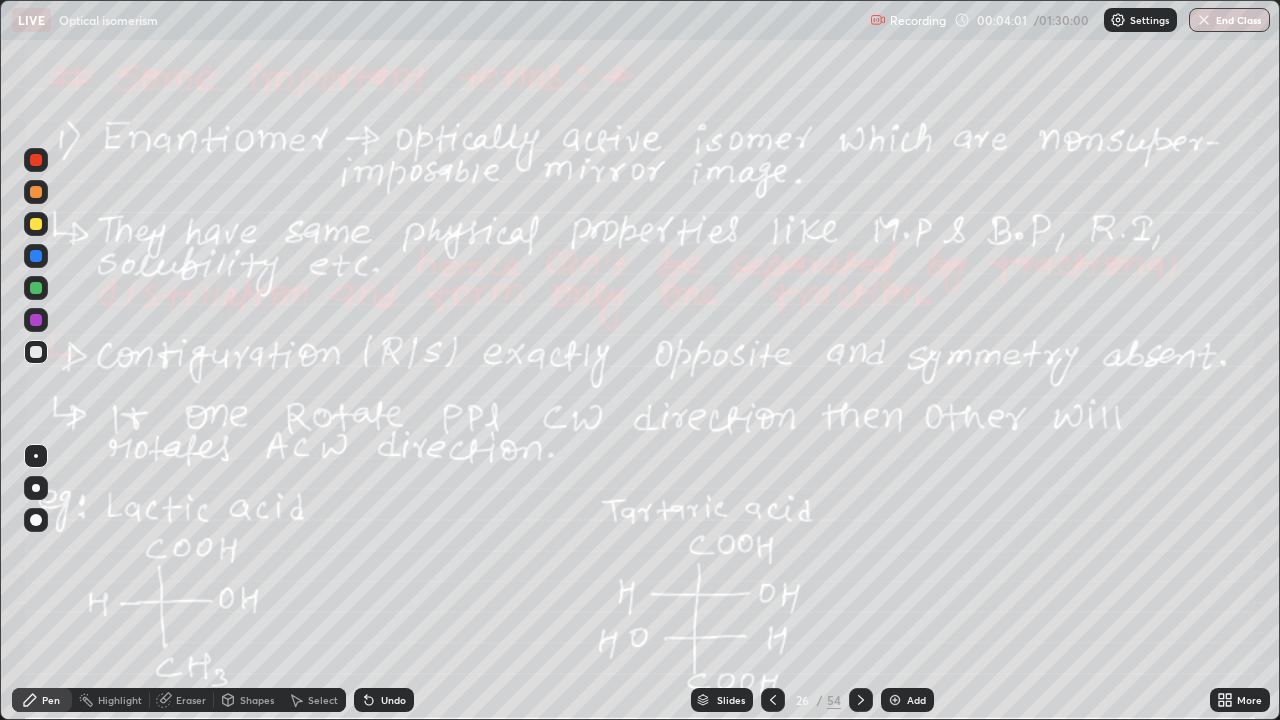 click on "Undo" at bounding box center (393, 700) 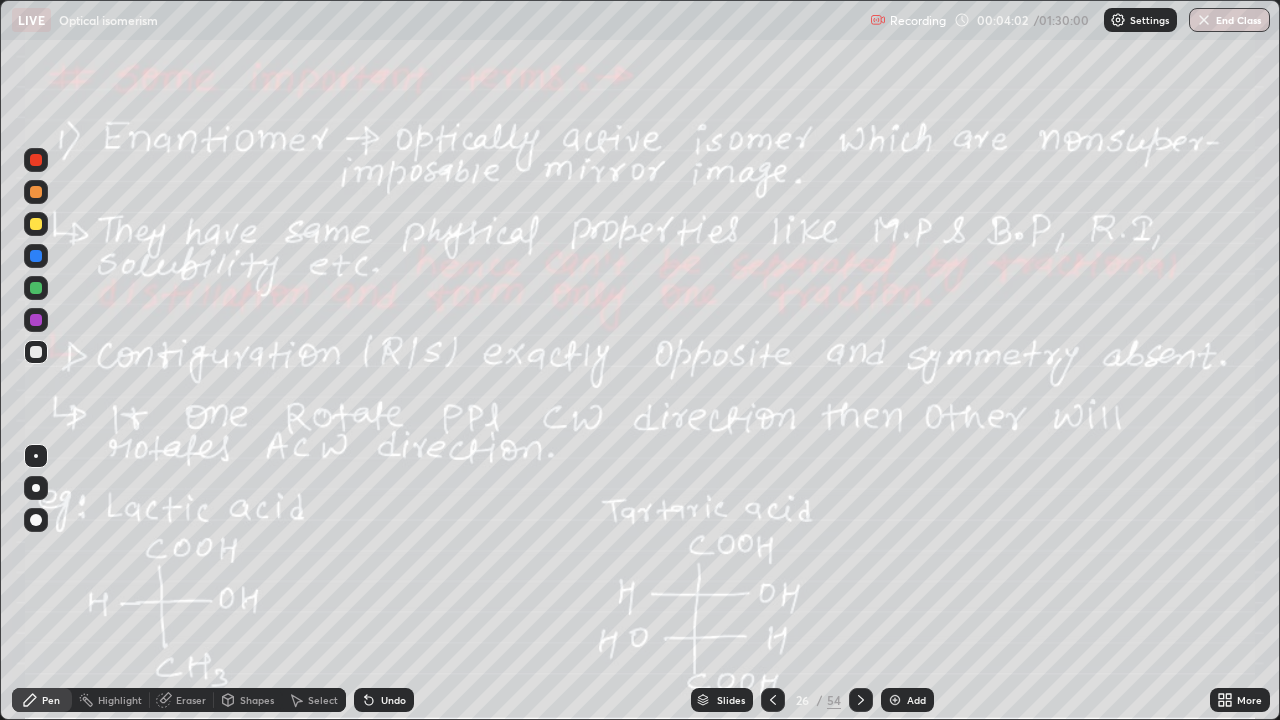 click on "Undo" at bounding box center [393, 700] 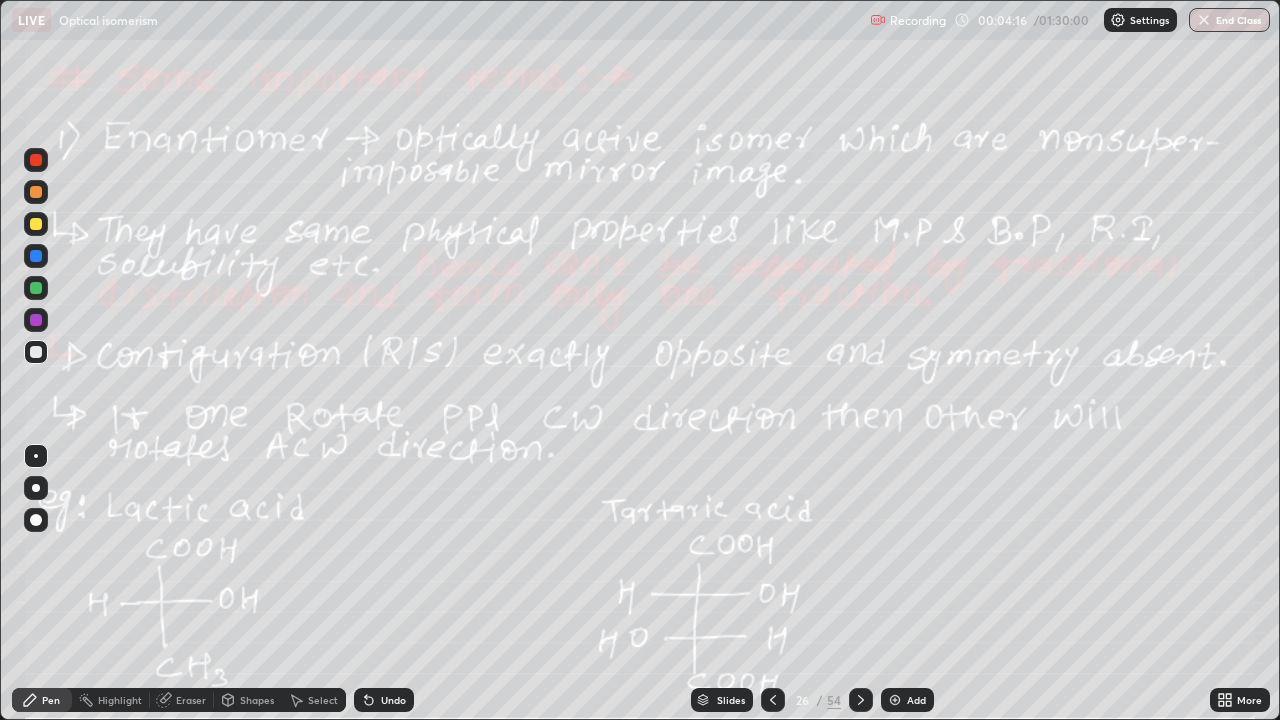 click at bounding box center (36, 288) 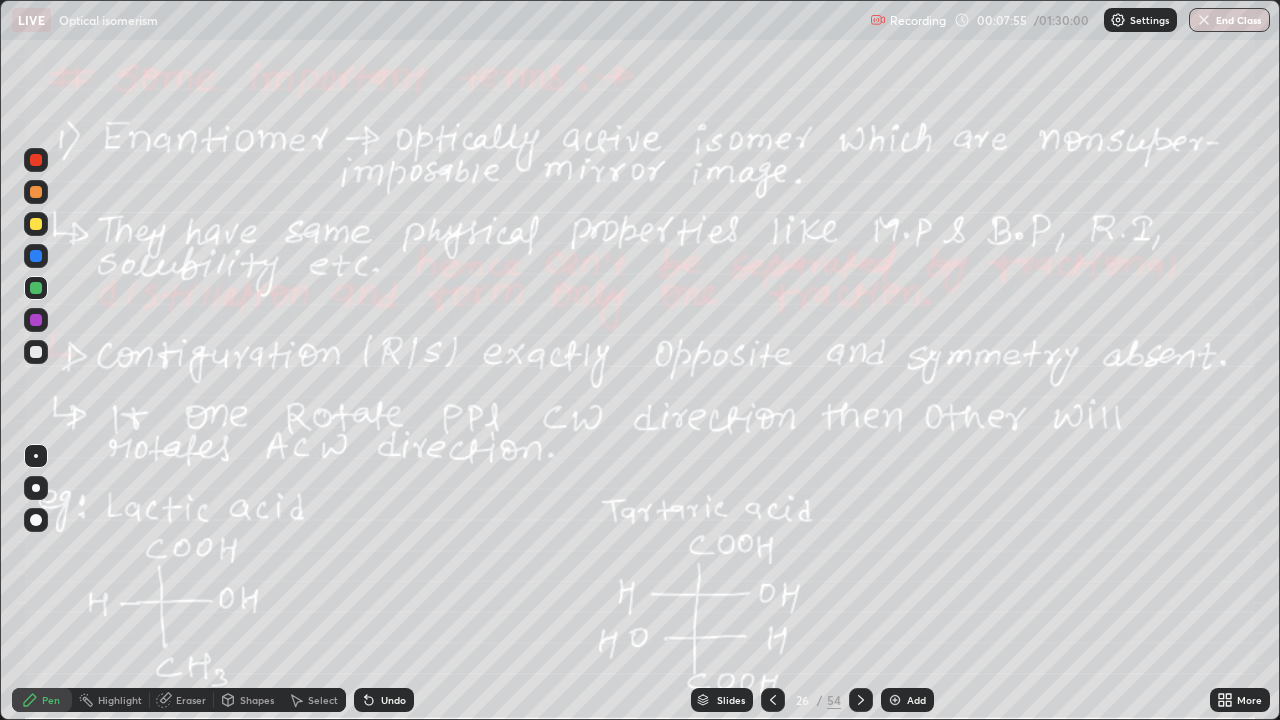 click at bounding box center [861, 700] 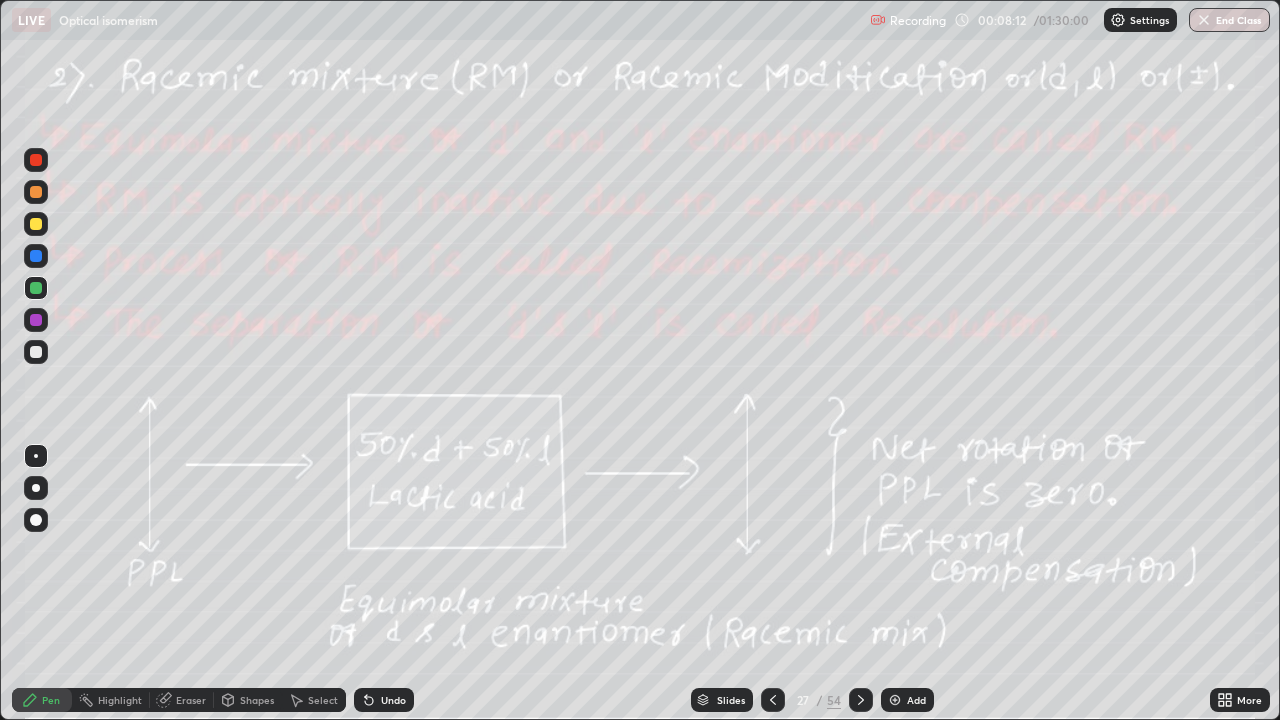 click at bounding box center [773, 700] 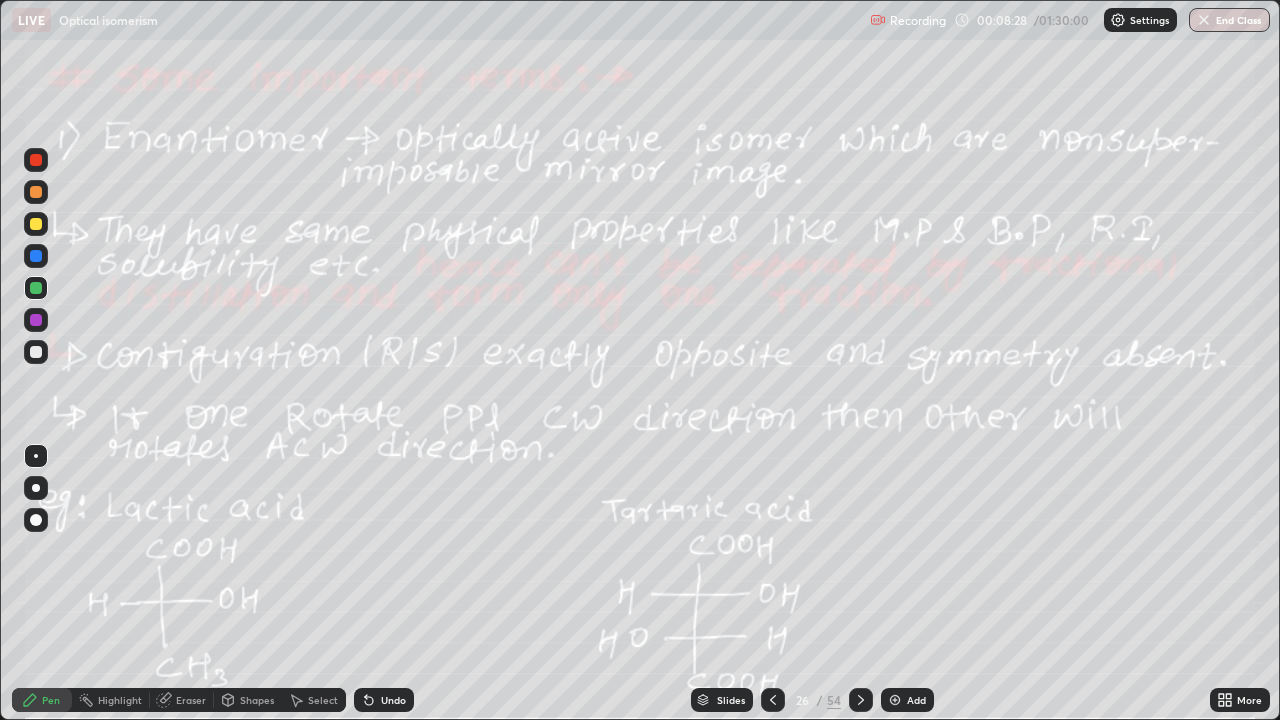 click 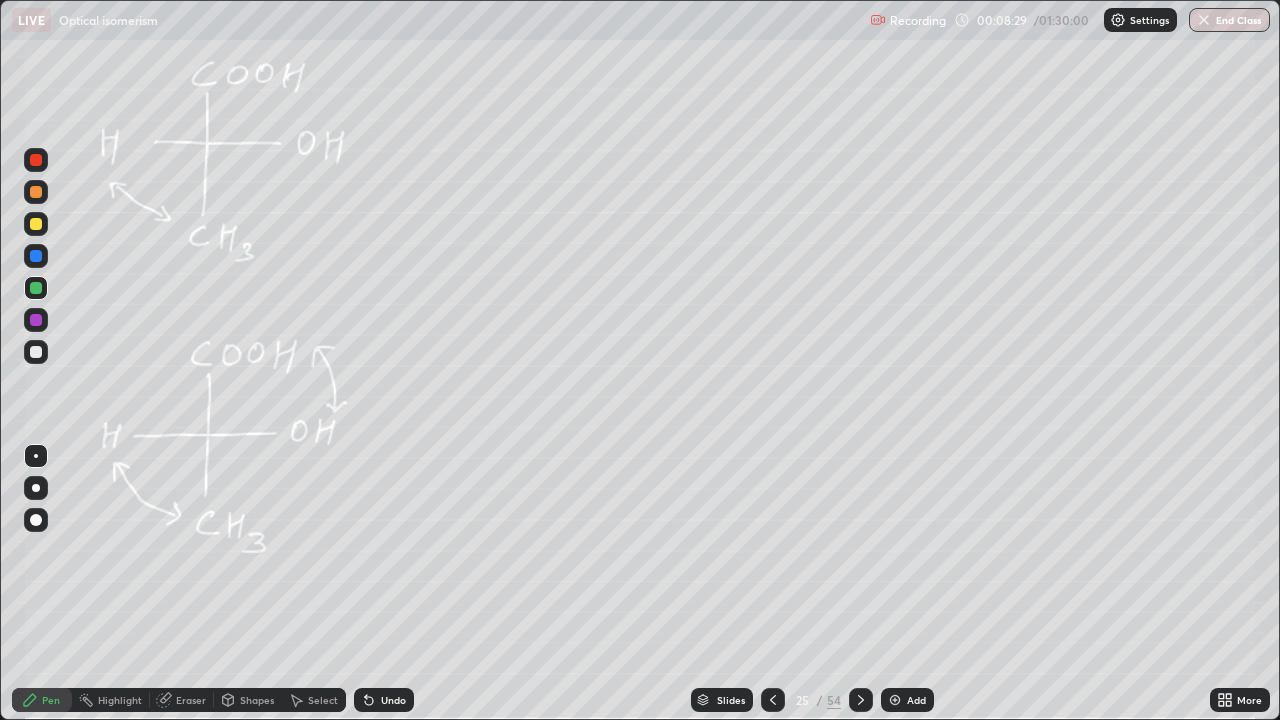 click 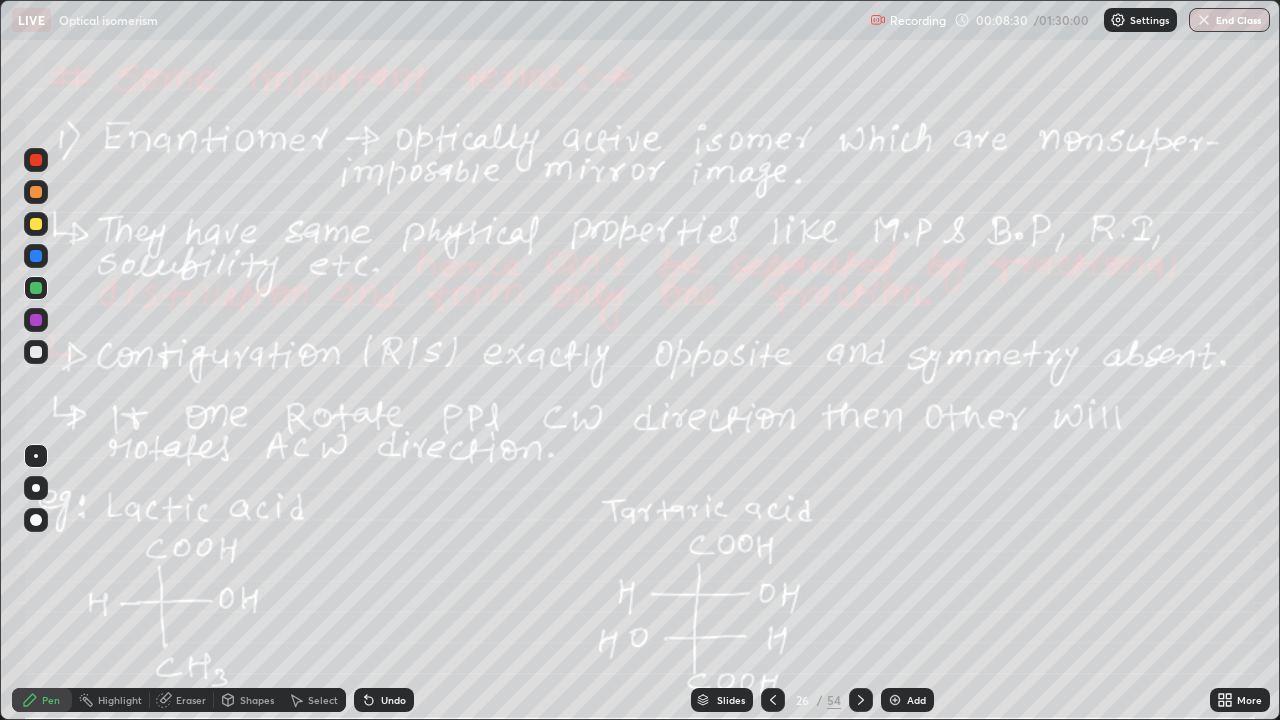 click 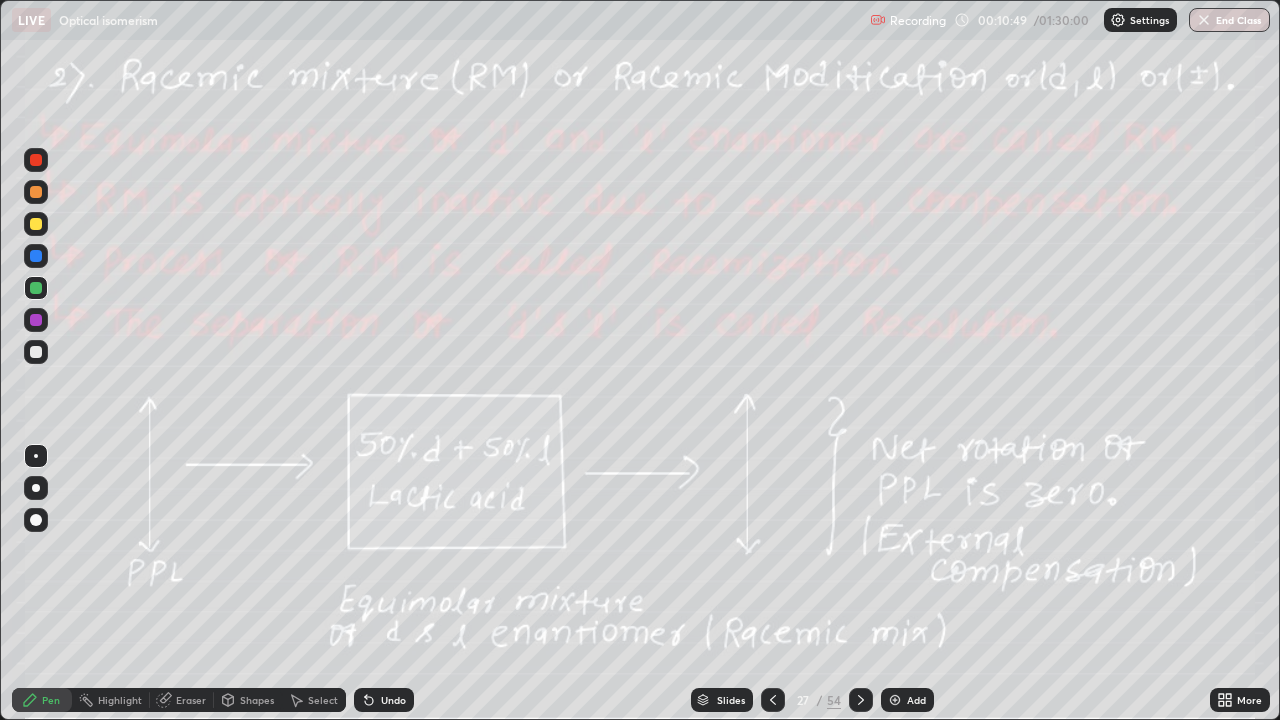 click on "Undo" at bounding box center (393, 700) 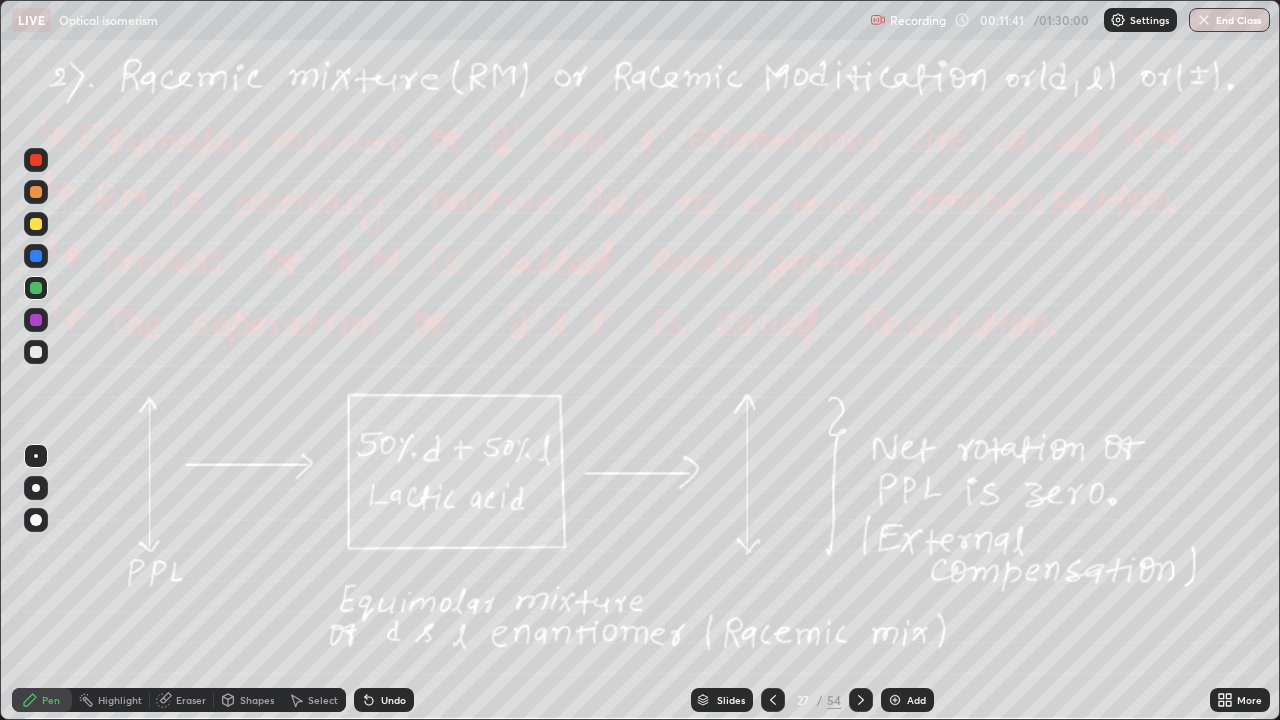 click 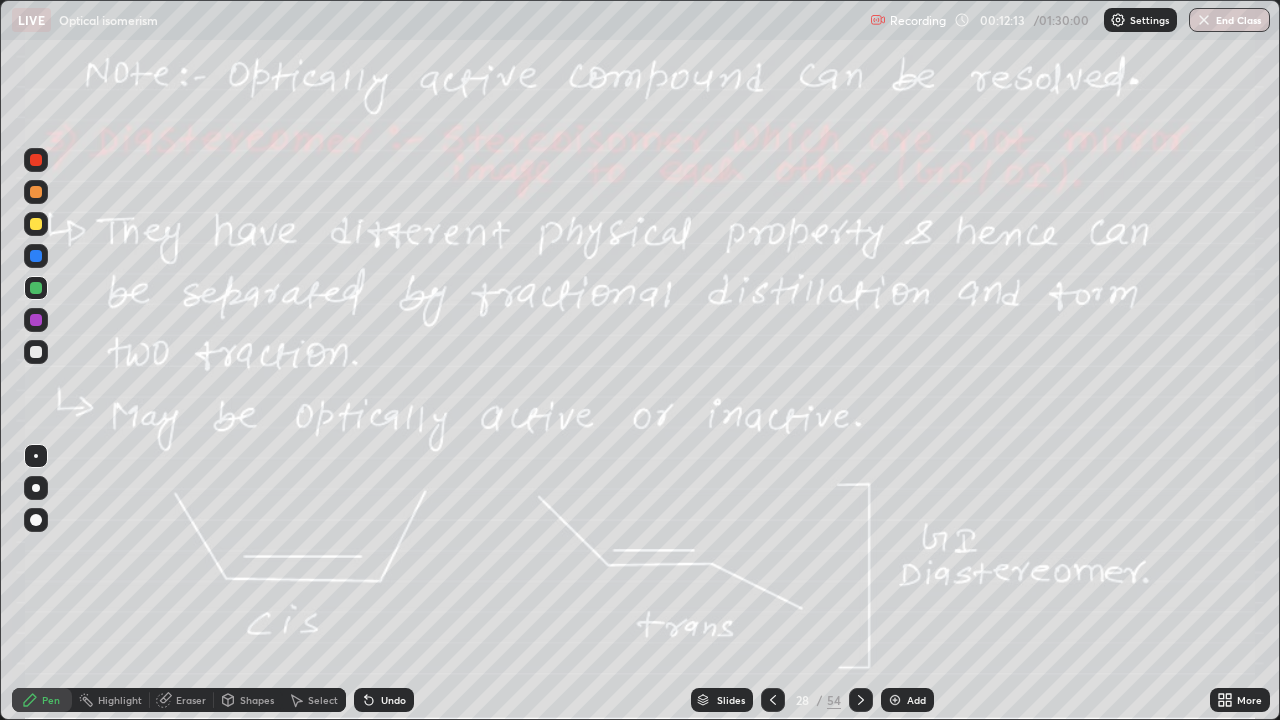 click at bounding box center [36, 352] 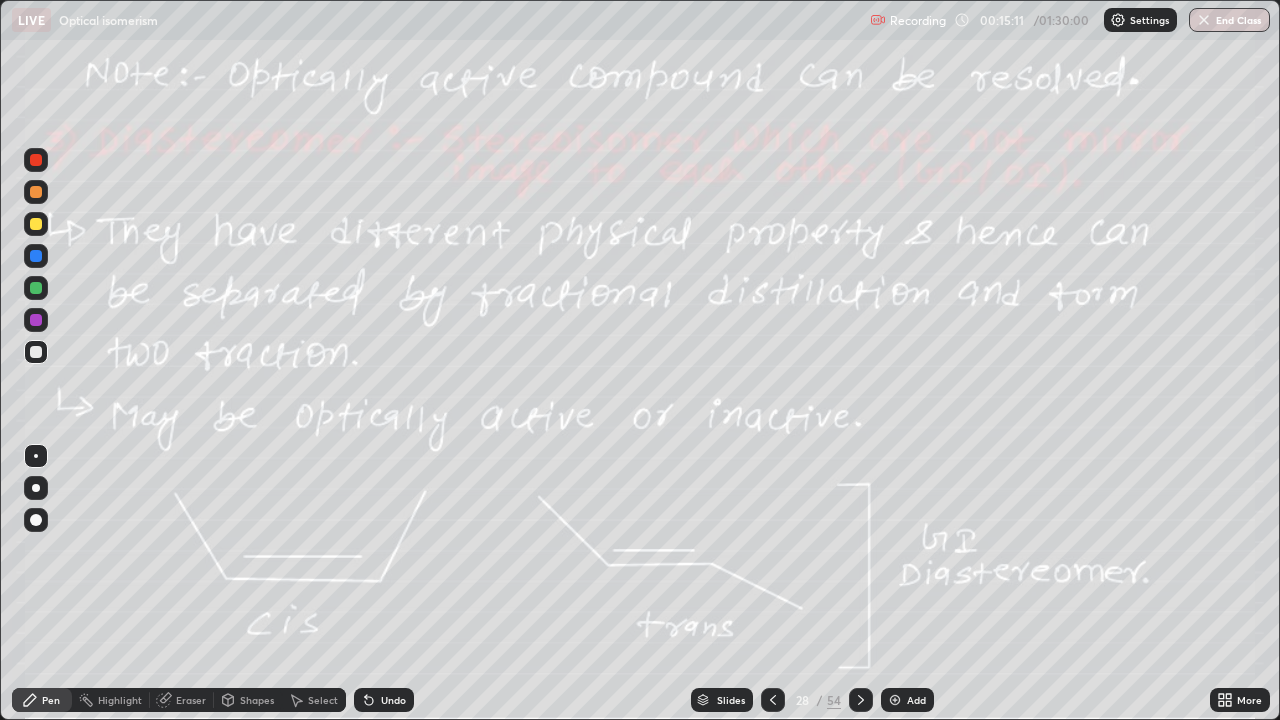 click on "Pen" at bounding box center (42, 700) 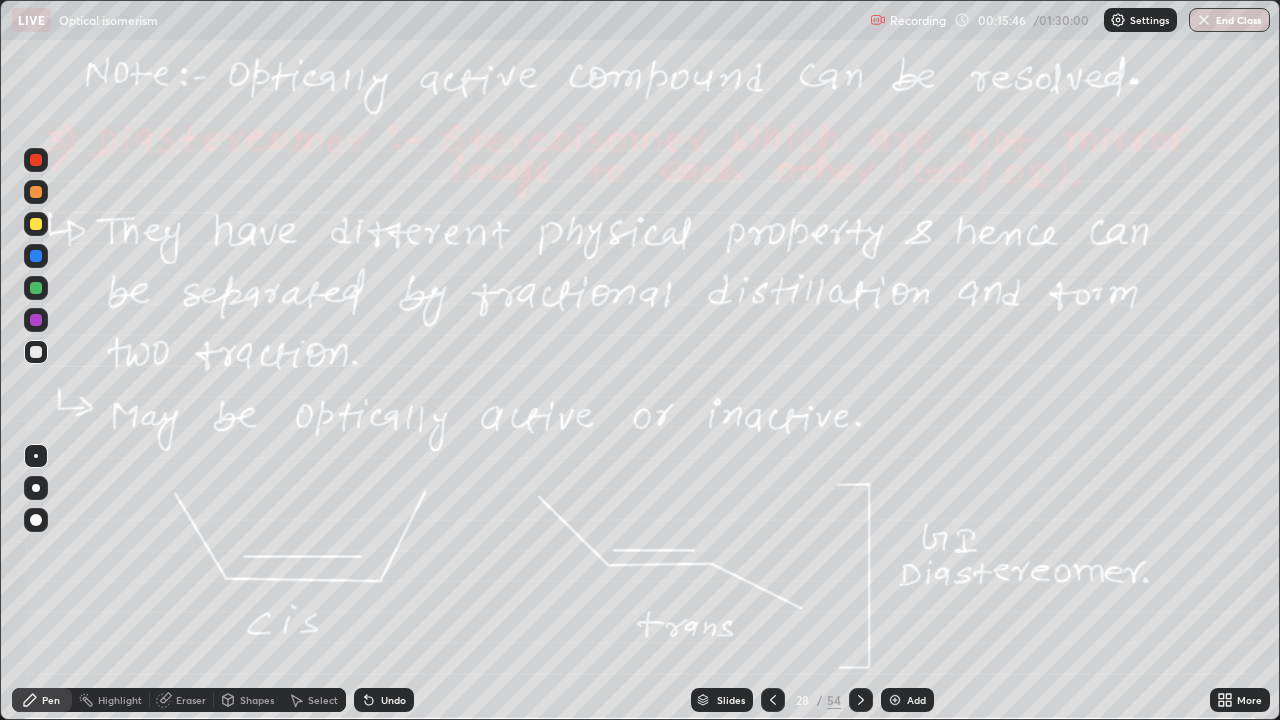 click 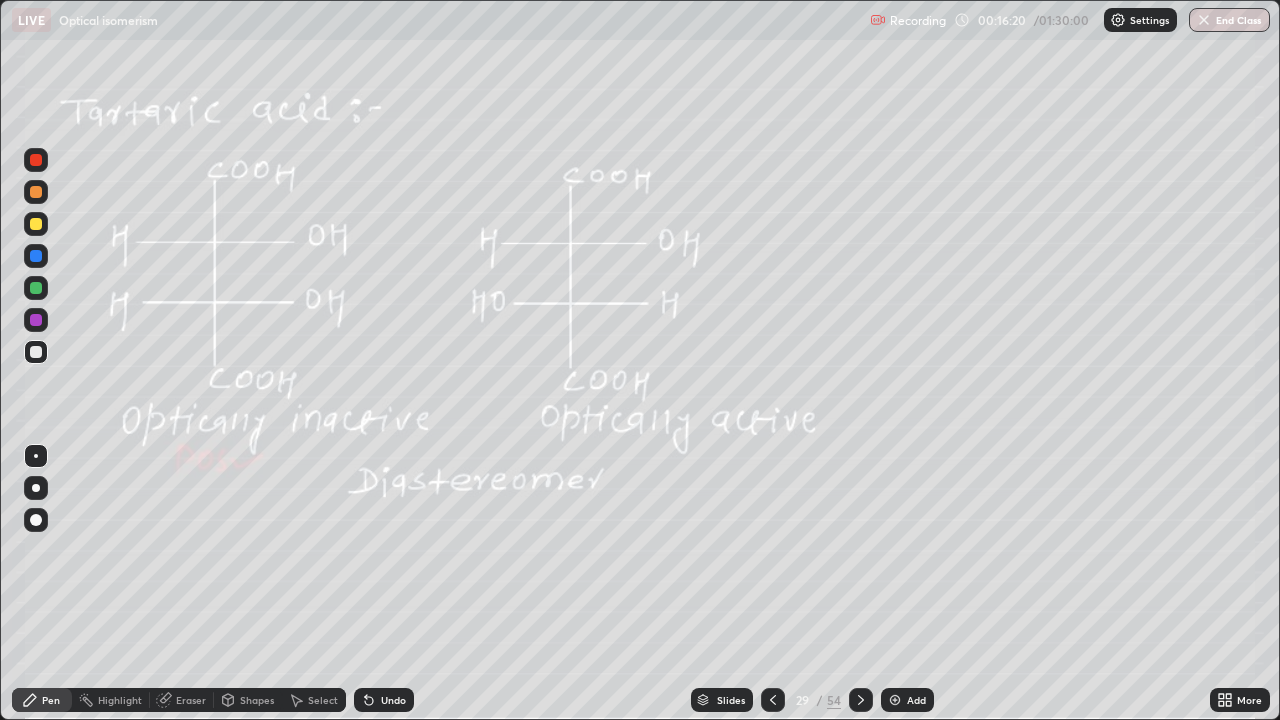 click at bounding box center [36, 224] 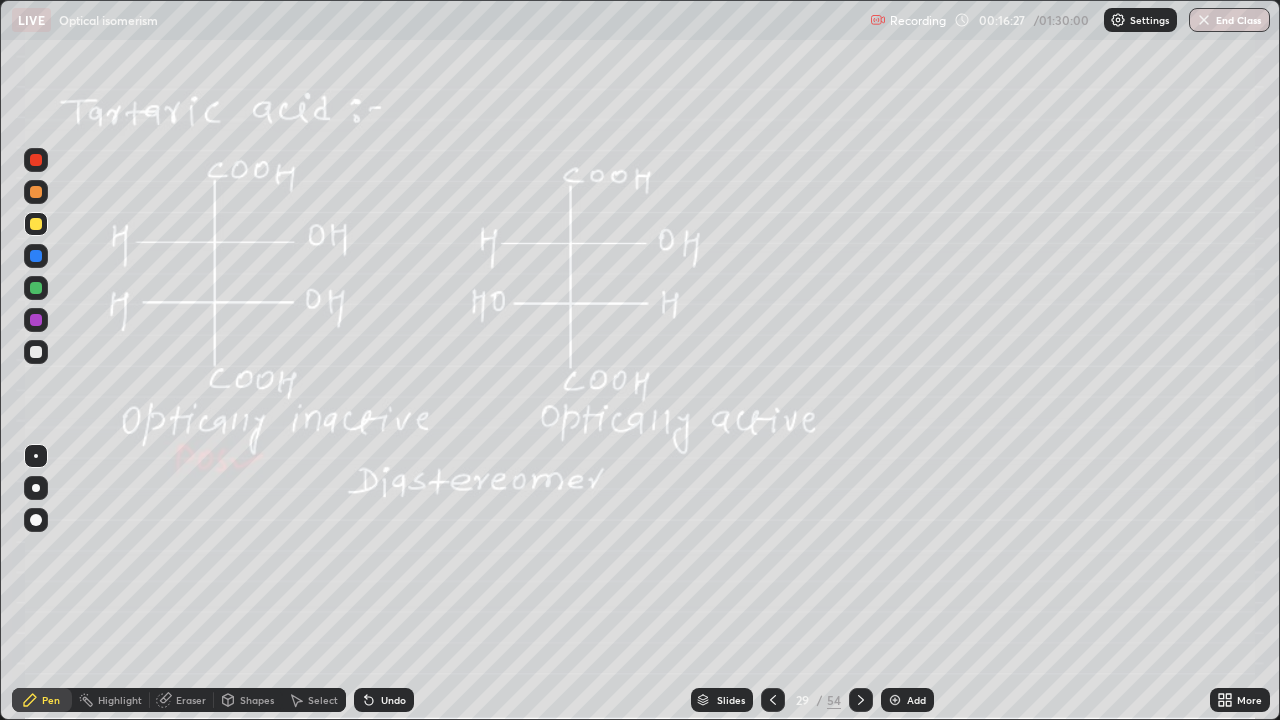 click on "Undo" at bounding box center [384, 700] 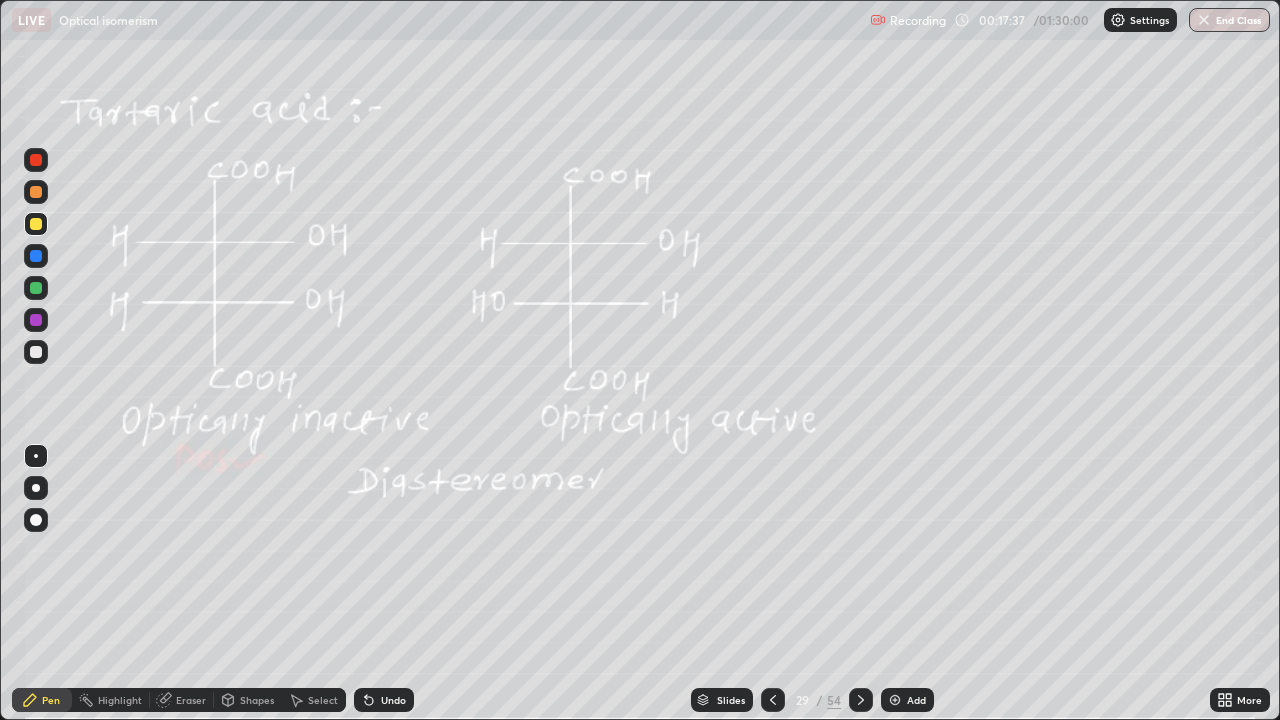 click 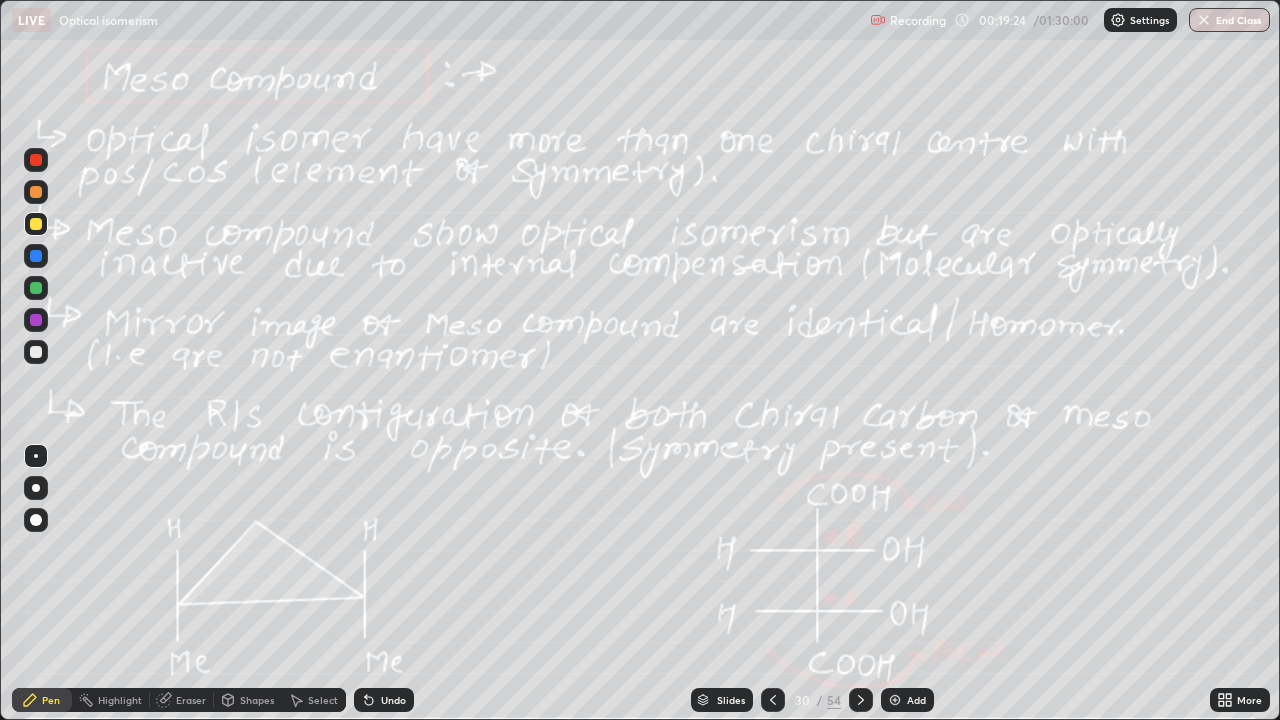 click on "Undo" at bounding box center [393, 700] 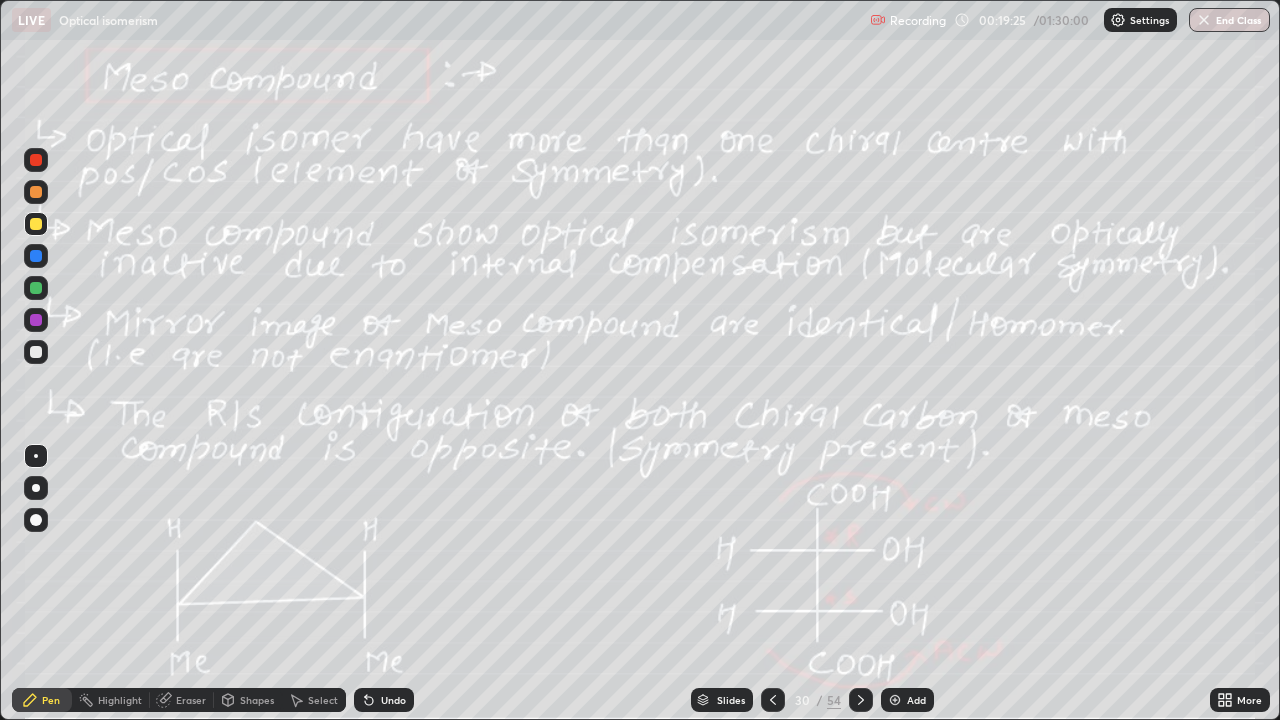 click on "Undo" at bounding box center [393, 700] 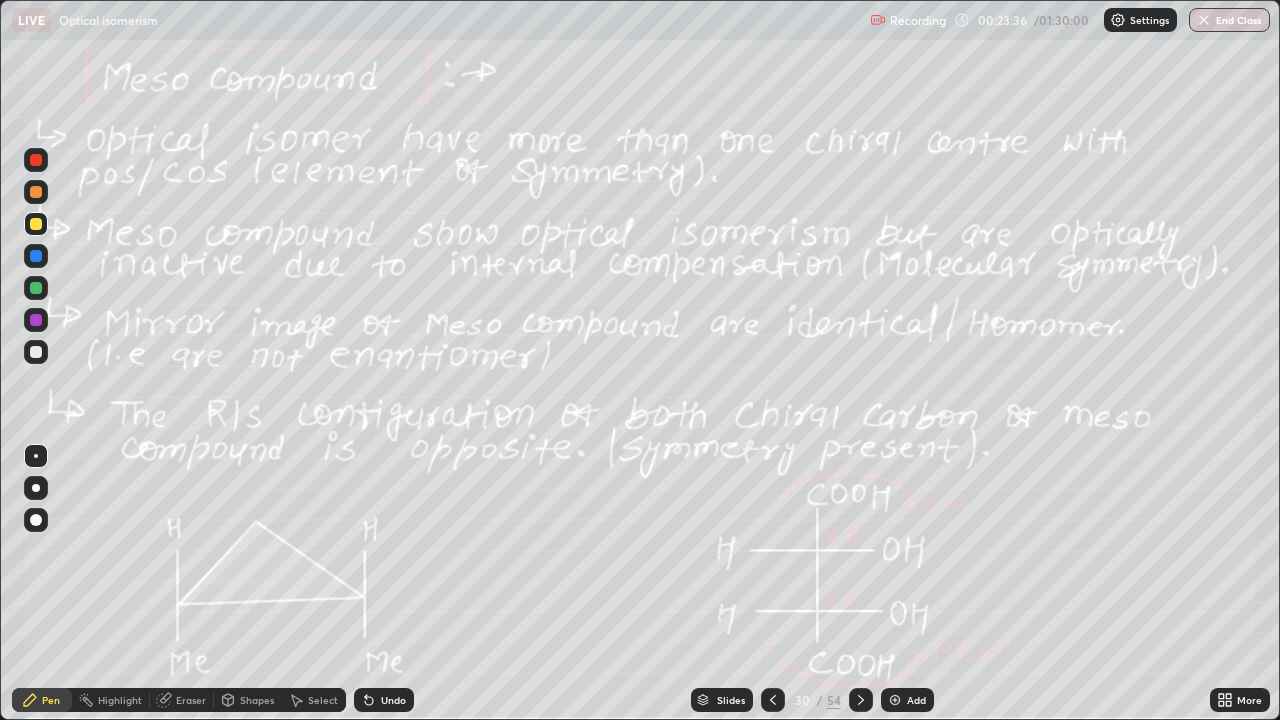 click on "54" at bounding box center [834, 700] 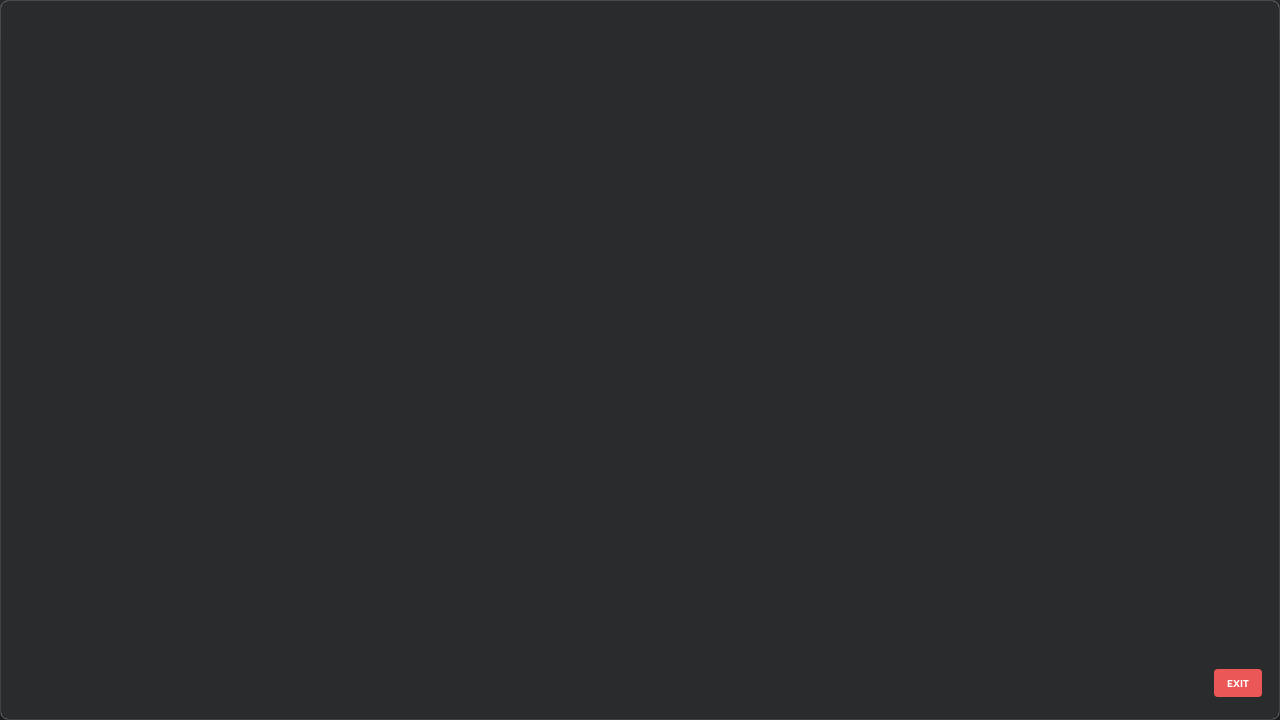 scroll, scrollTop: 1528, scrollLeft: 0, axis: vertical 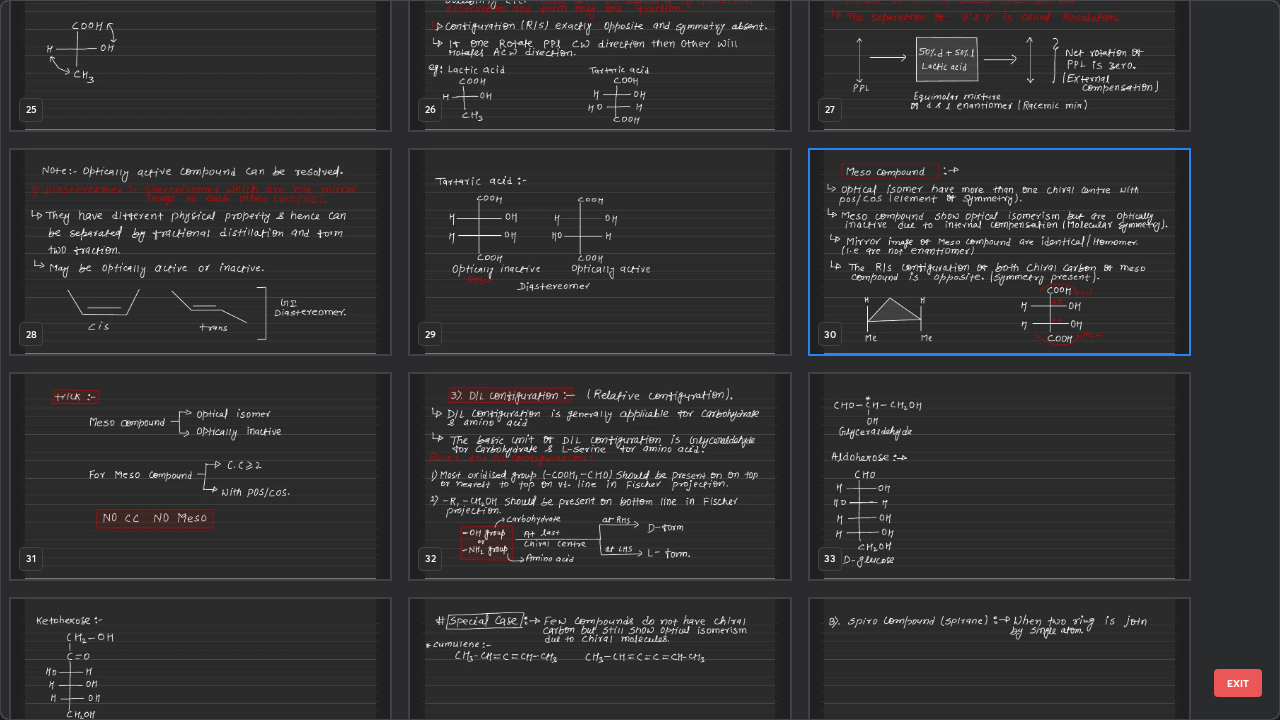 click at bounding box center [200, 476] 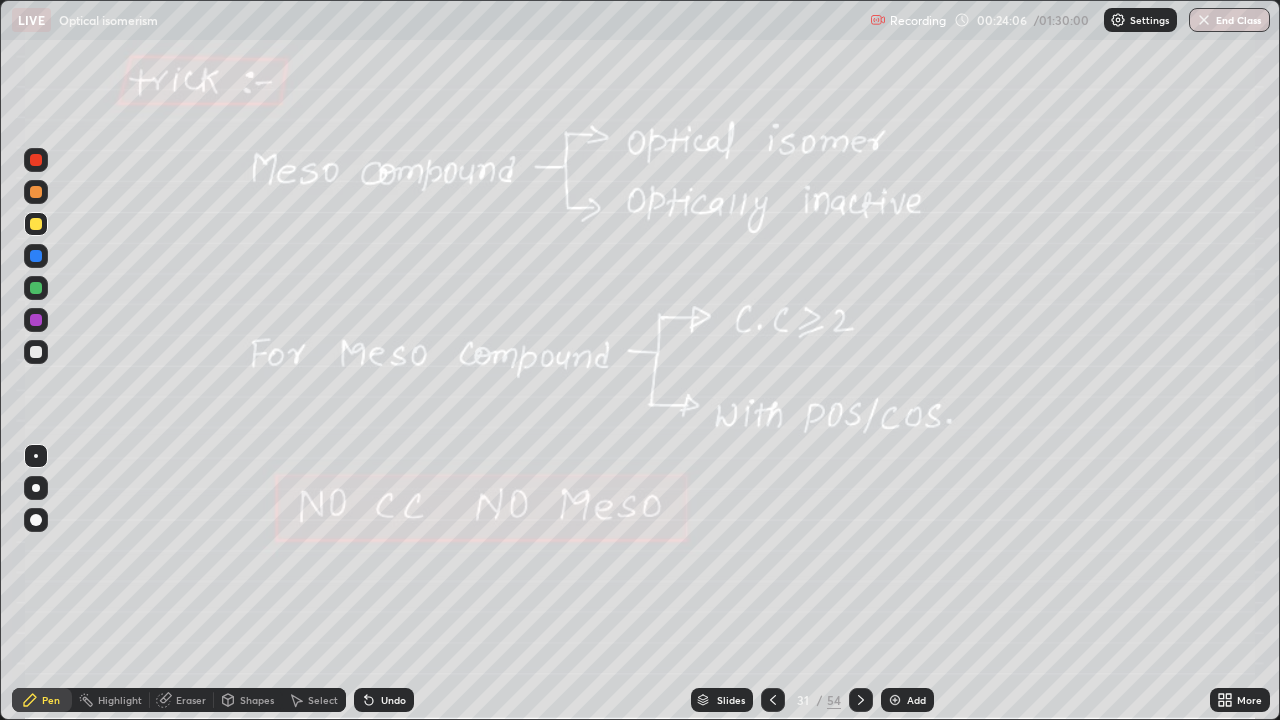 click at bounding box center (773, 700) 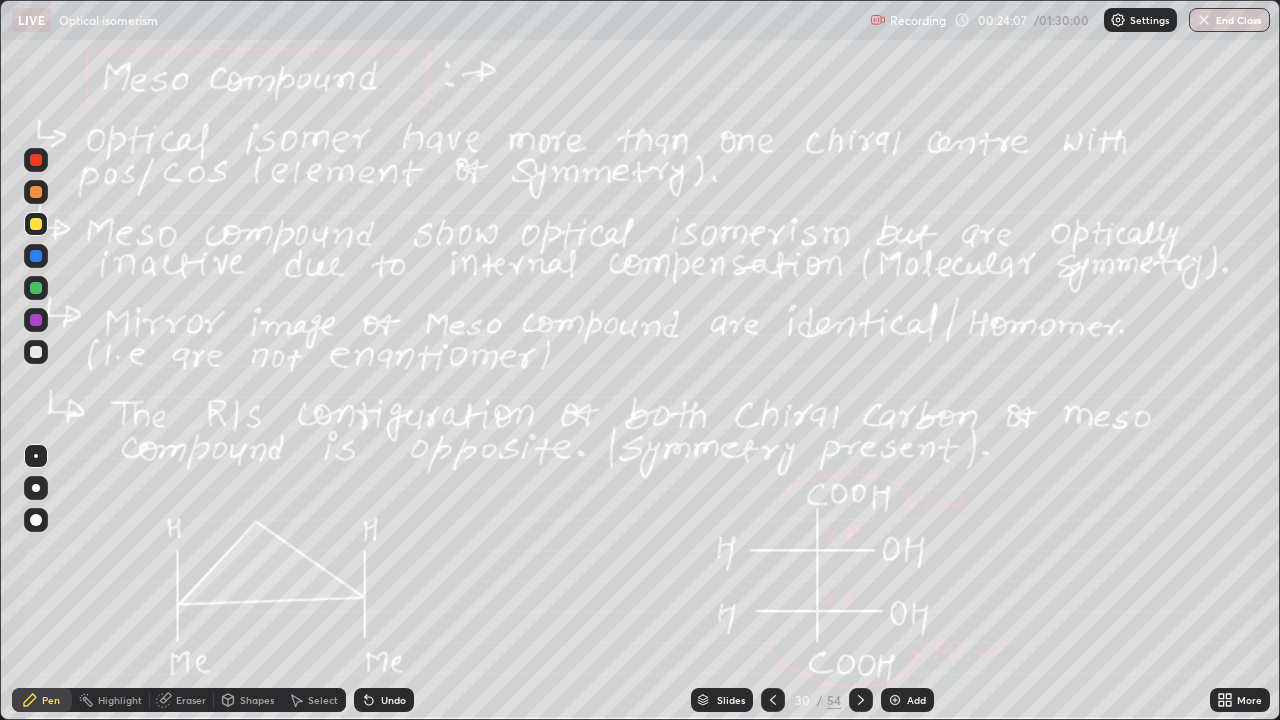 click 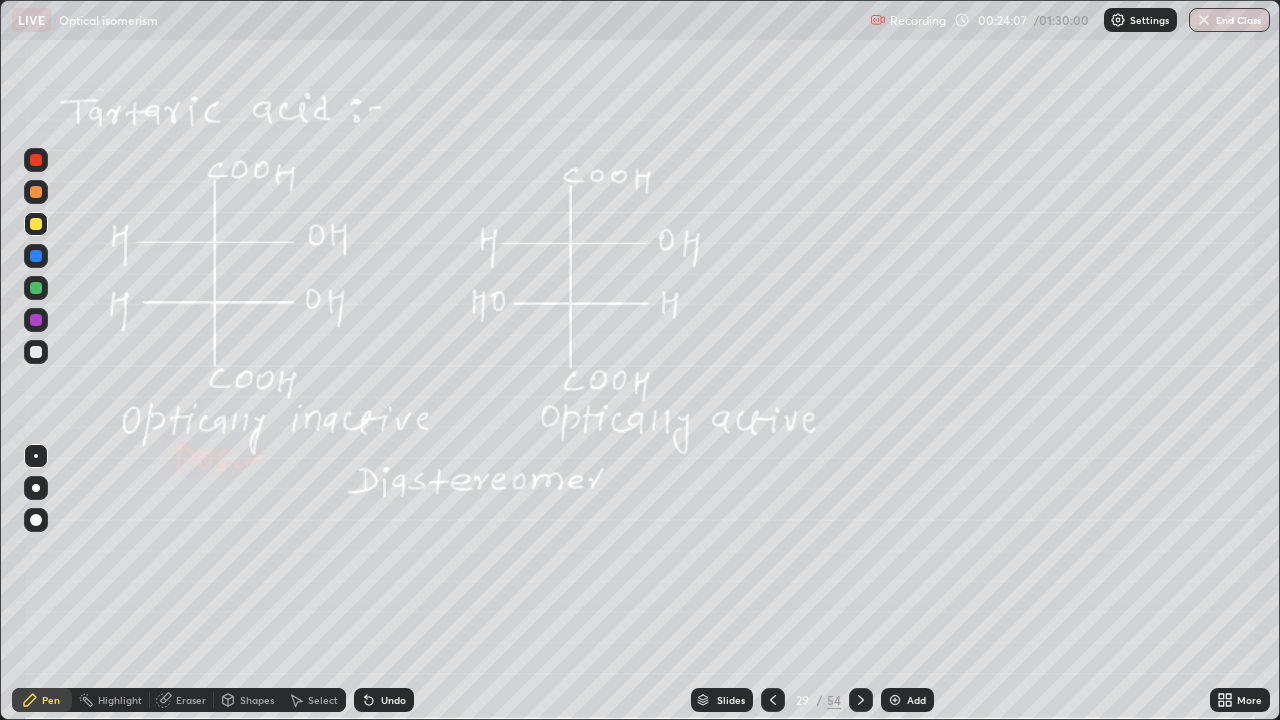 click 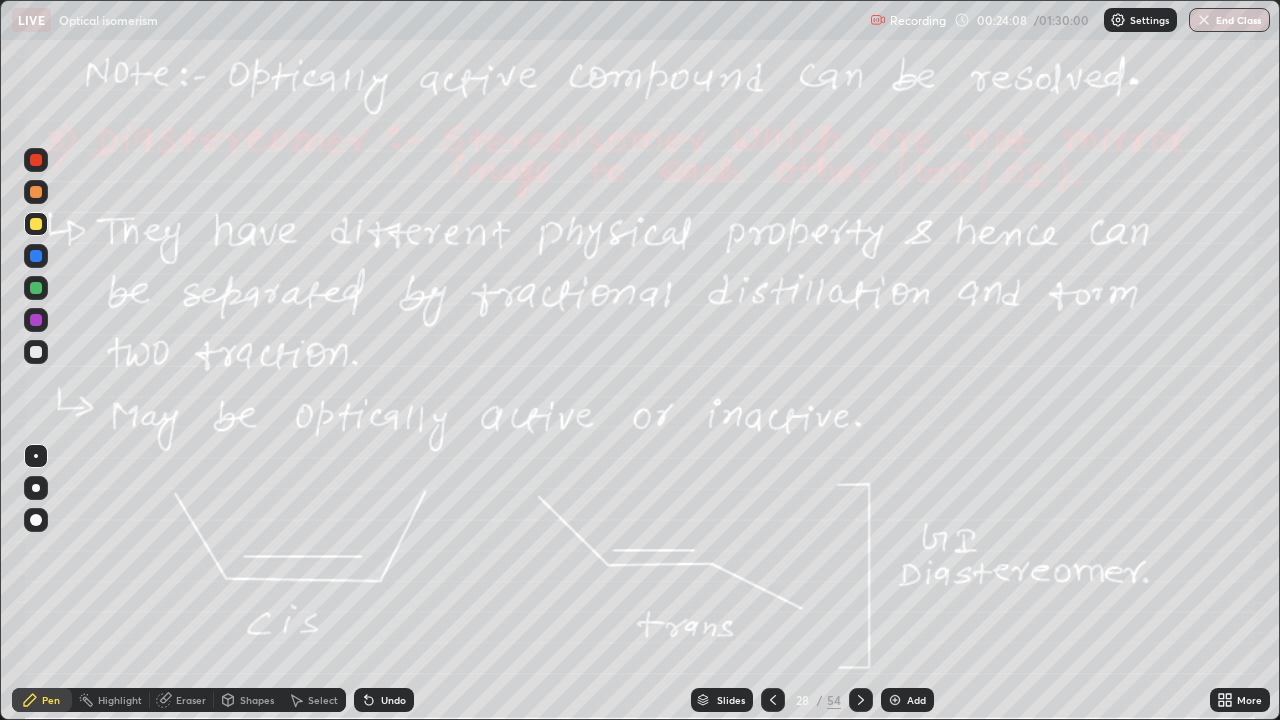 click 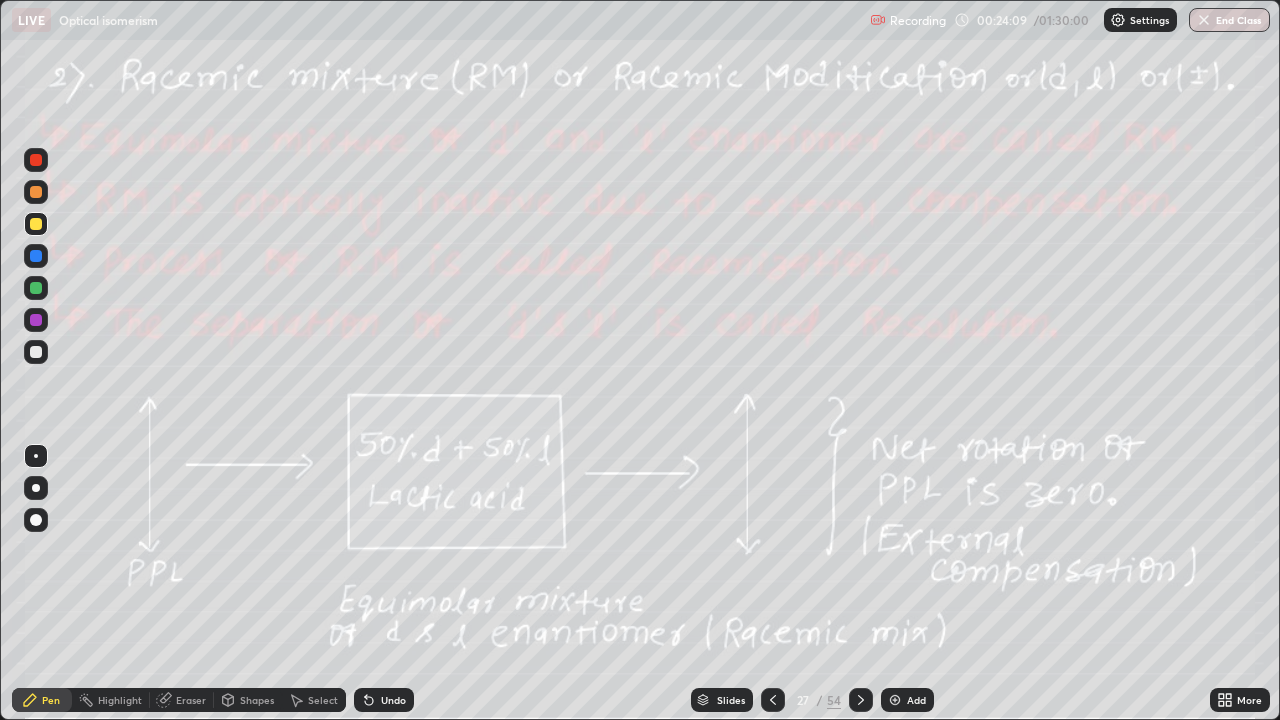 click 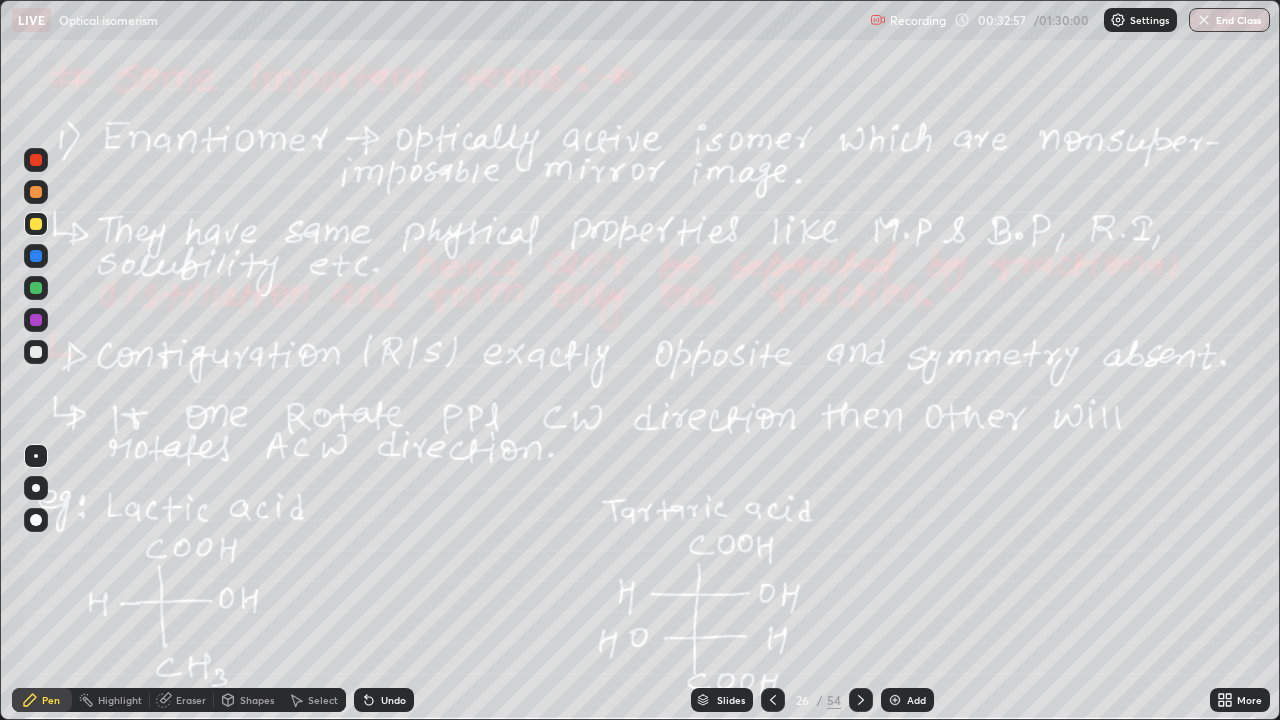 click 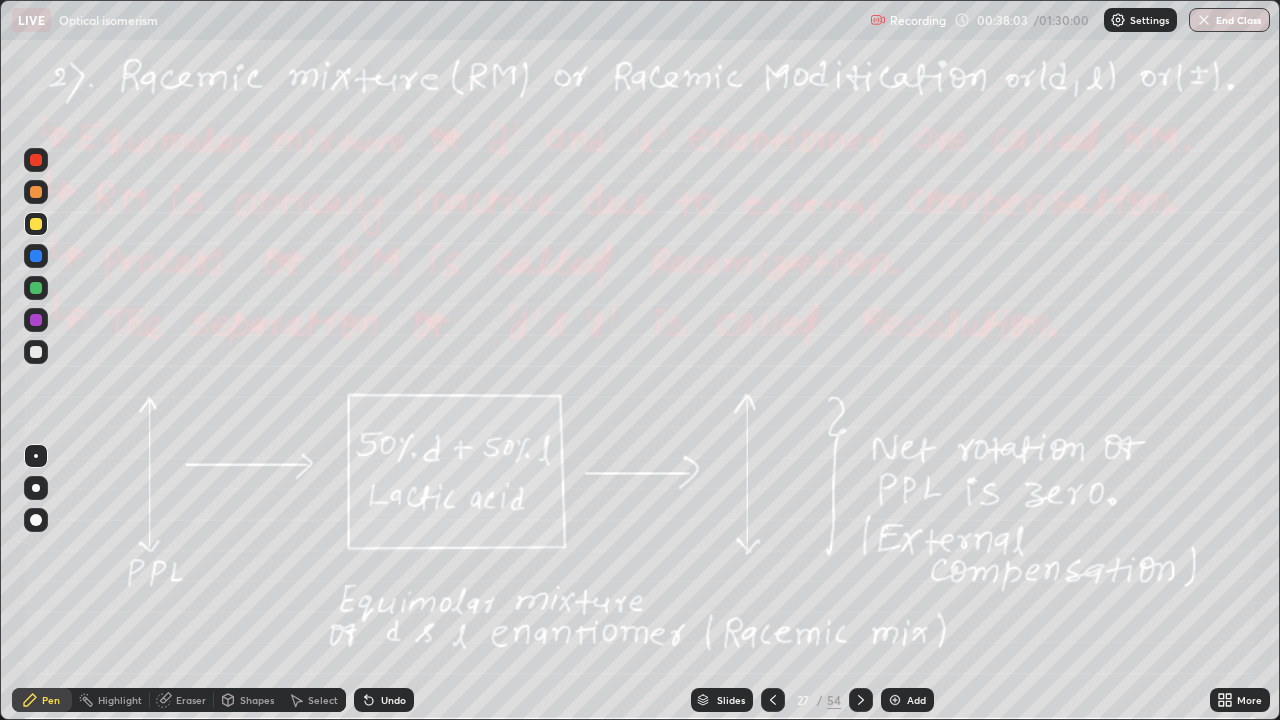 click 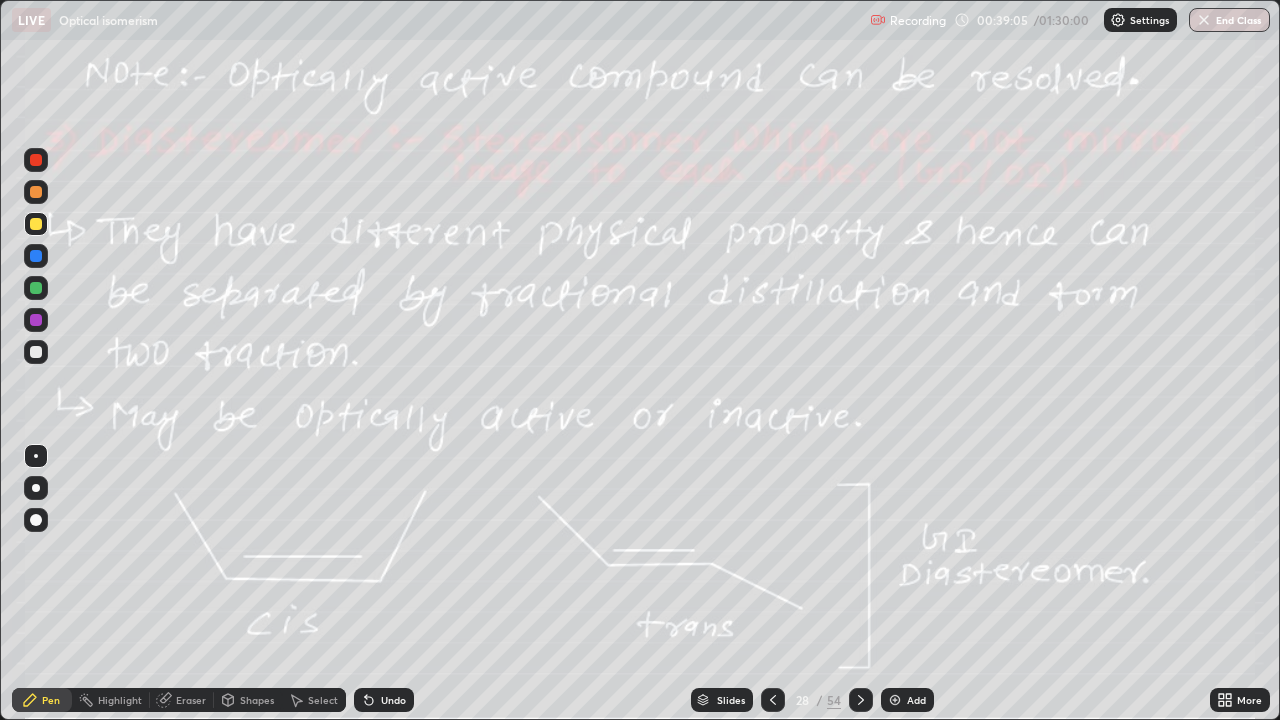 click on "Eraser" at bounding box center [191, 700] 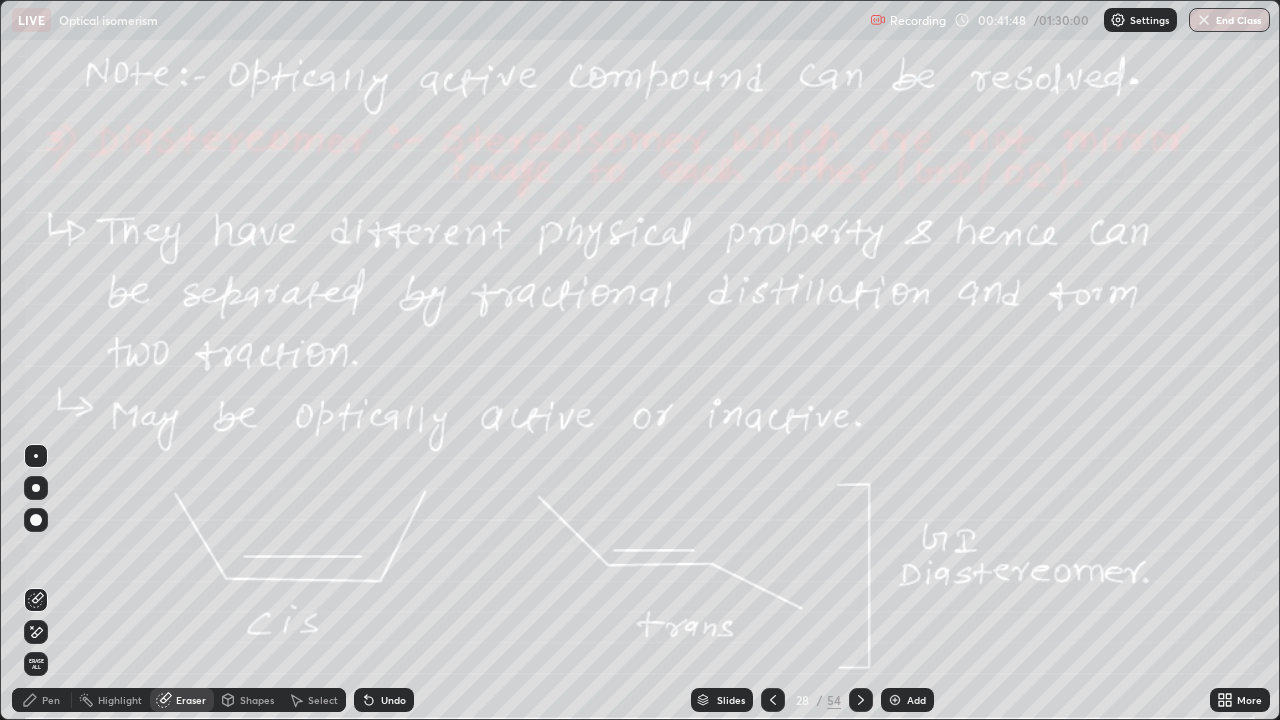 click on "Pen" at bounding box center (42, 700) 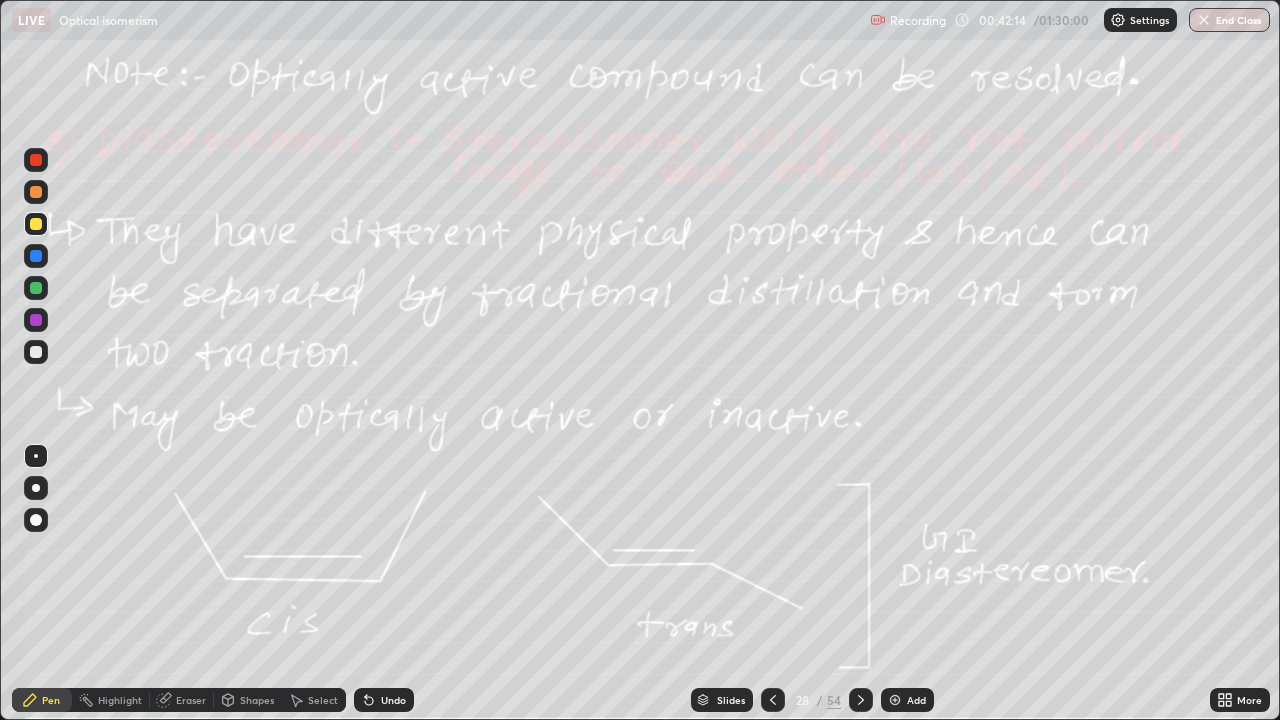 click 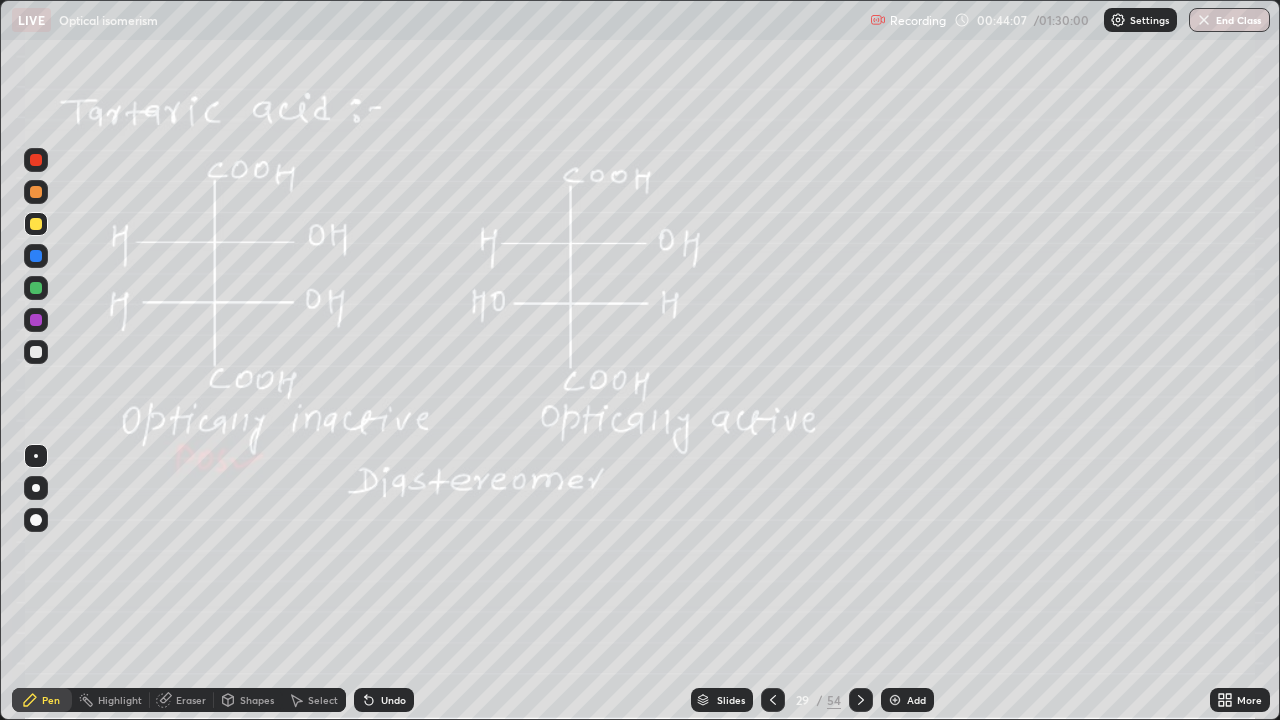 click at bounding box center (861, 700) 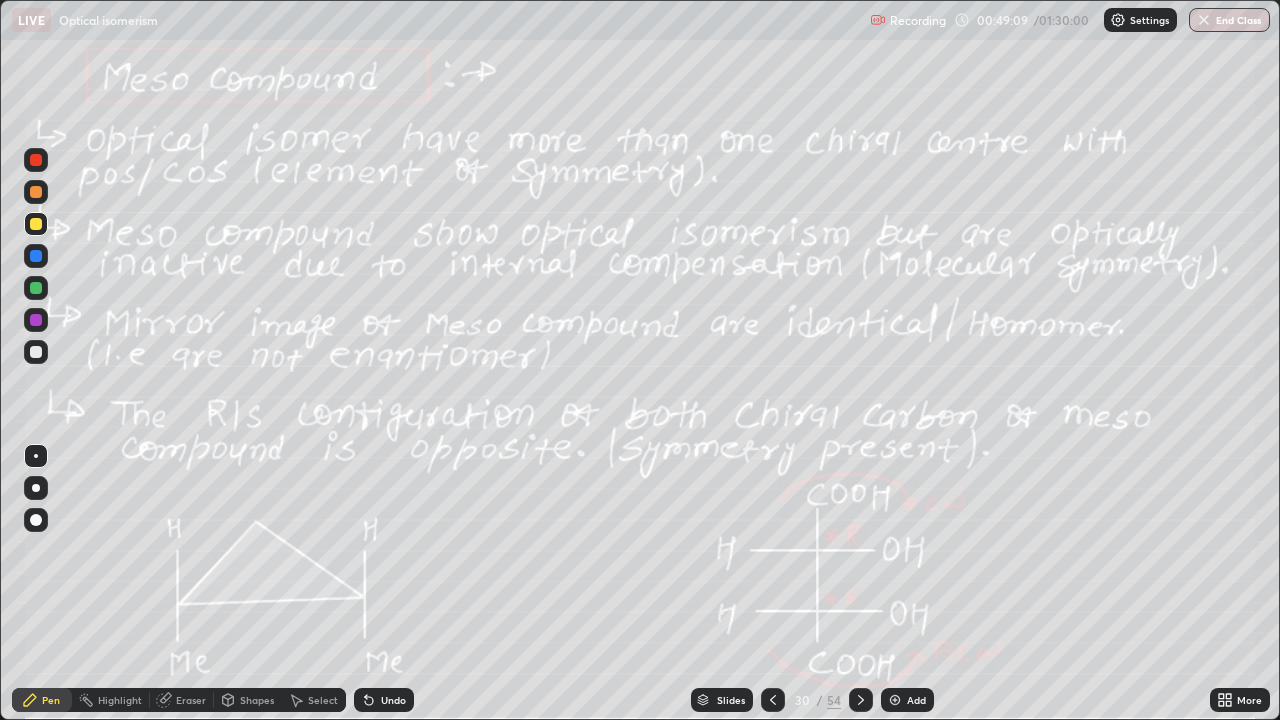 click 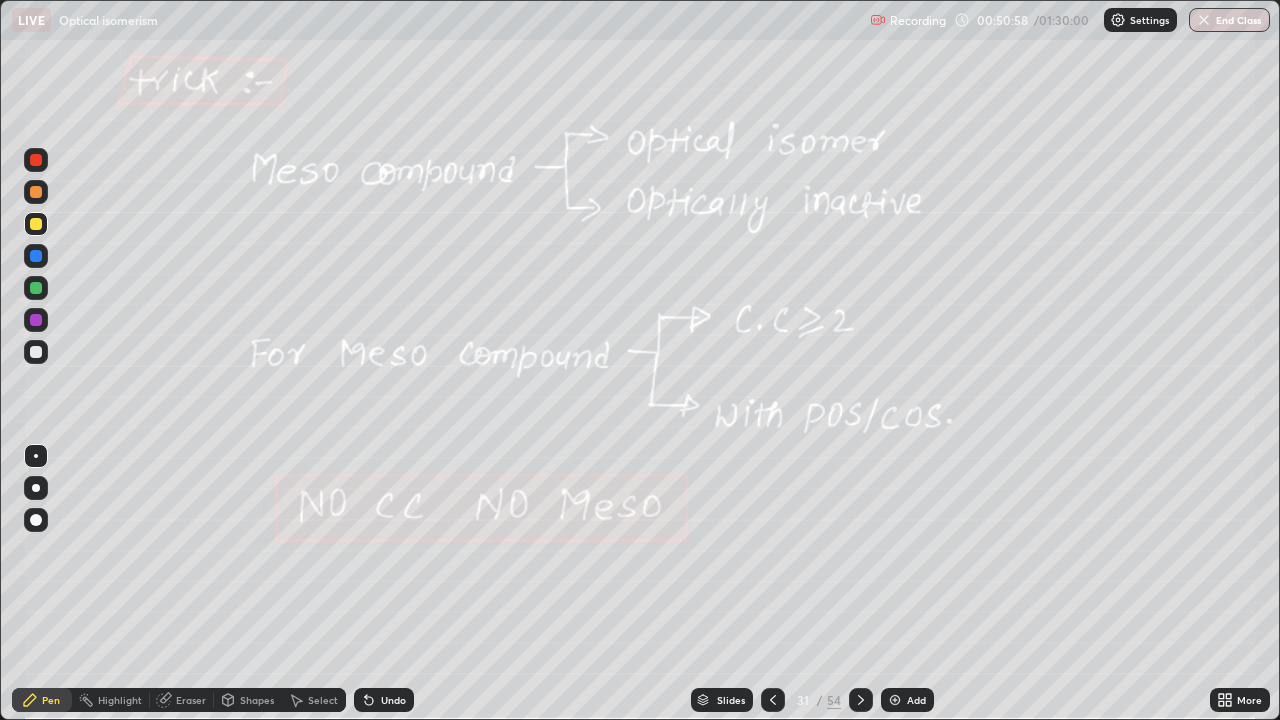 click 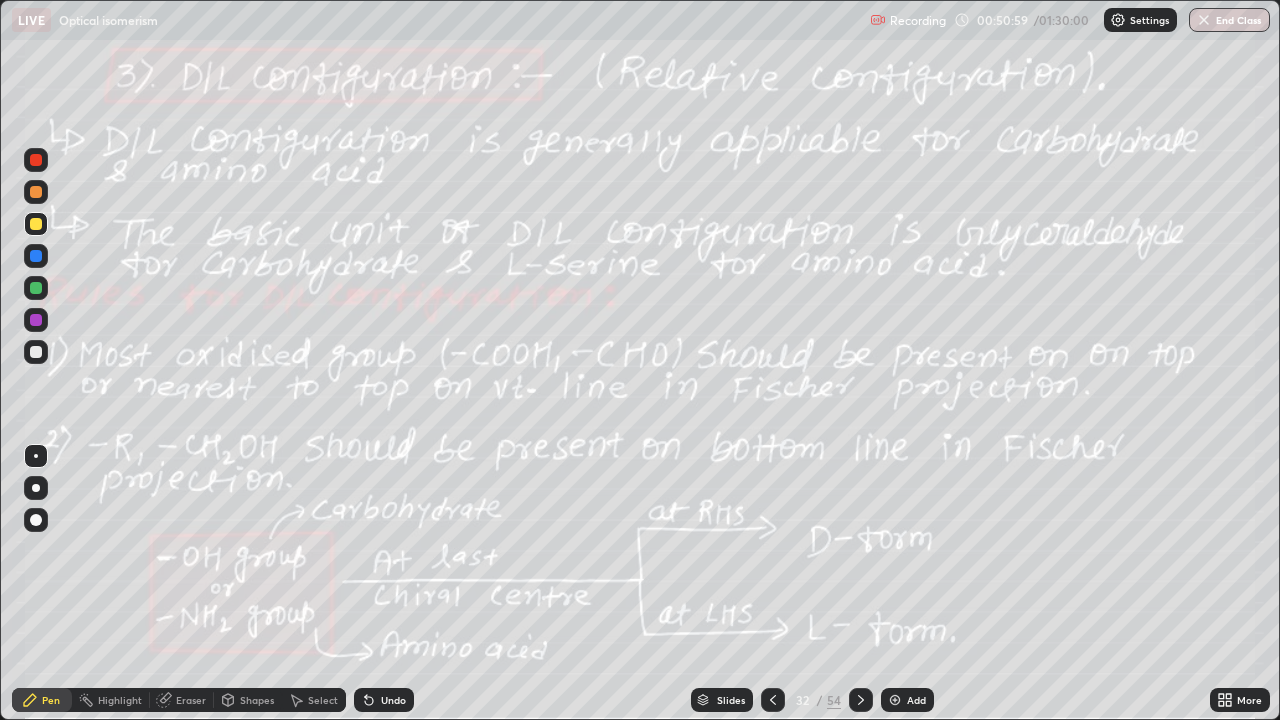 click 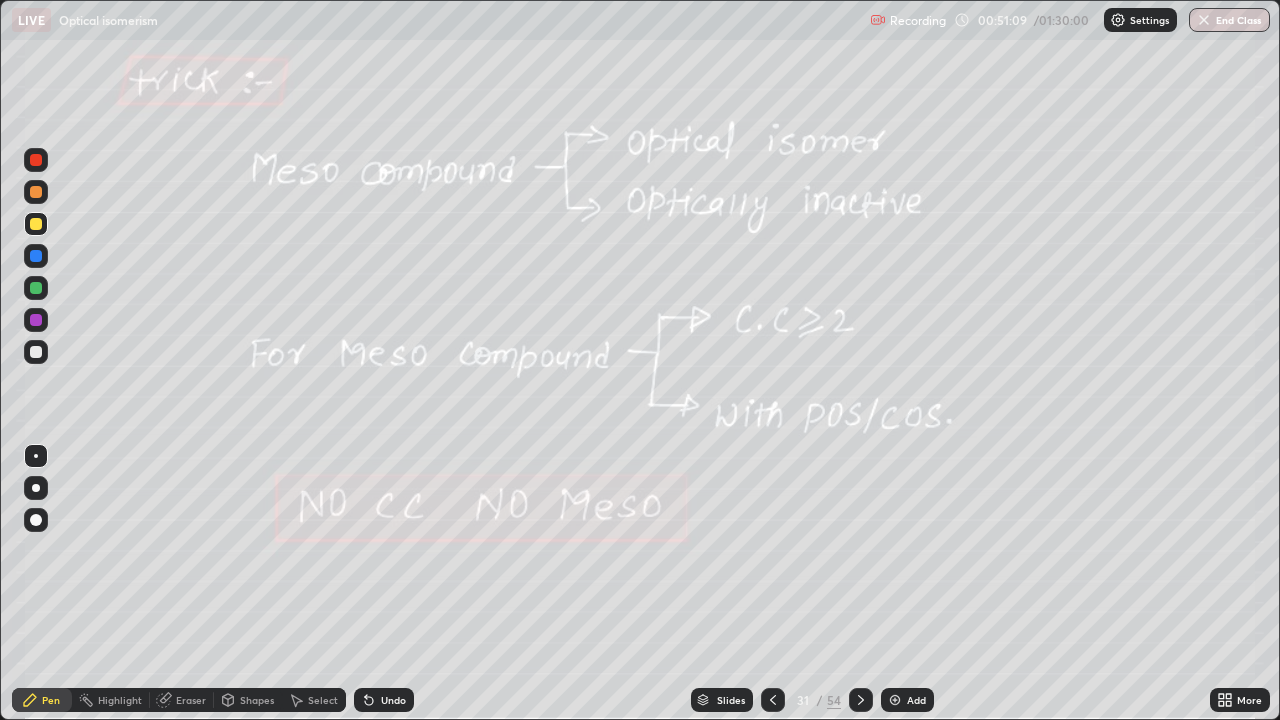 click 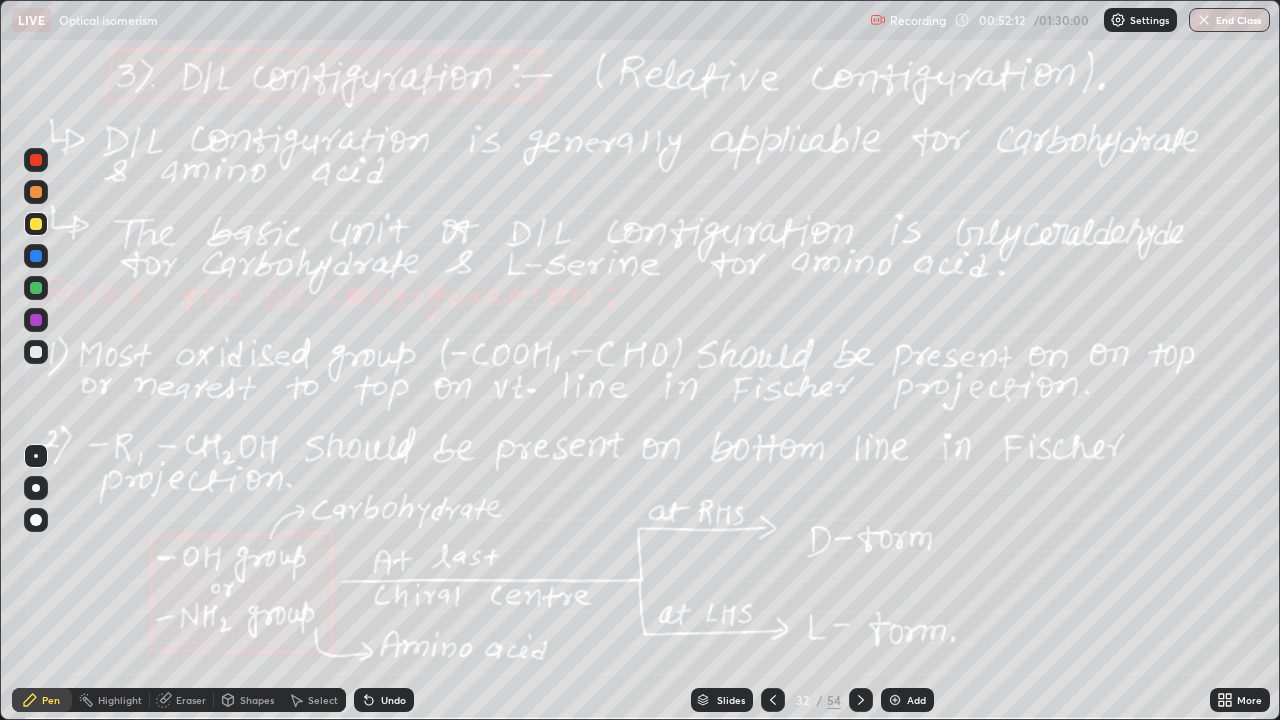 click at bounding box center (36, 288) 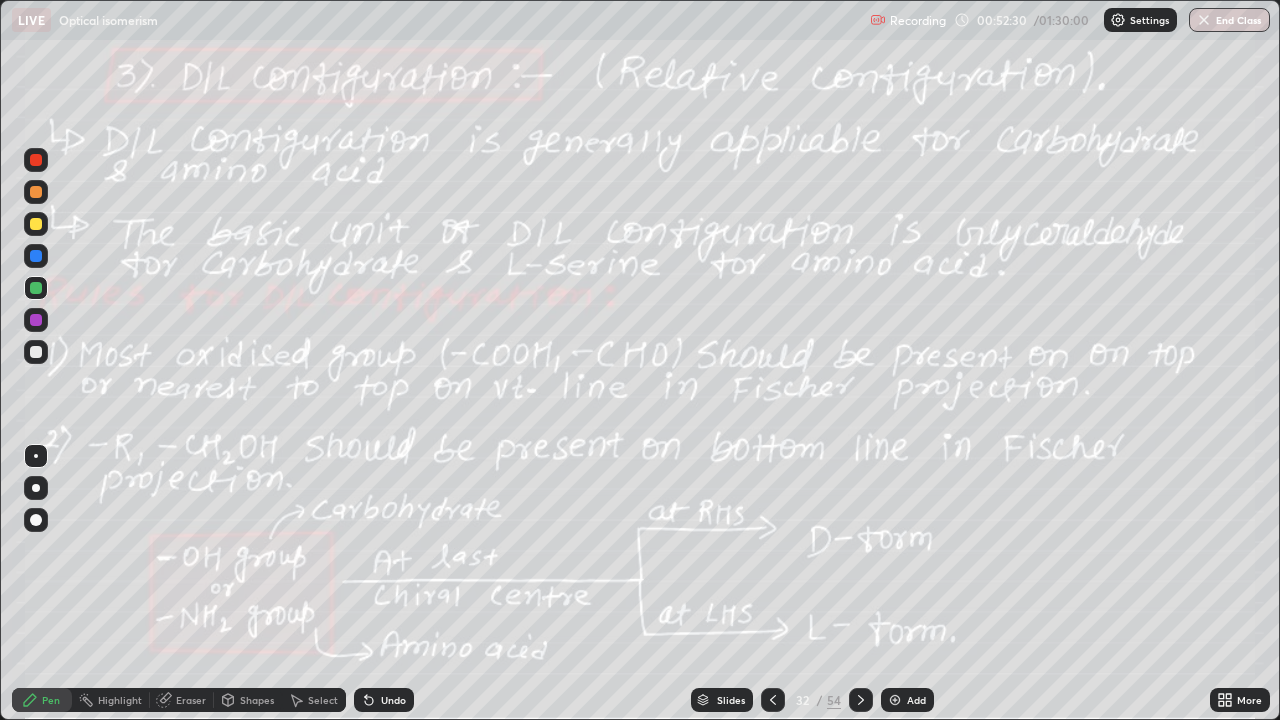 click 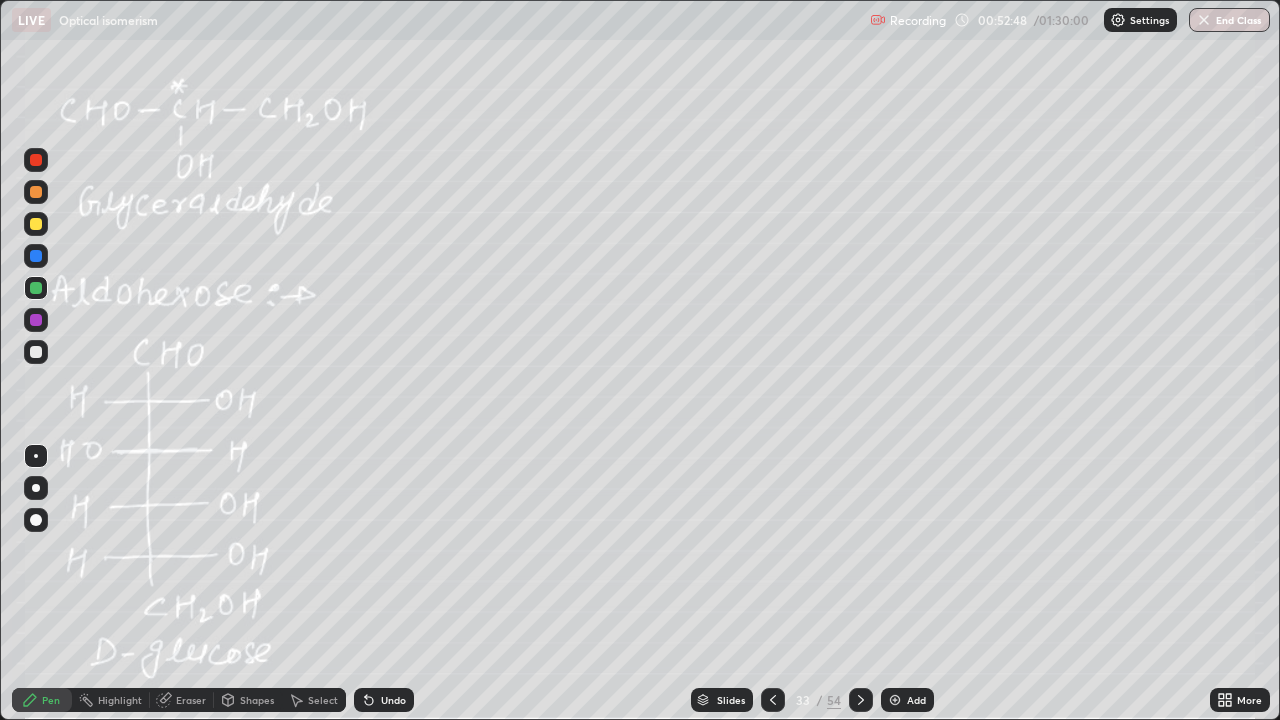 click on "Undo" at bounding box center [384, 700] 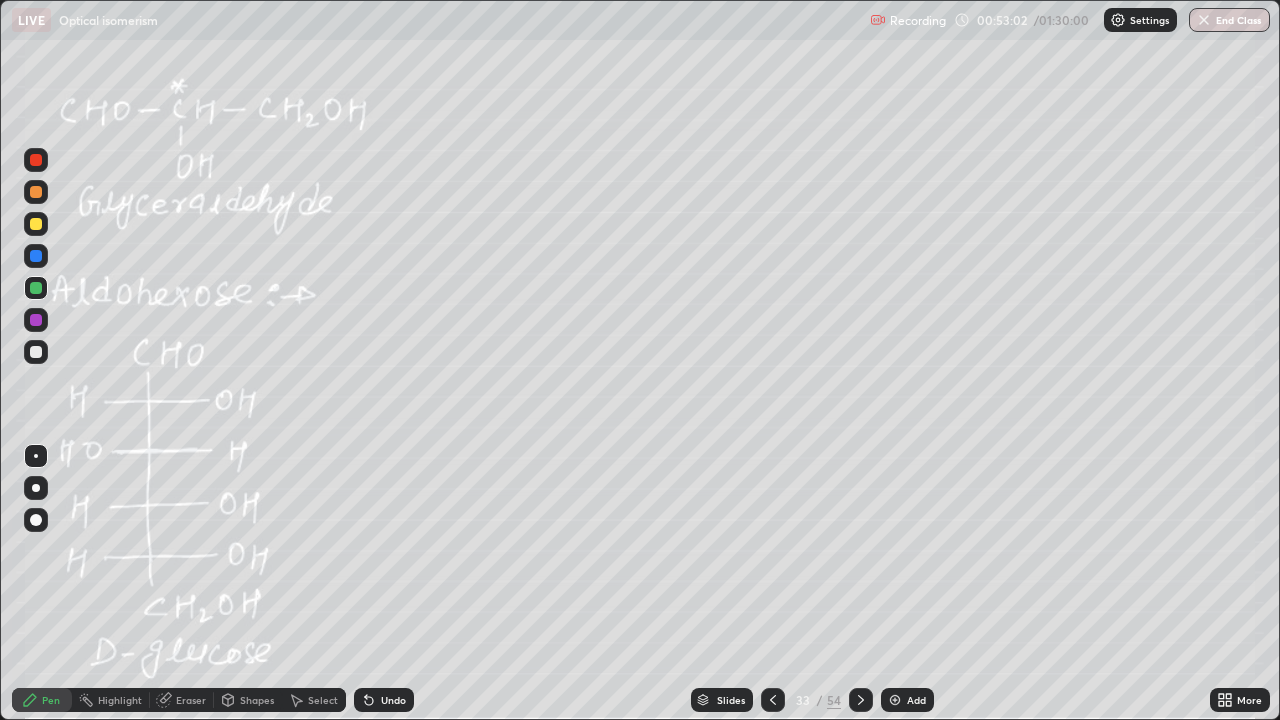 click 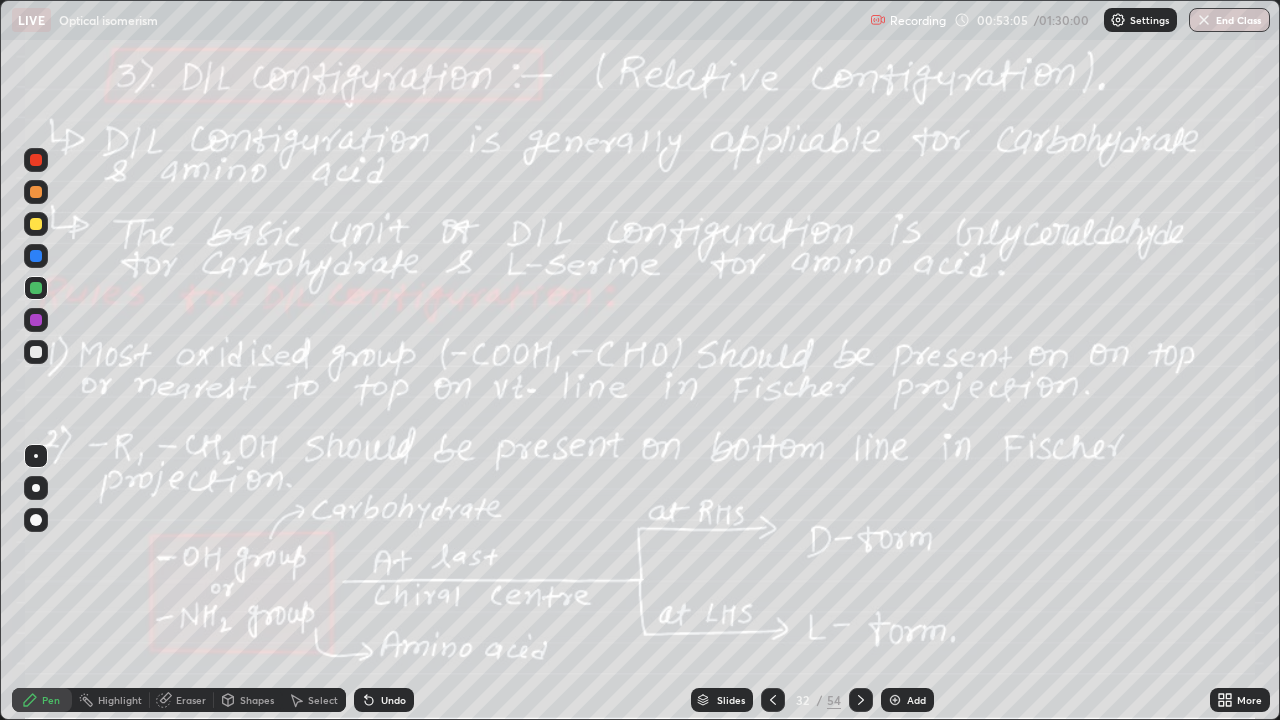click at bounding box center [36, 352] 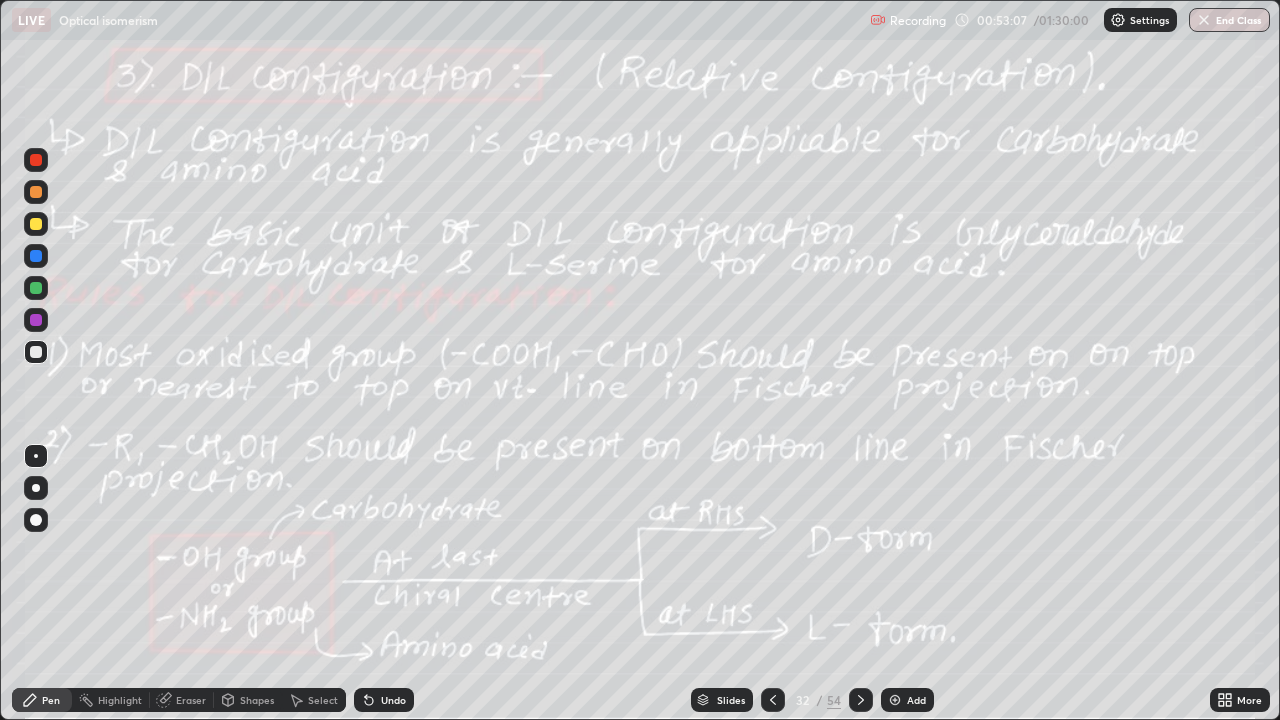 click 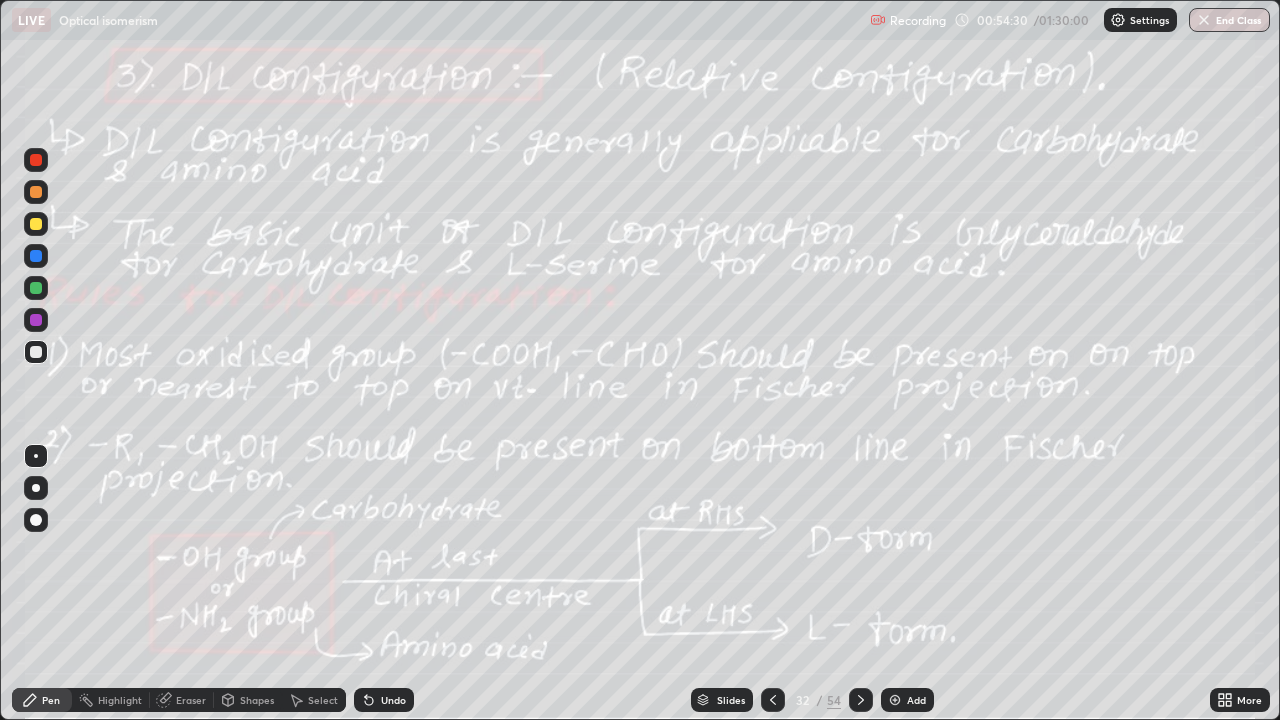 click at bounding box center (861, 700) 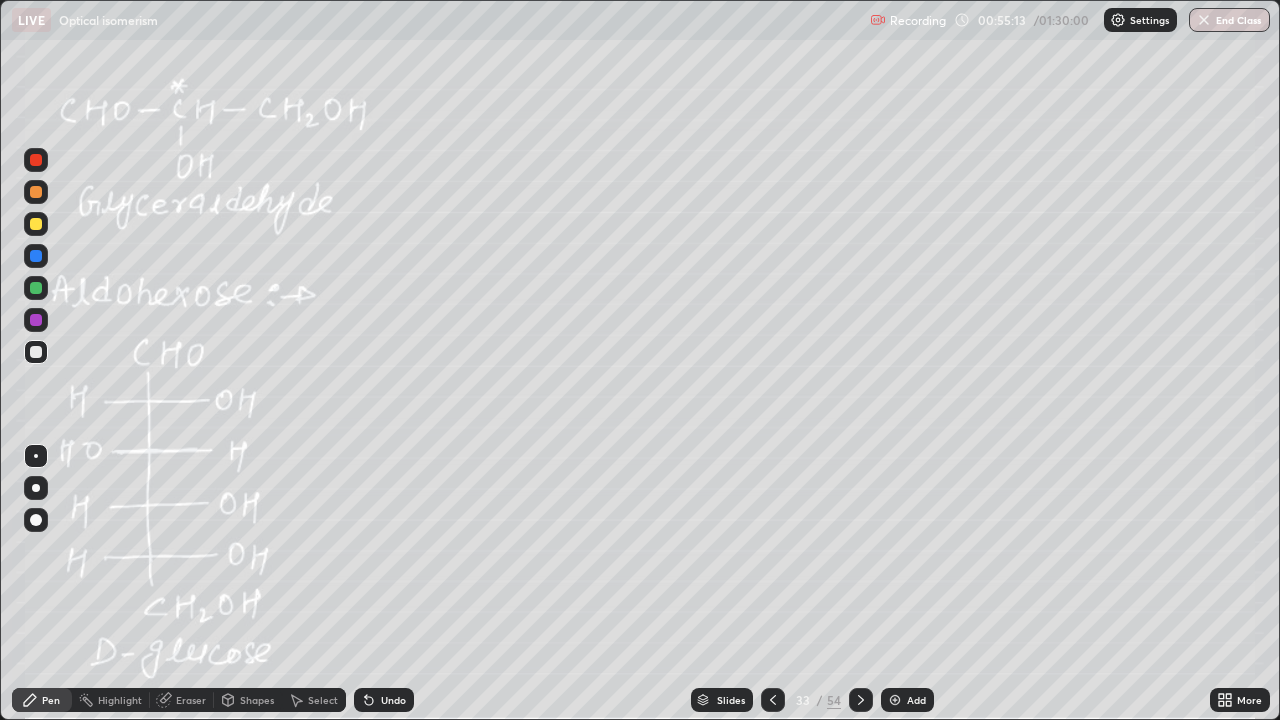 click on "Eraser" at bounding box center (182, 700) 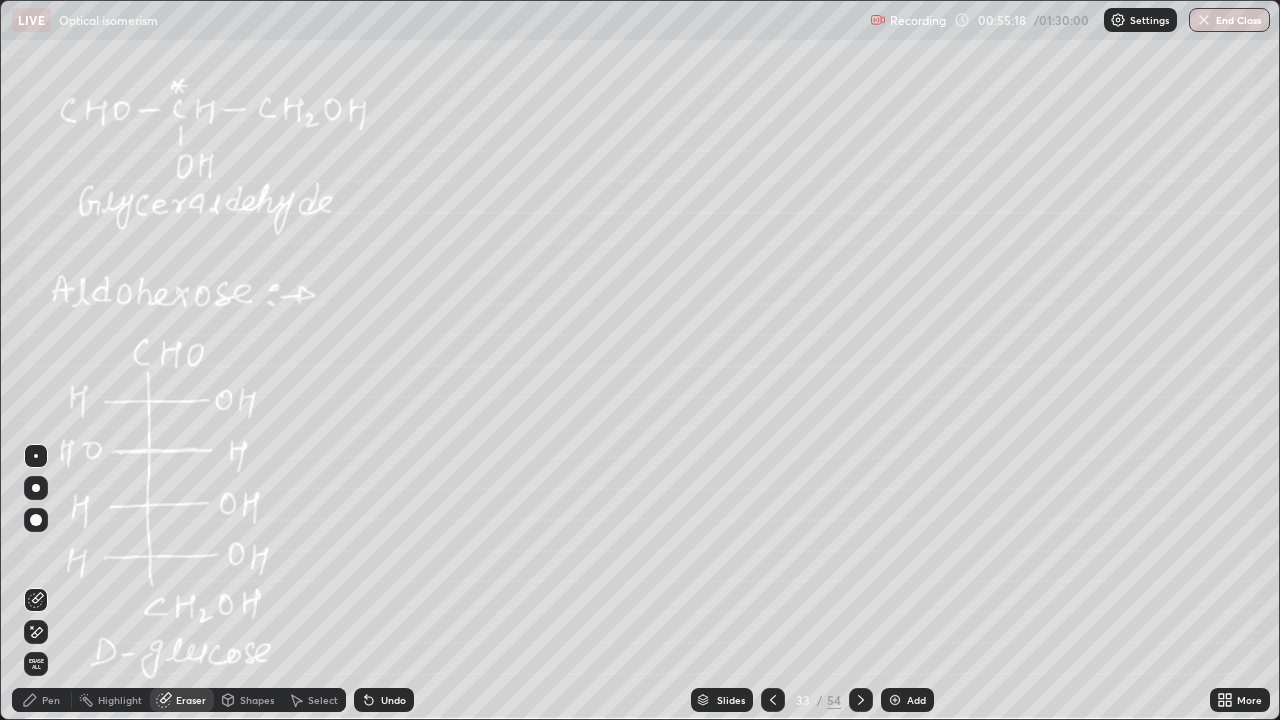 click on "Pen" at bounding box center (42, 700) 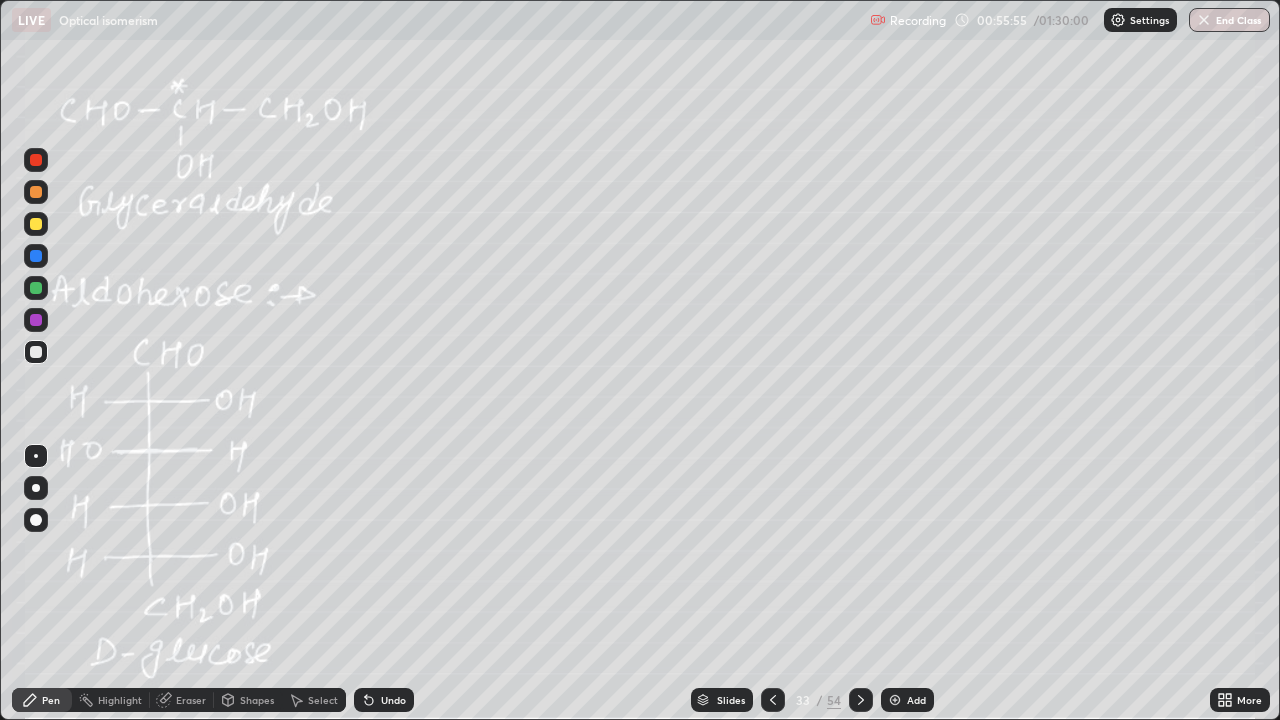 click 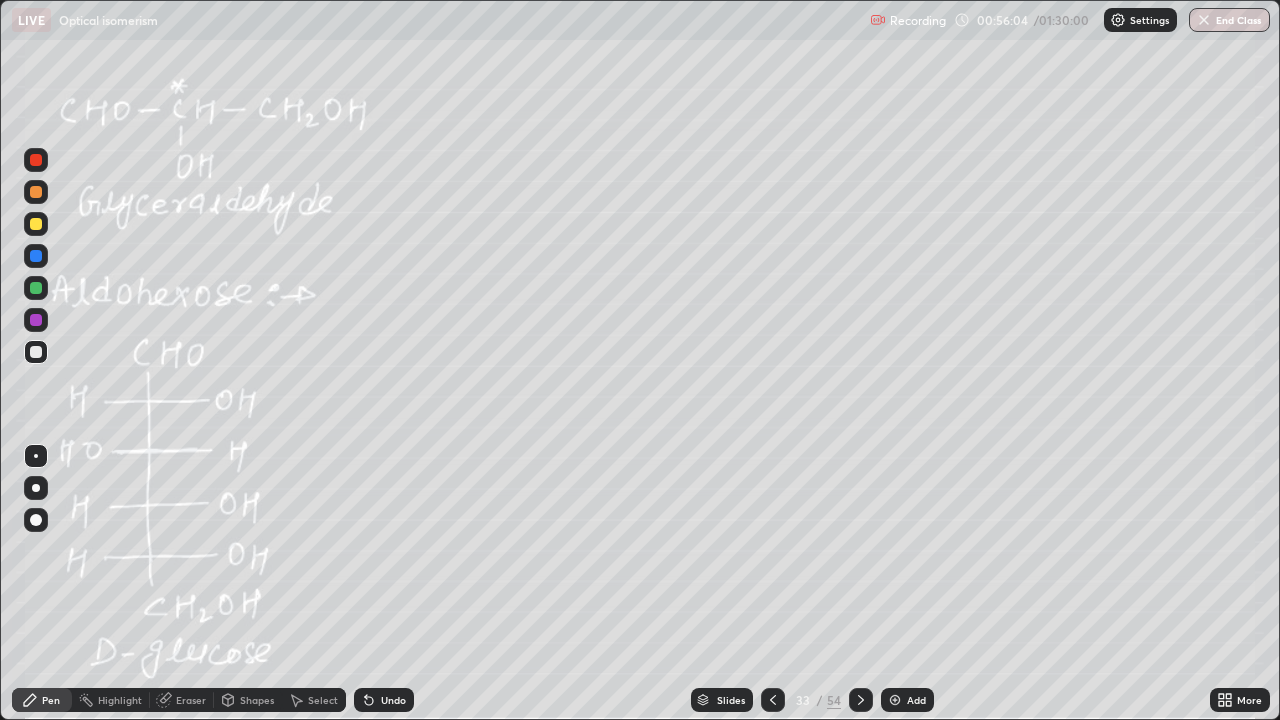 click at bounding box center [36, 352] 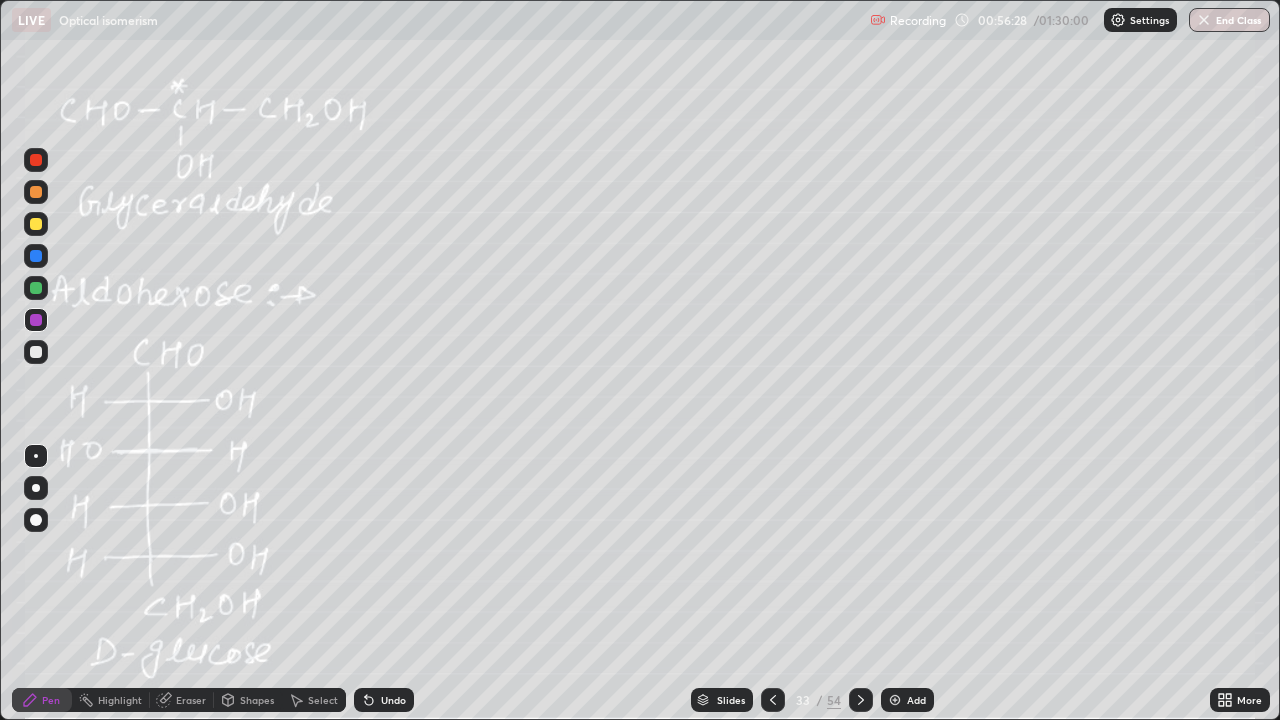 click at bounding box center (36, 352) 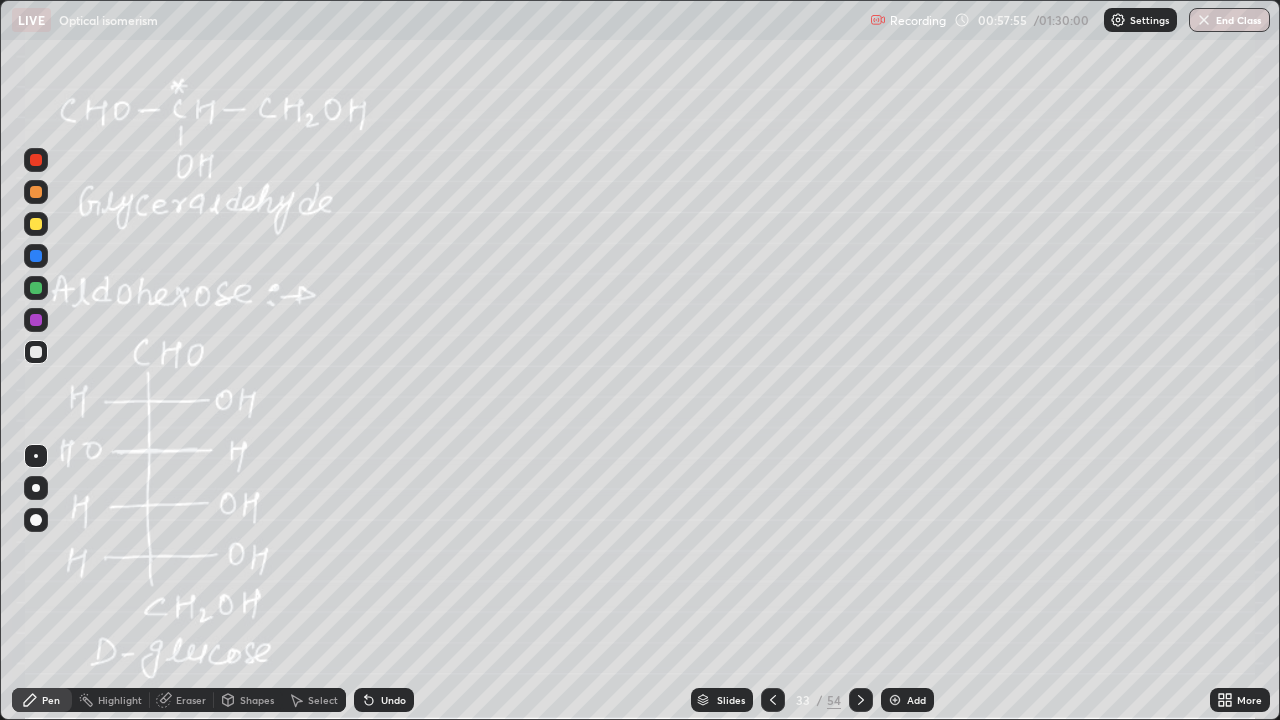 click 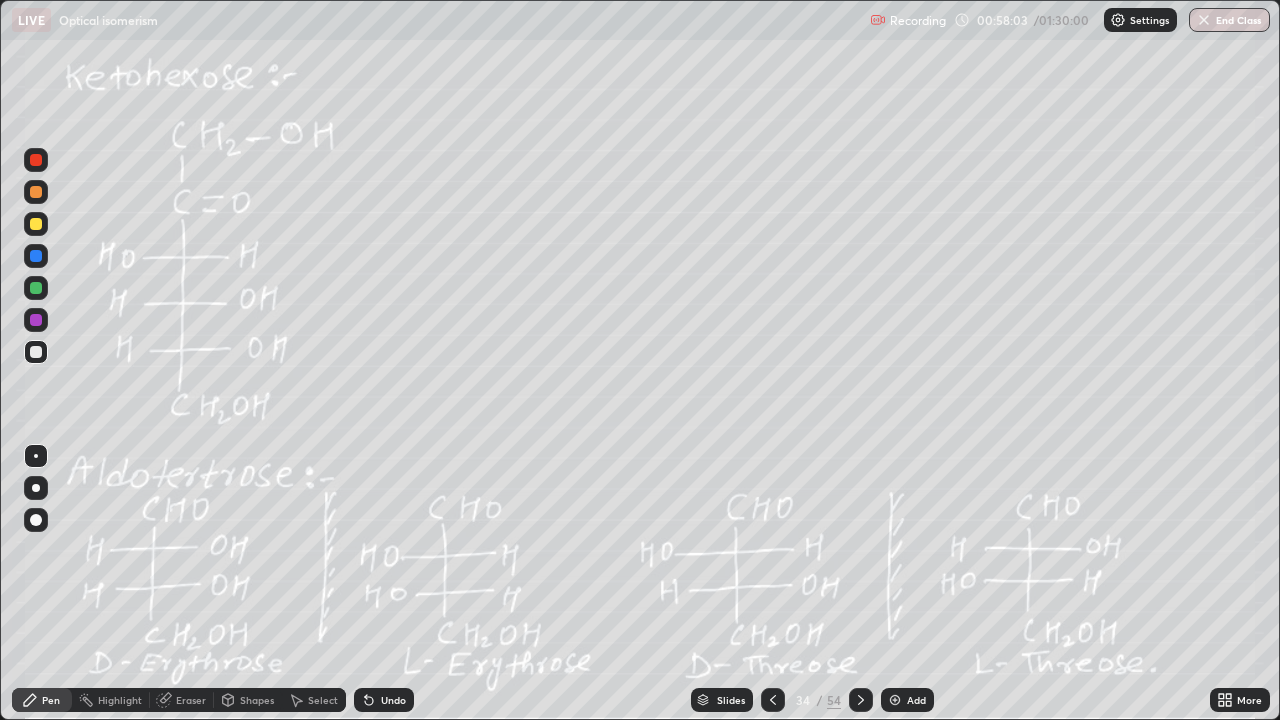 click 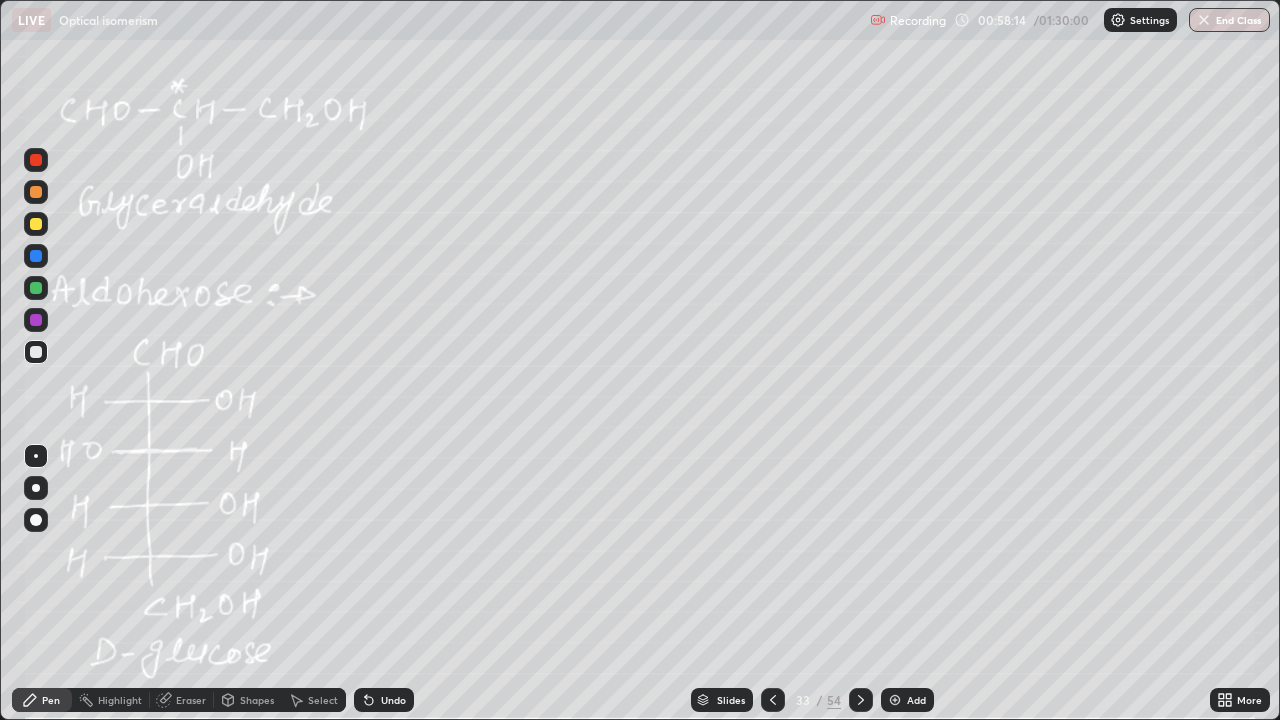 click 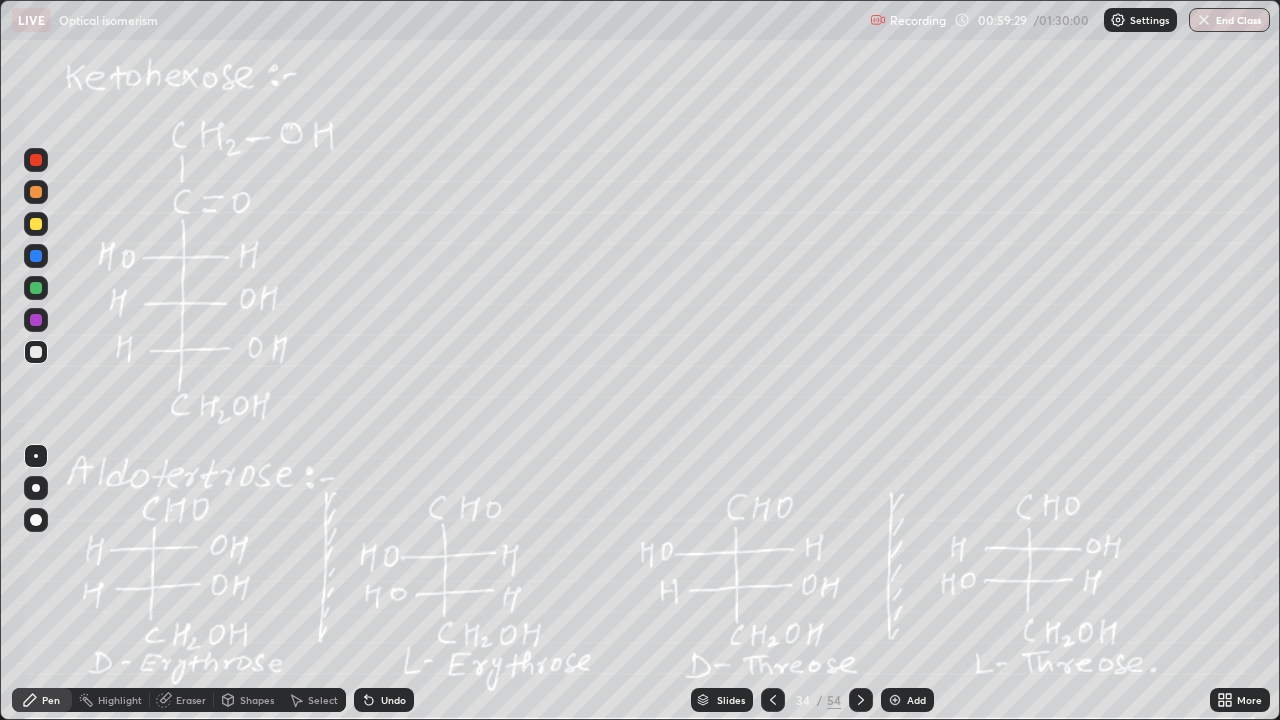 click at bounding box center [773, 700] 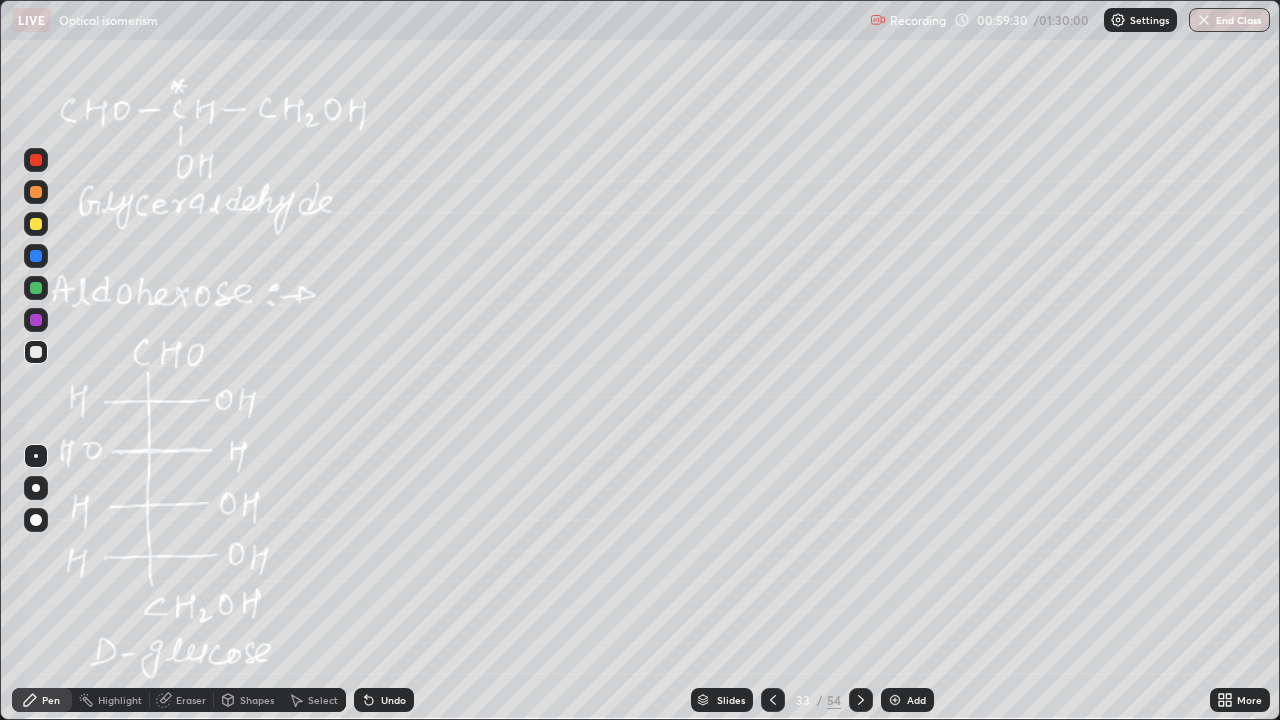 click 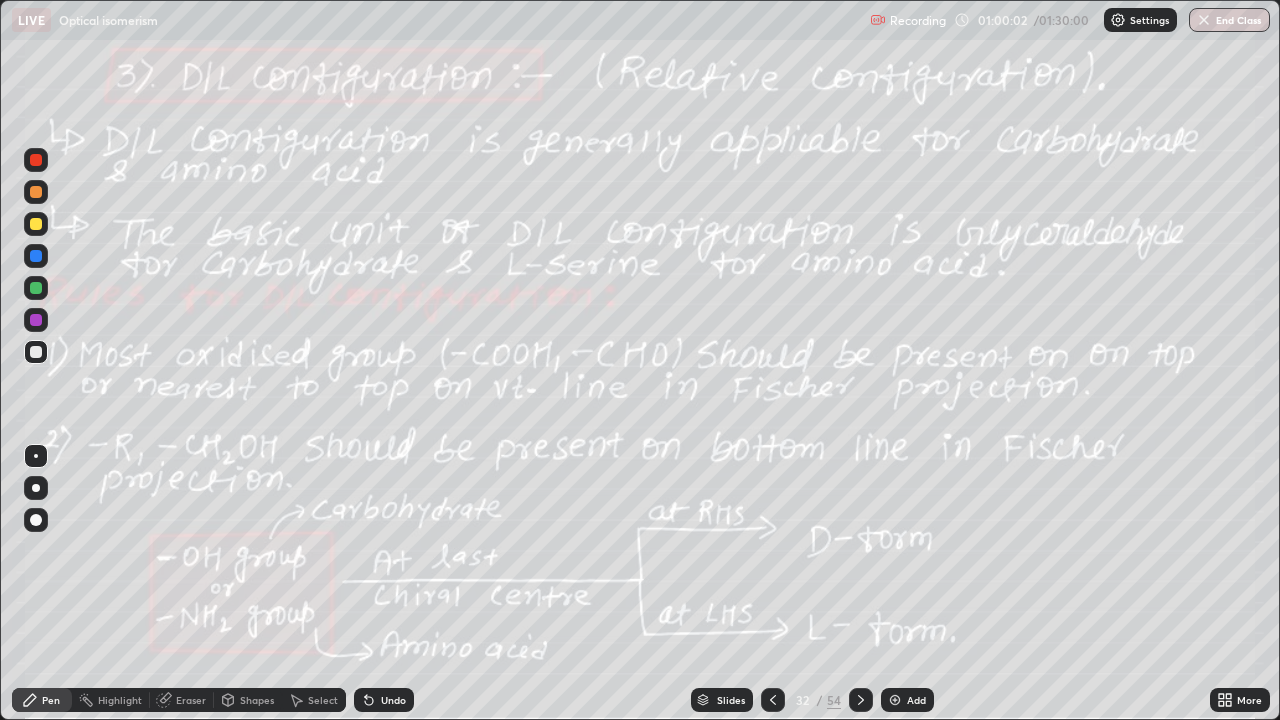 click 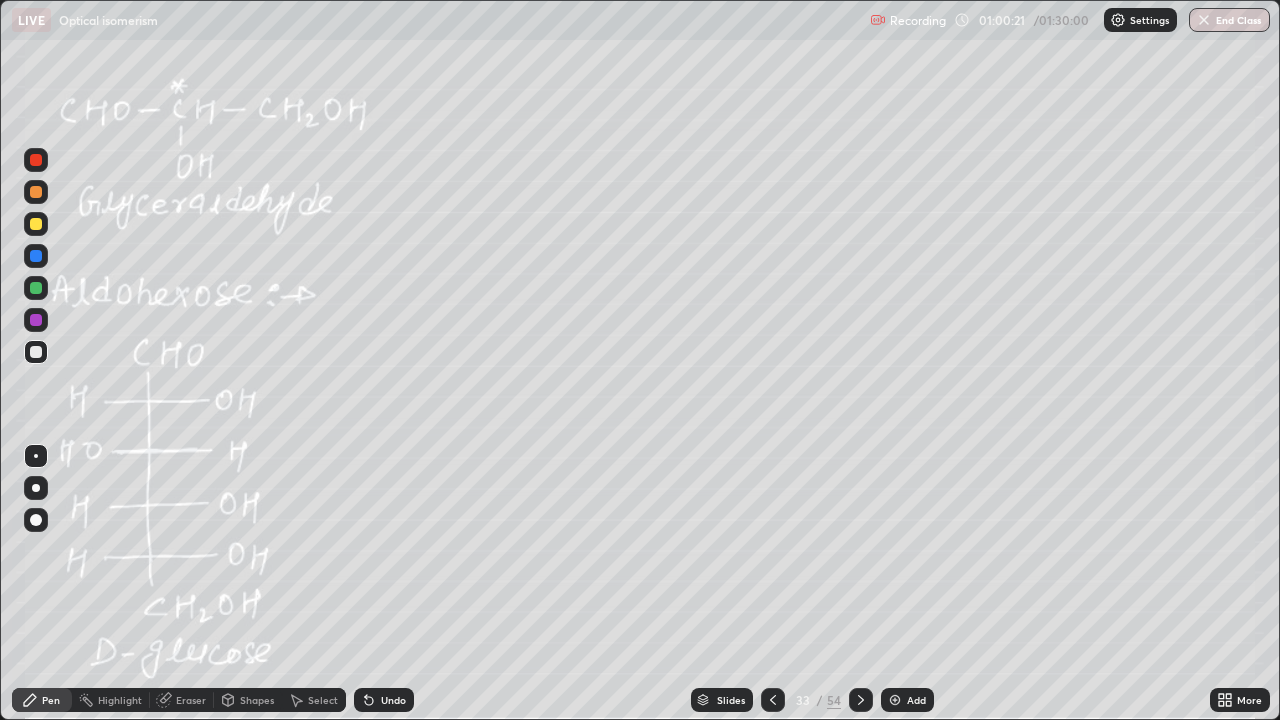 click 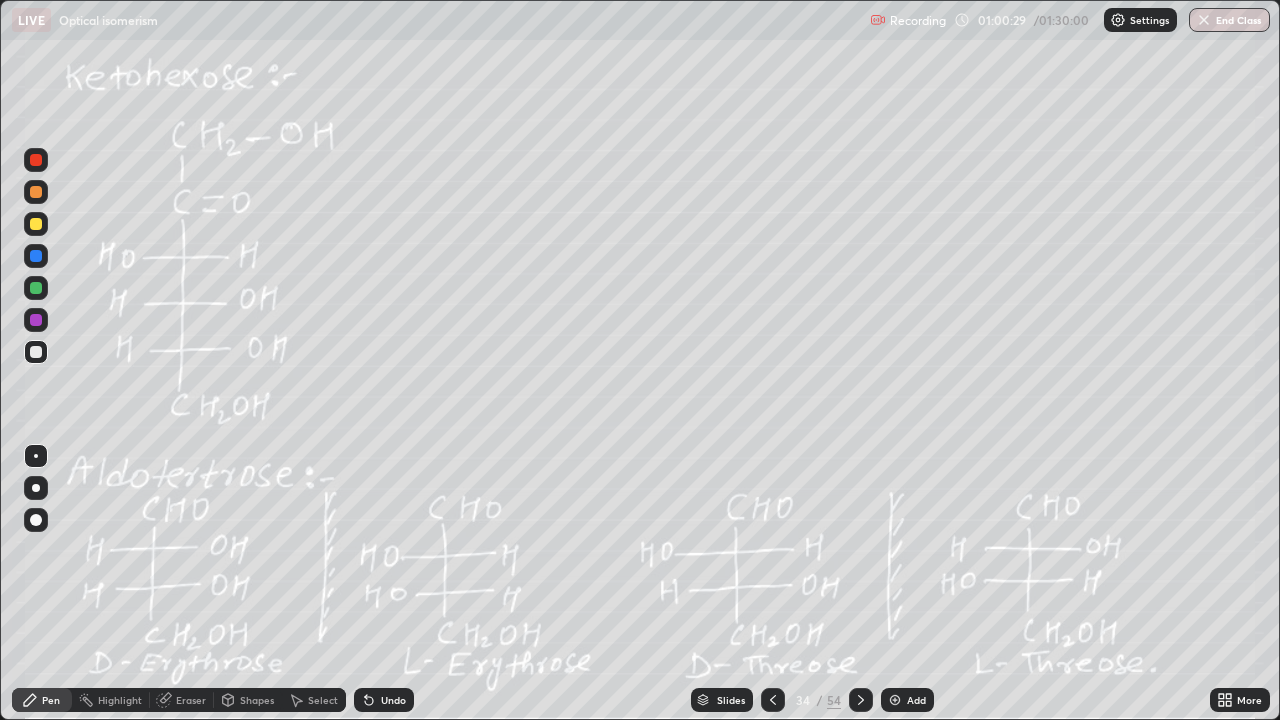 click 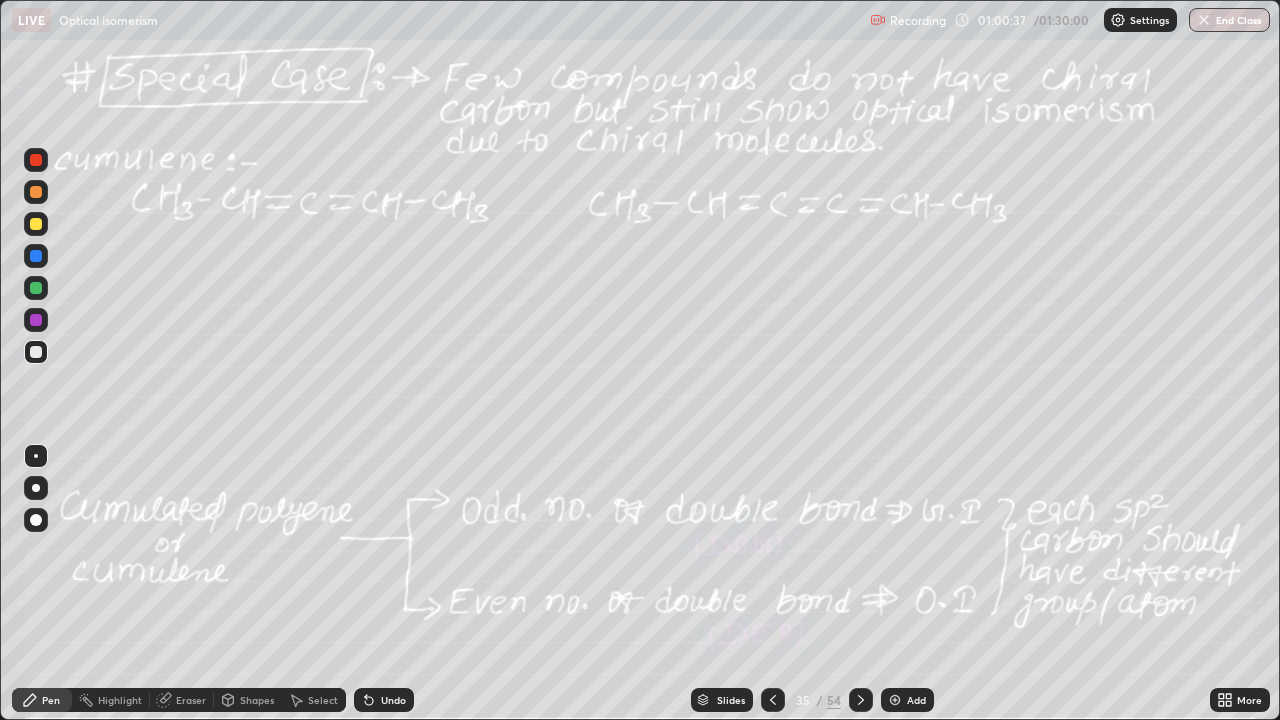 click 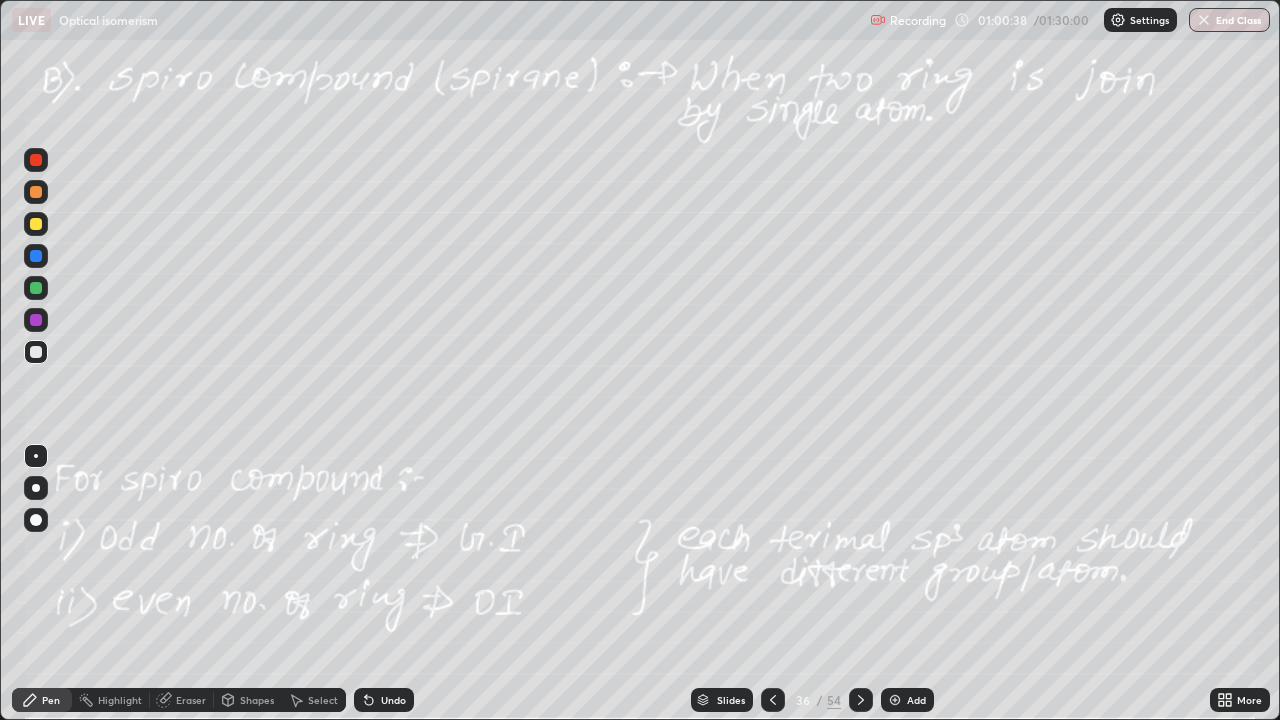 click 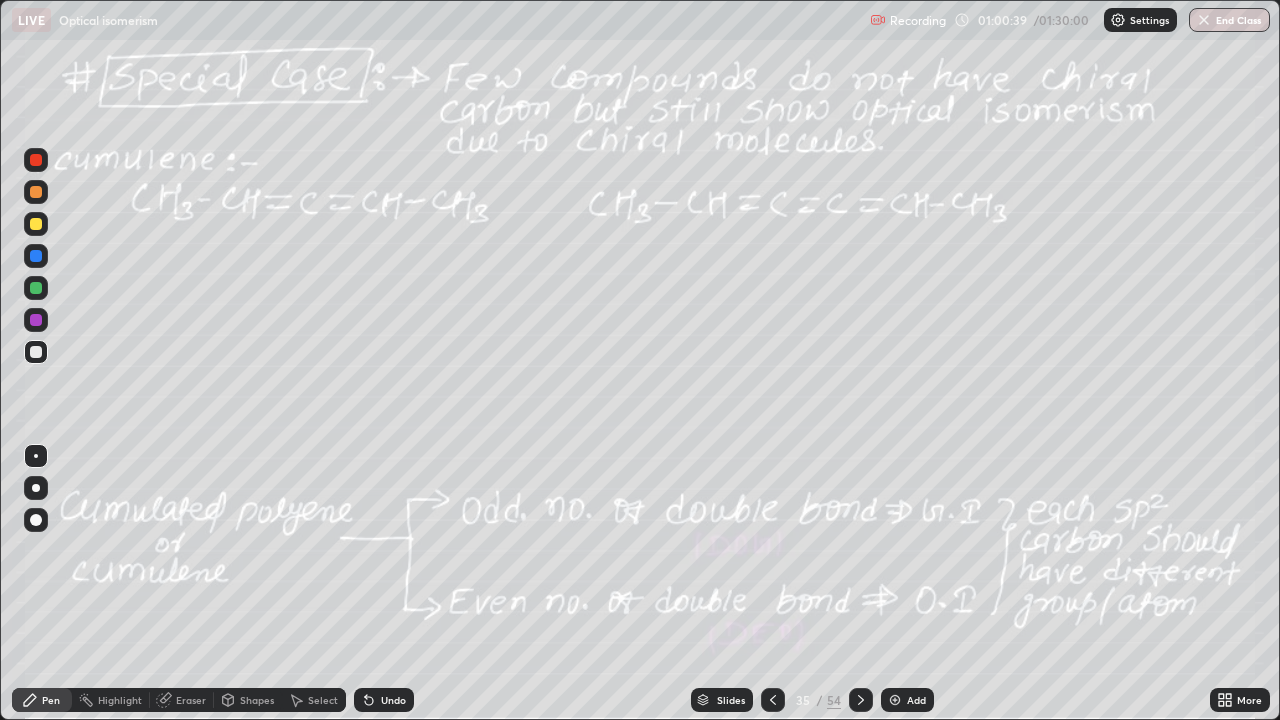 click 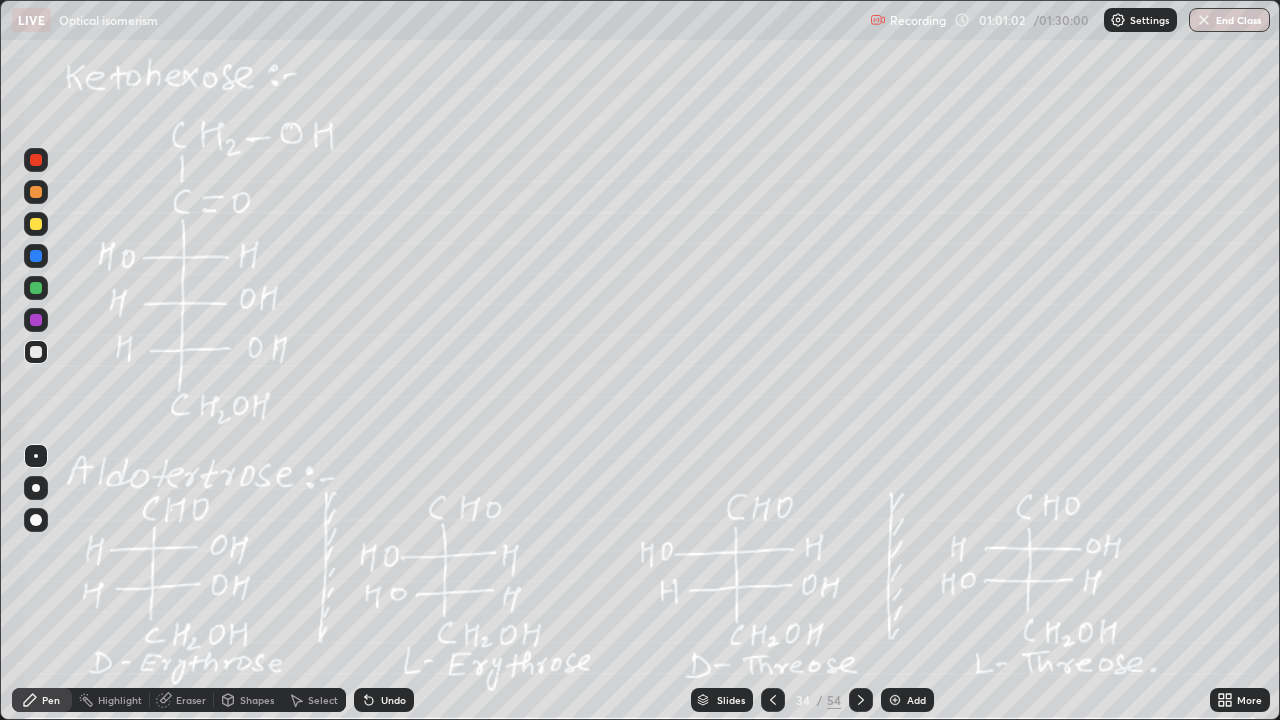 click 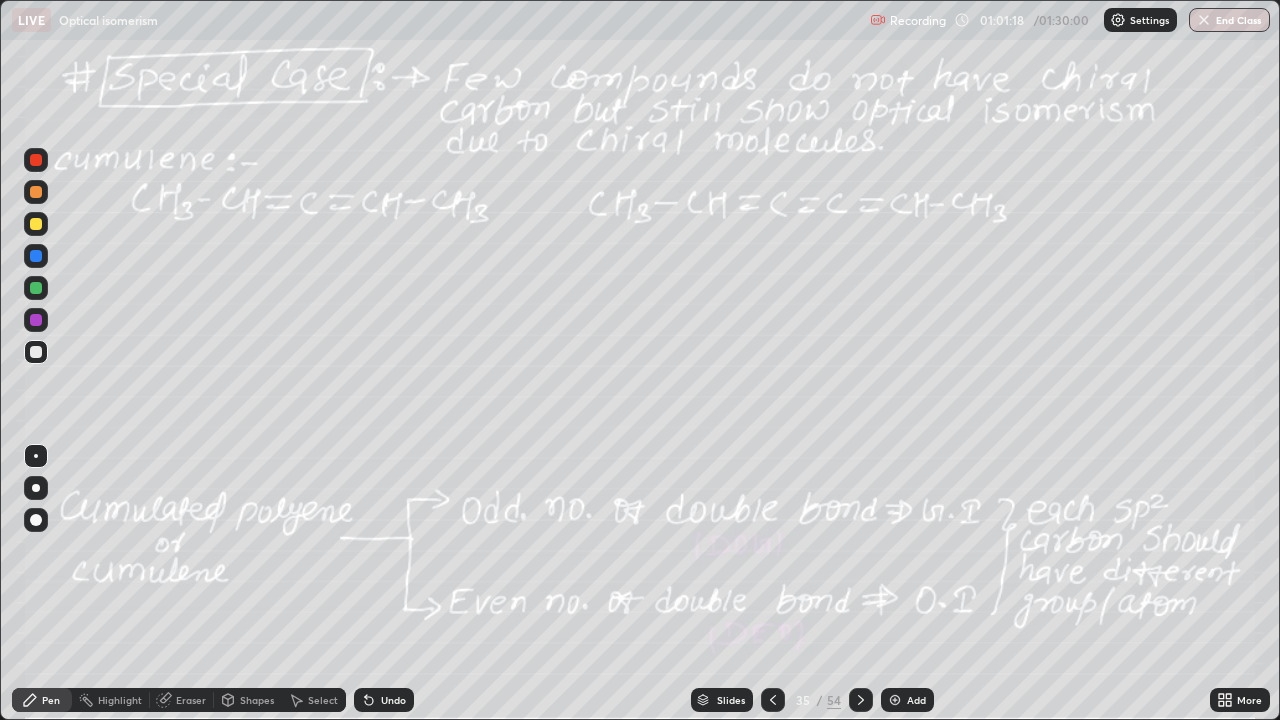 click at bounding box center (36, 160) 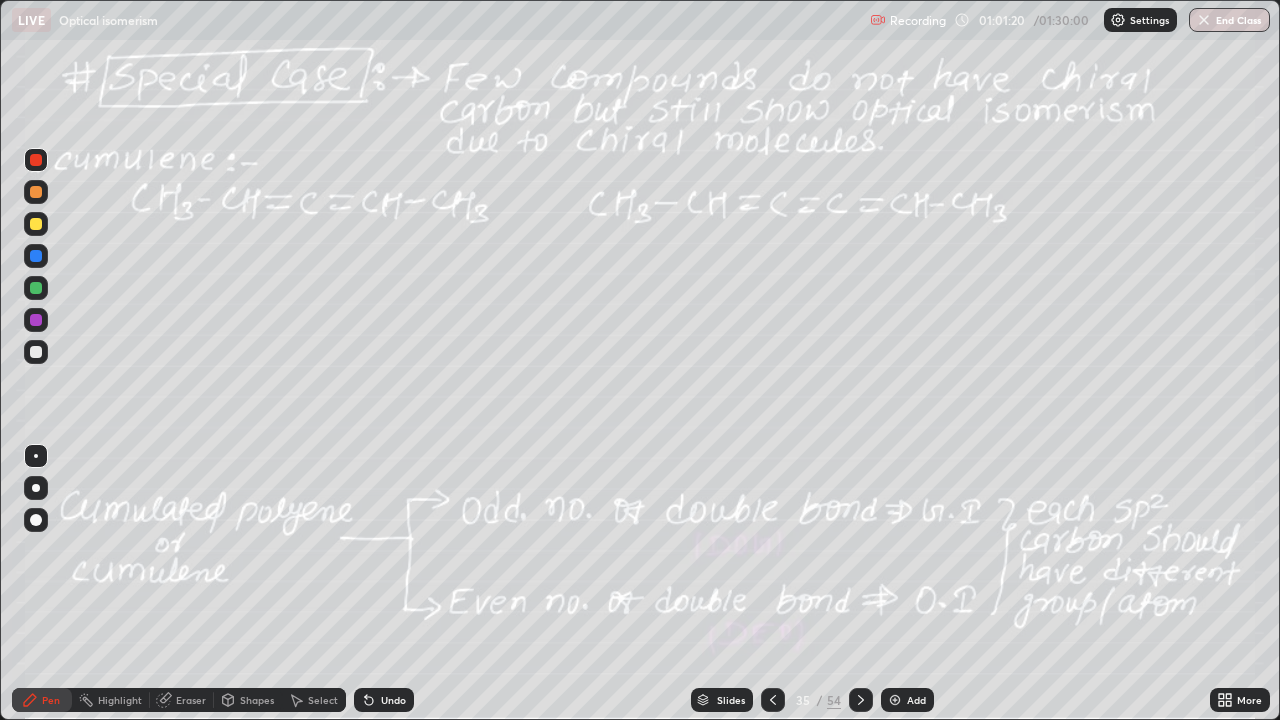 click at bounding box center (36, 352) 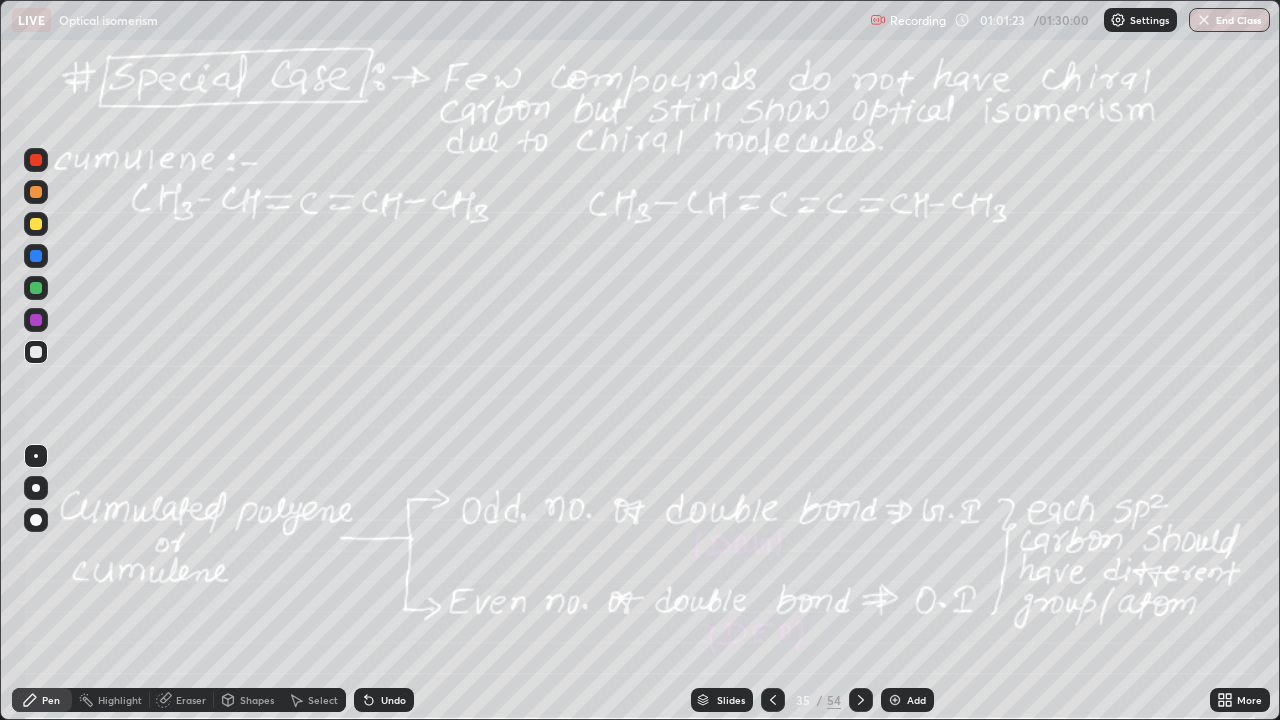 click on "Pen" at bounding box center [42, 700] 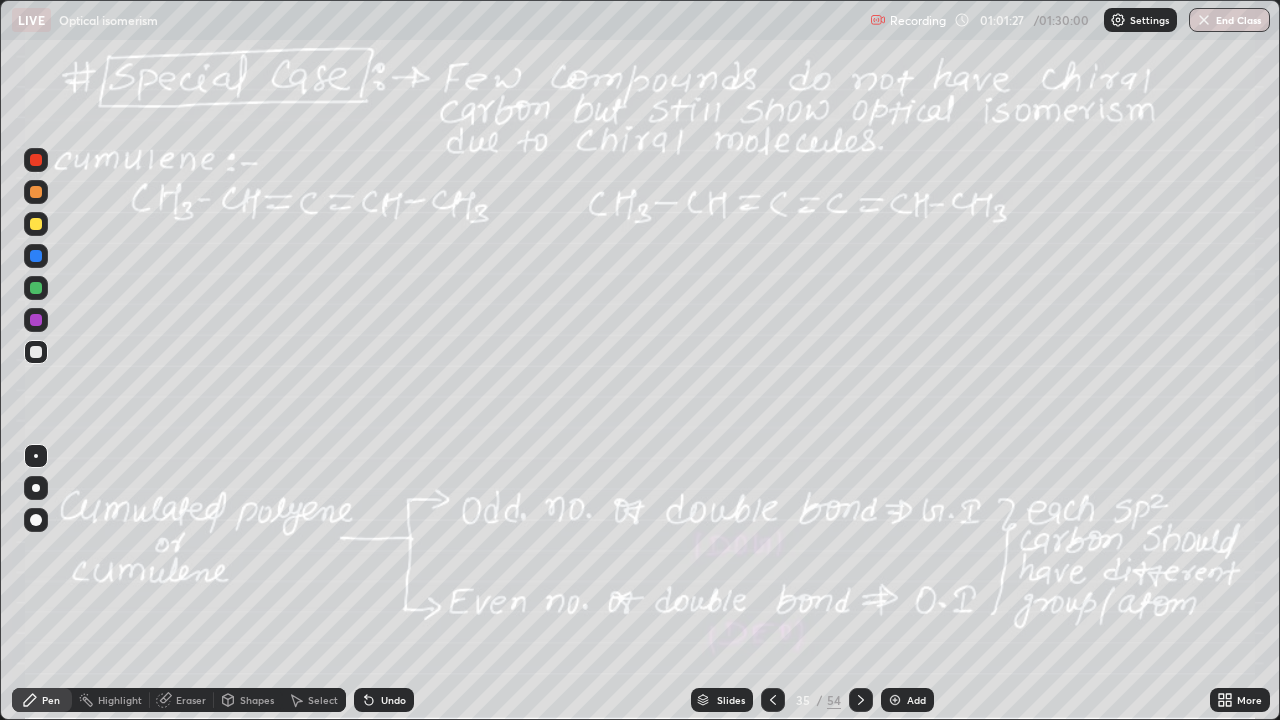 click on "Undo" at bounding box center [393, 700] 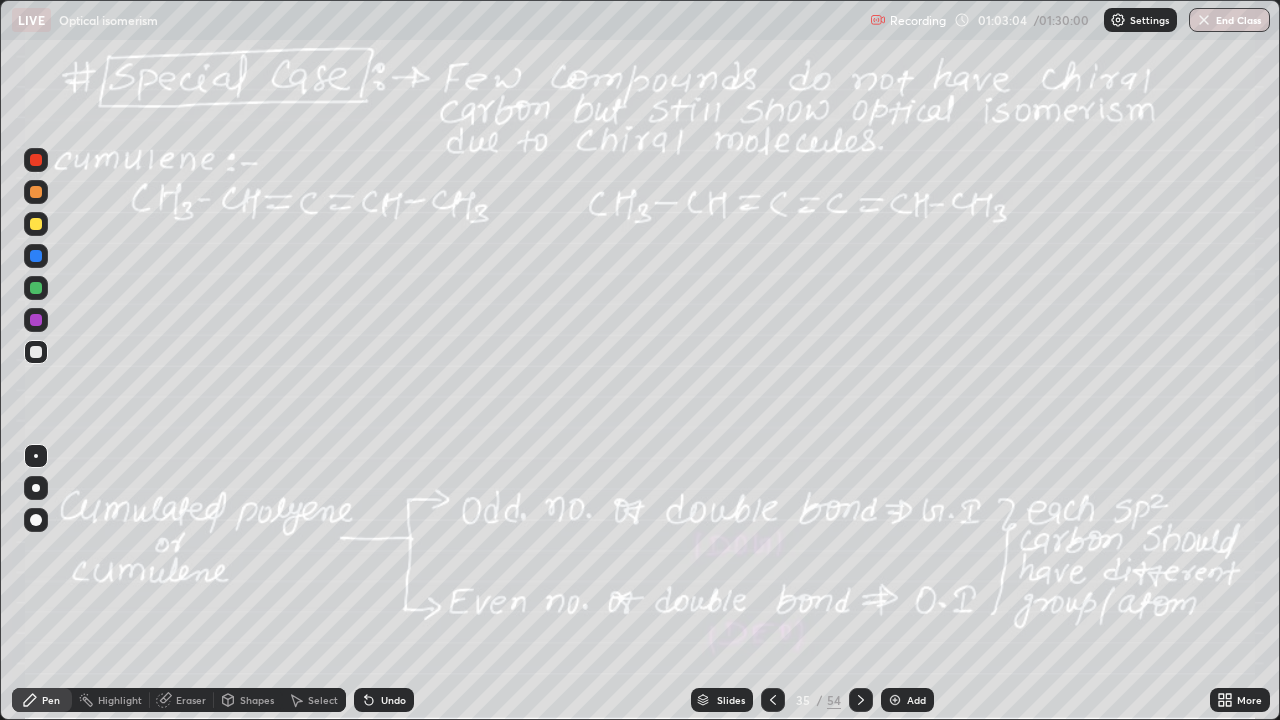 click at bounding box center [36, 224] 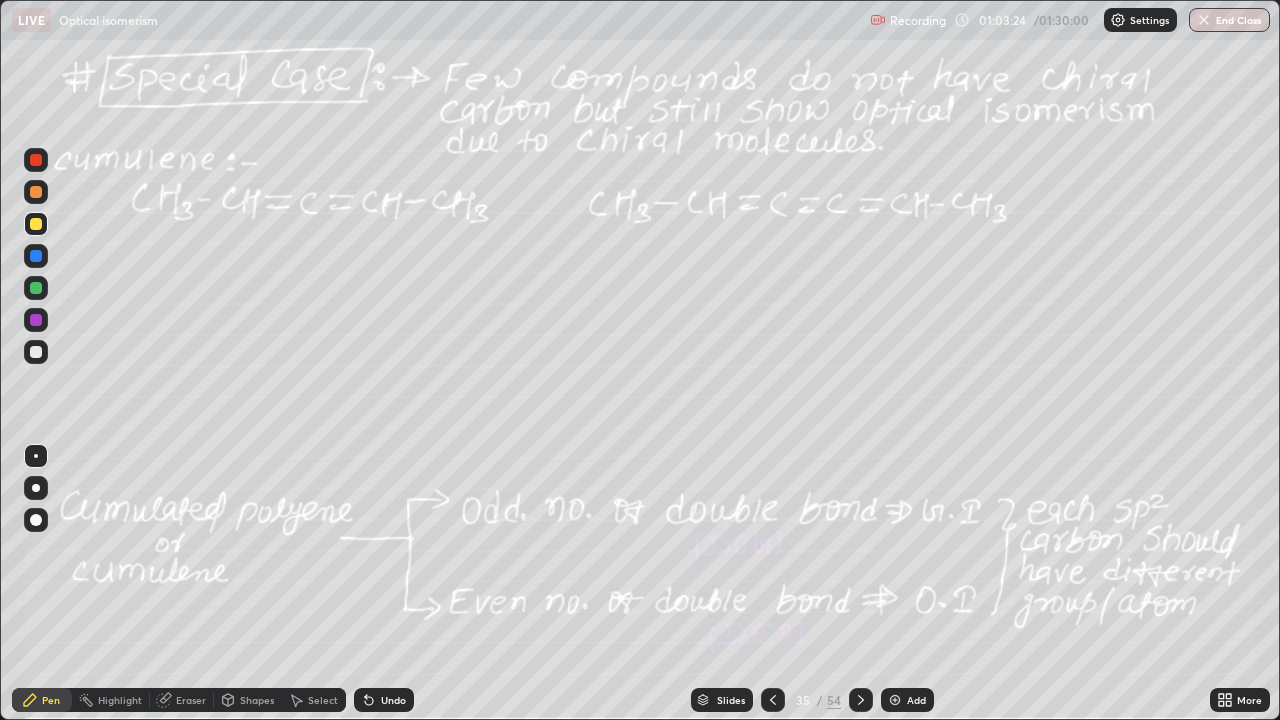 click on "Eraser" at bounding box center [191, 700] 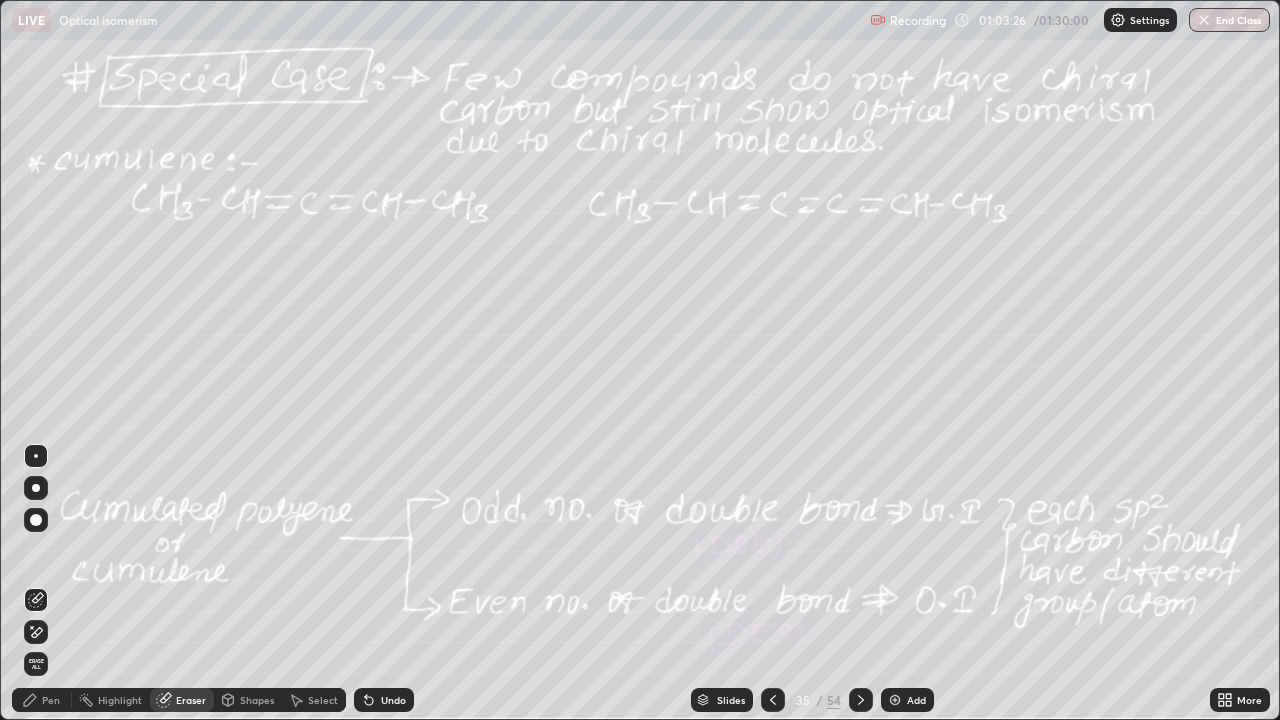 click on "Pen" at bounding box center [42, 700] 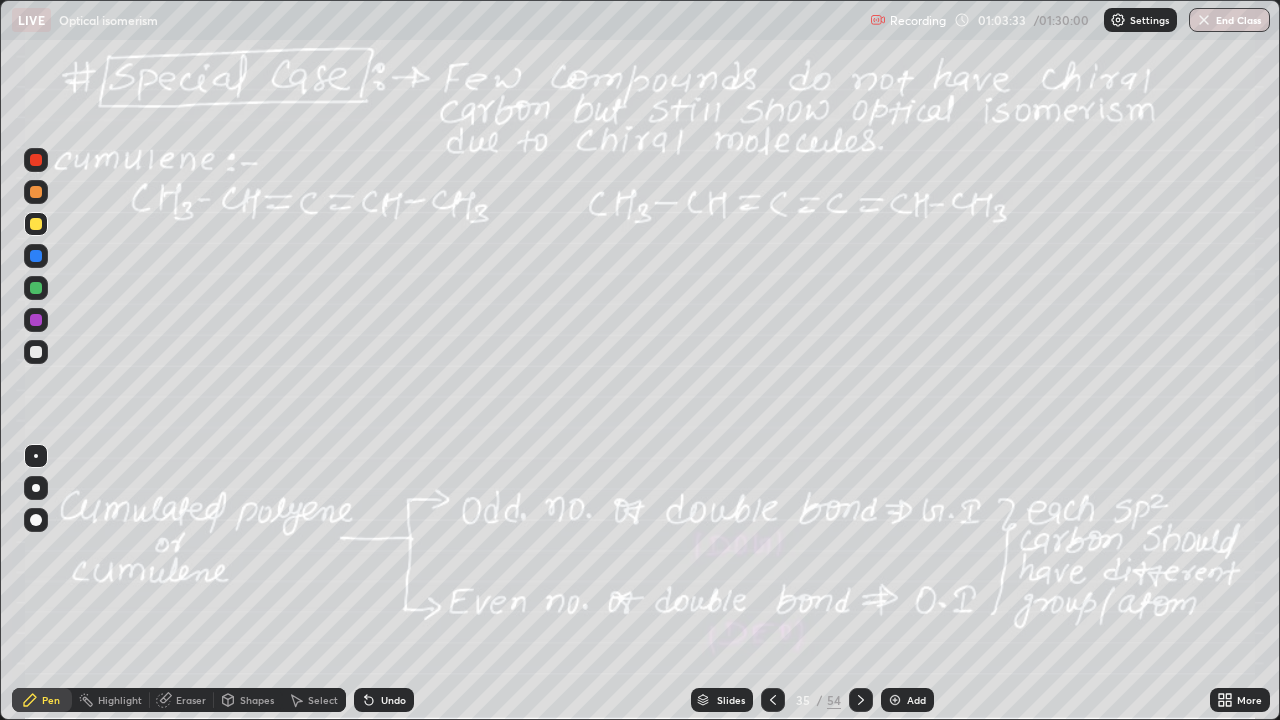 click 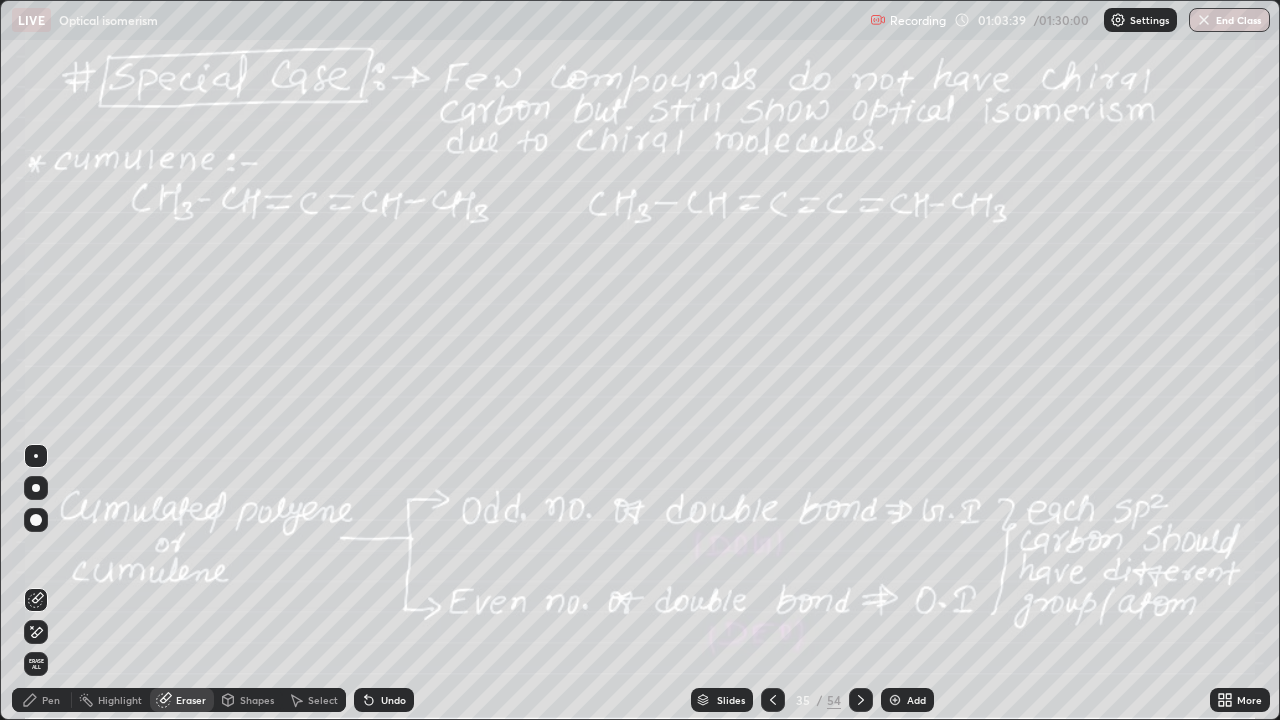 click on "Pen" at bounding box center (42, 700) 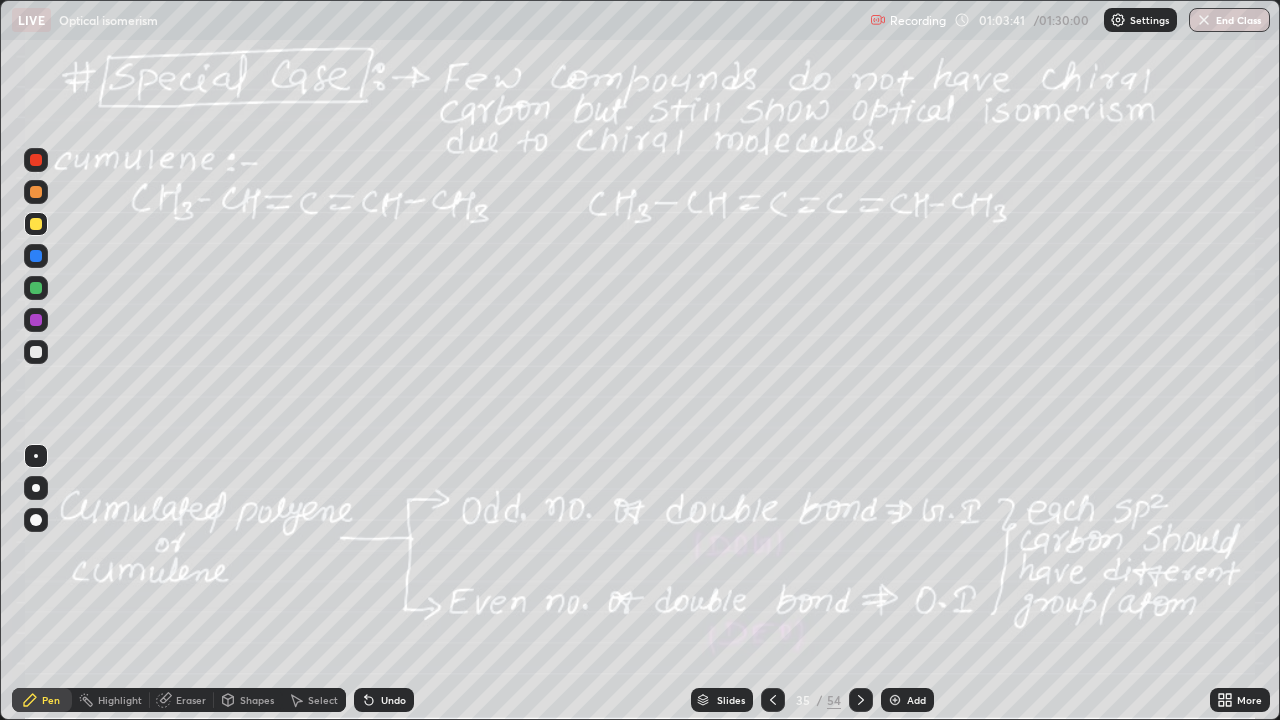 click at bounding box center [36, 352] 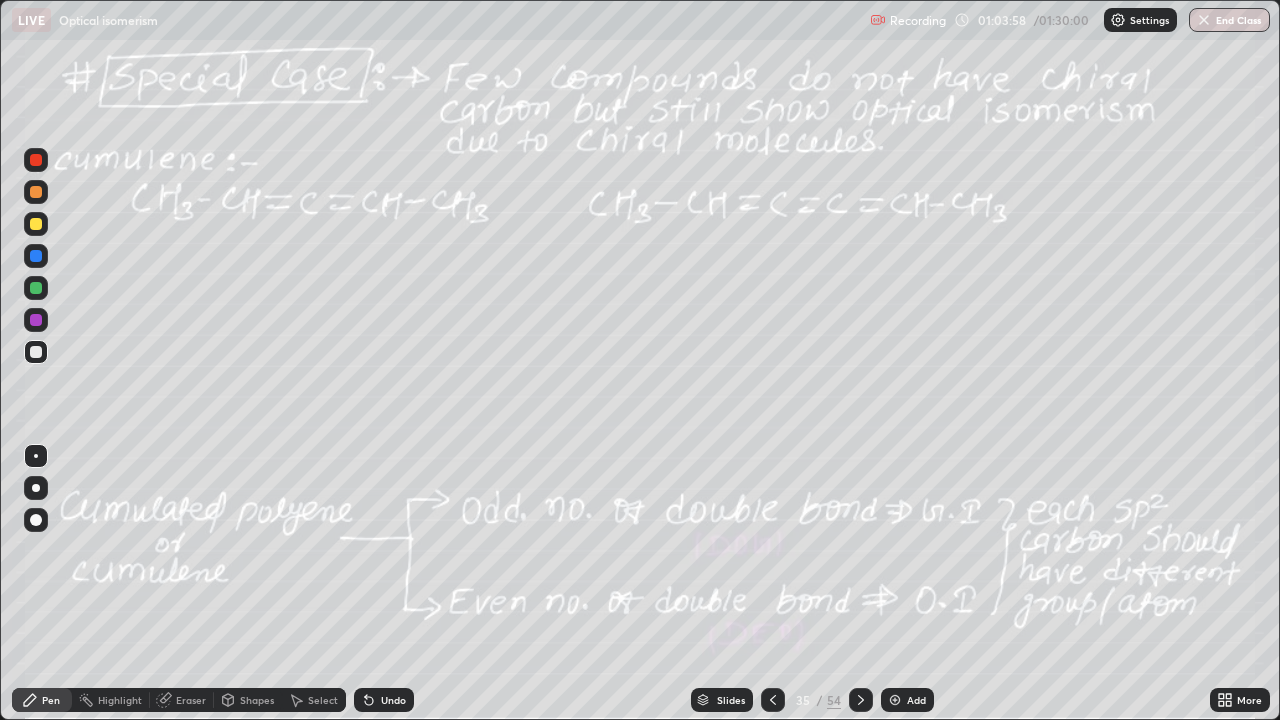 click on "Undo" at bounding box center (384, 700) 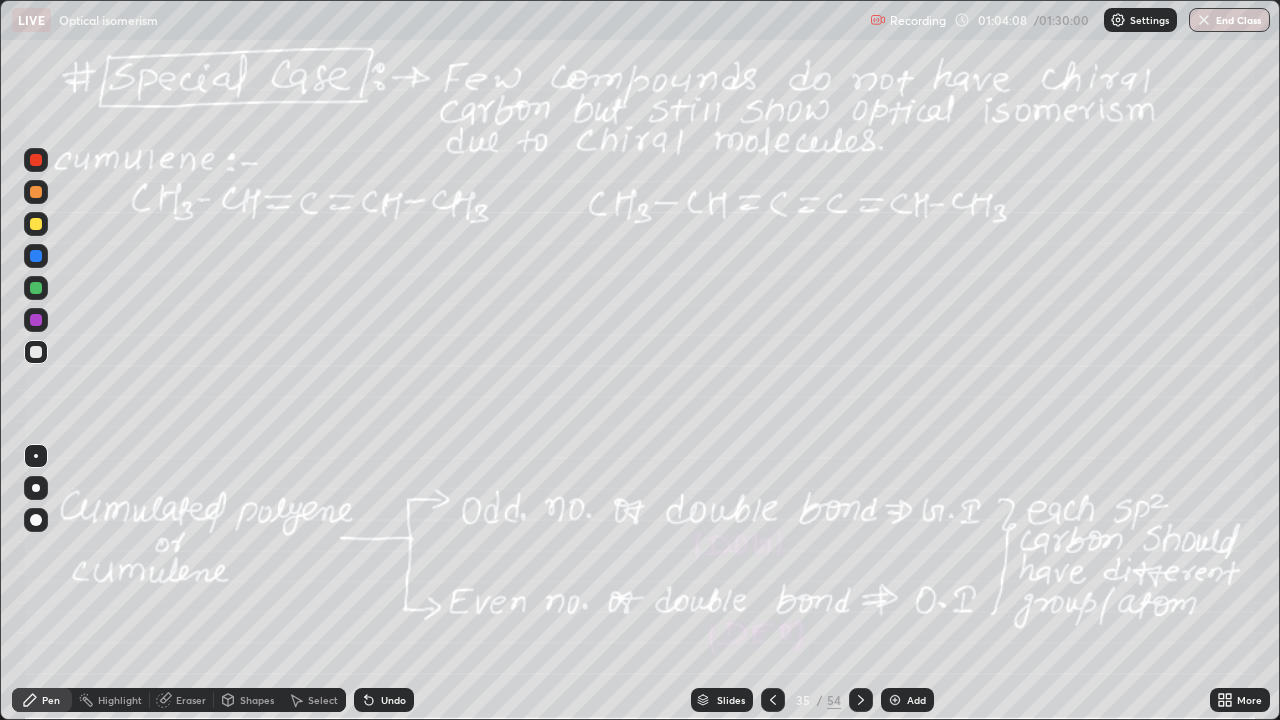 click on "Undo" at bounding box center (393, 700) 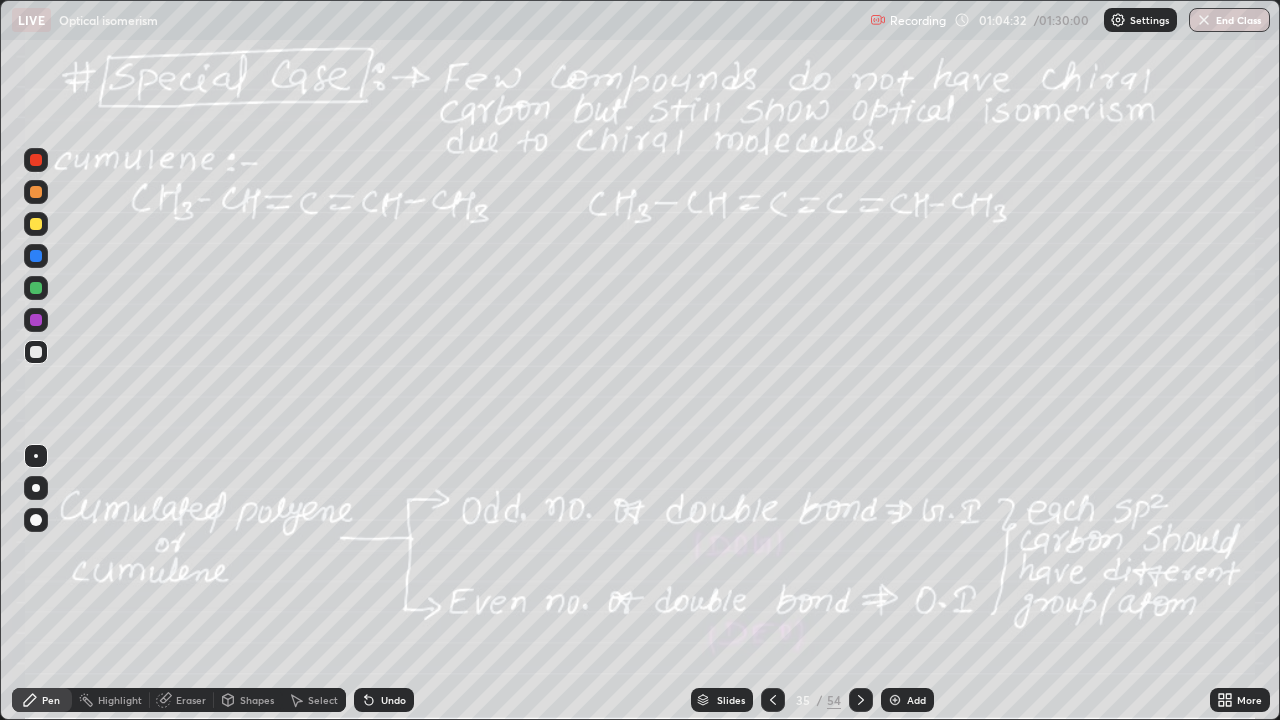 click on "Add" at bounding box center (907, 700) 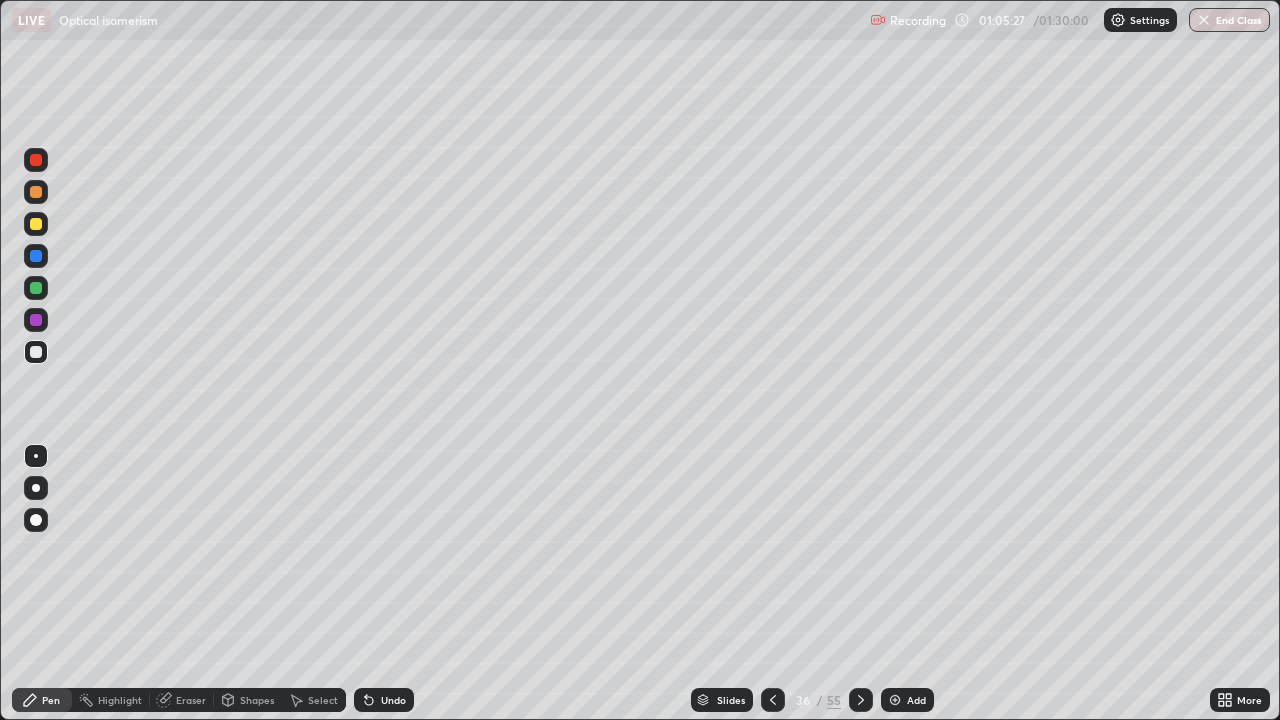 click at bounding box center (36, 224) 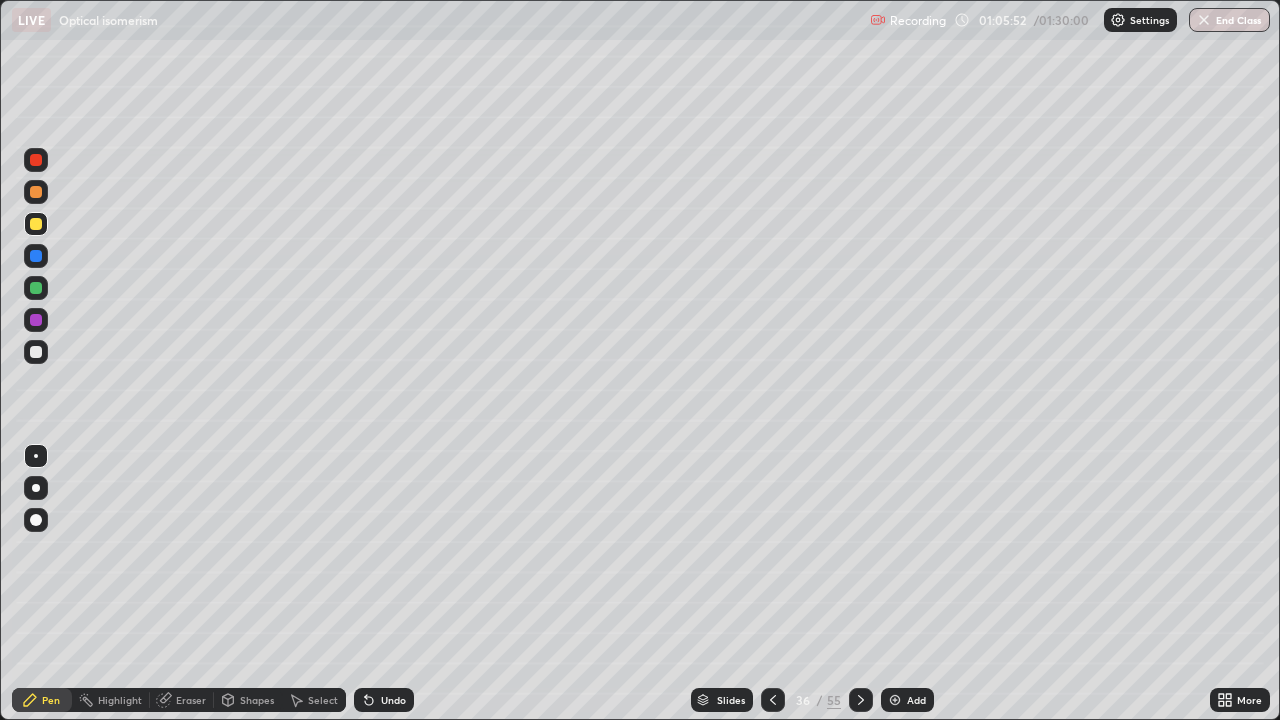 click 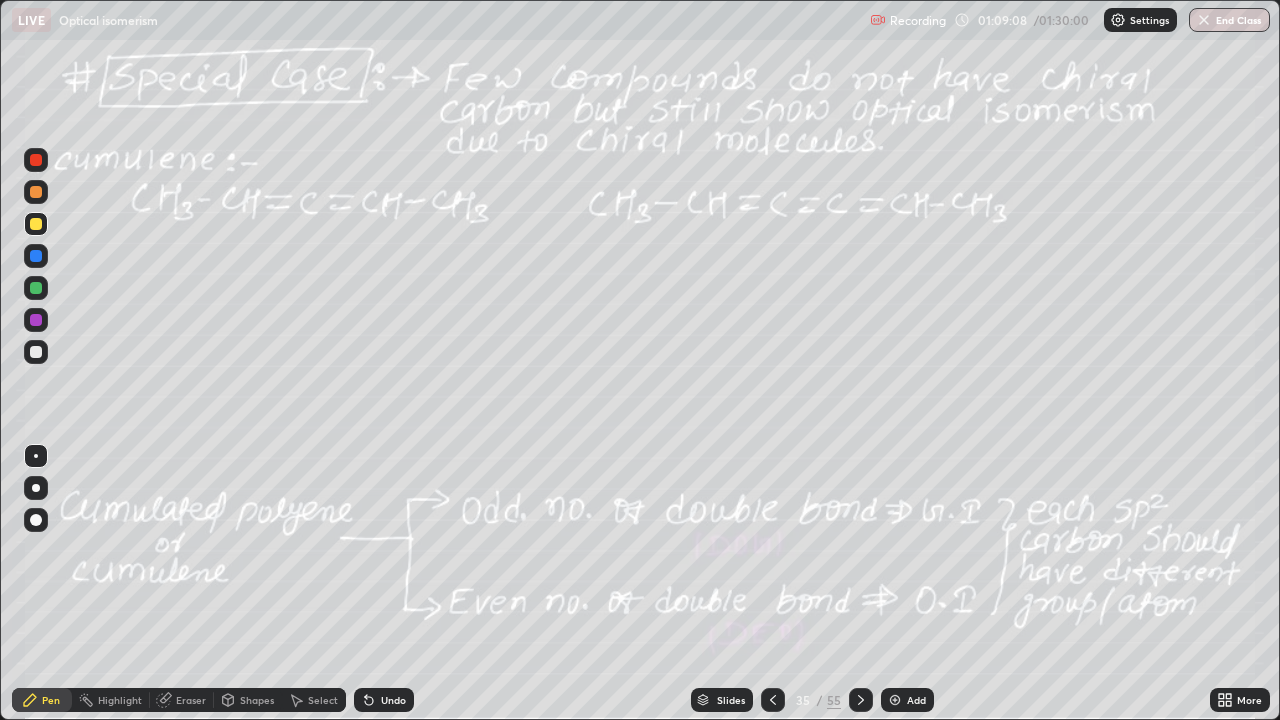 click 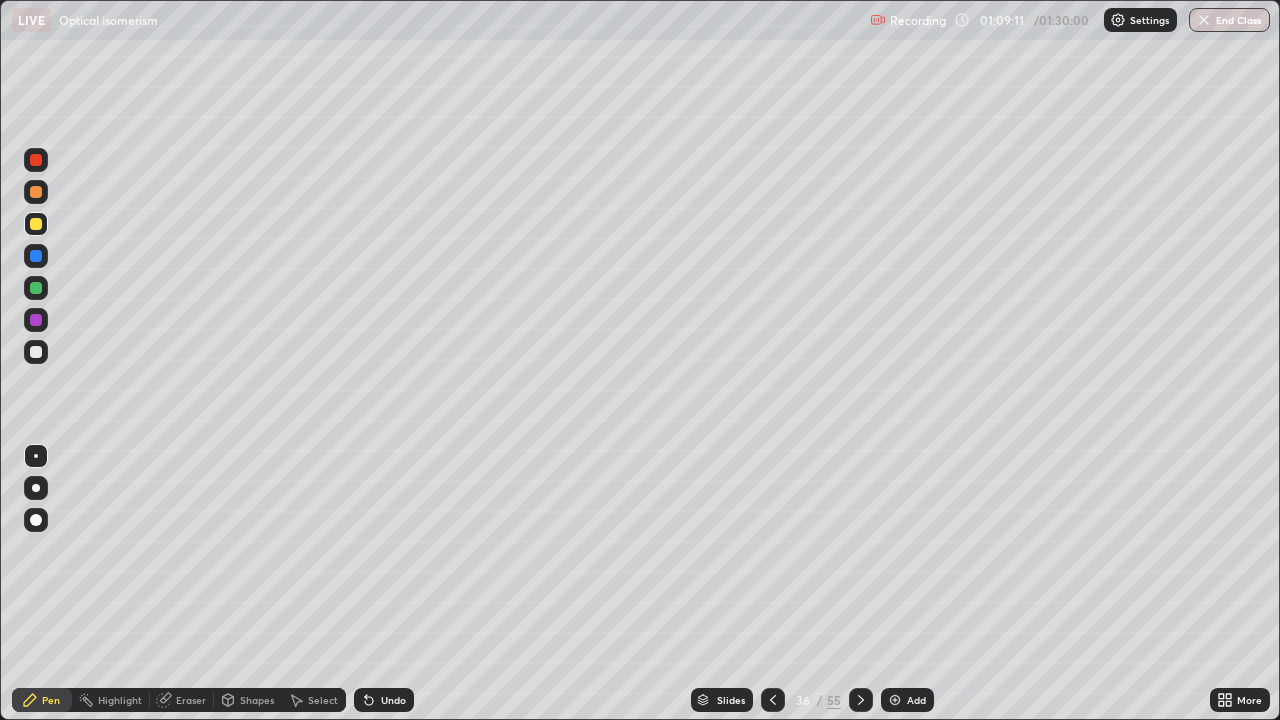 click 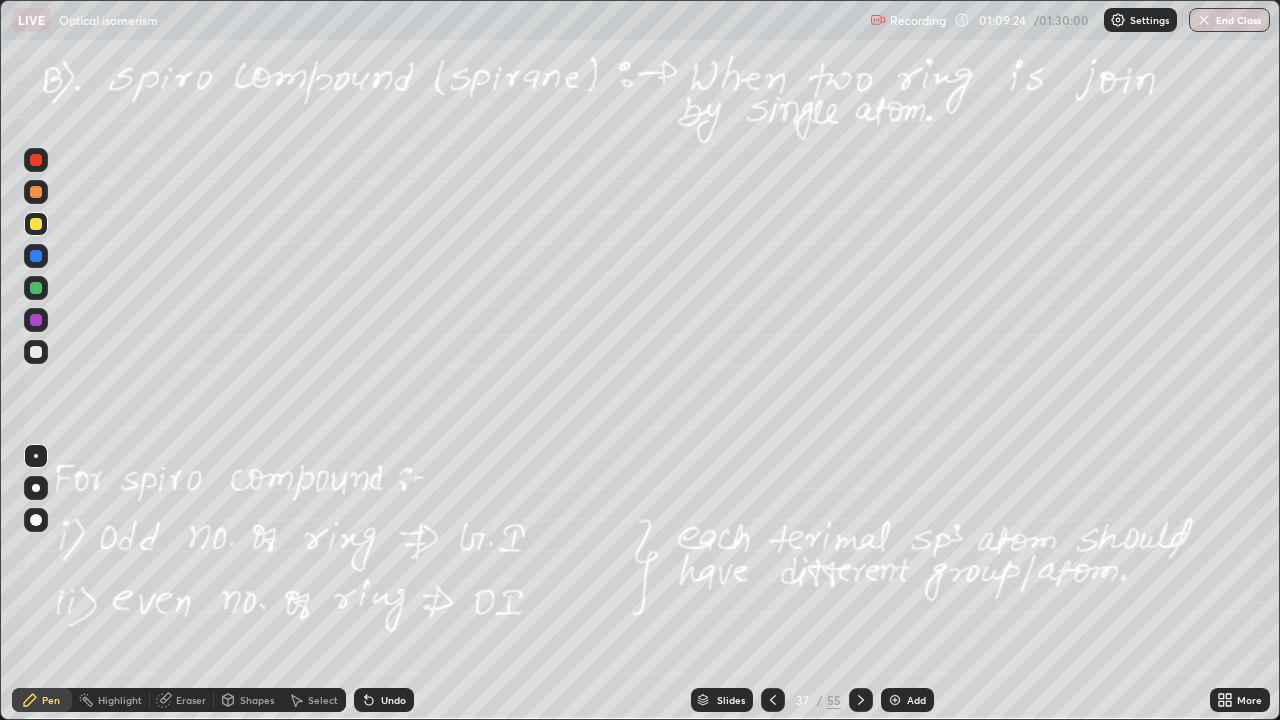 click on "Undo" at bounding box center [384, 700] 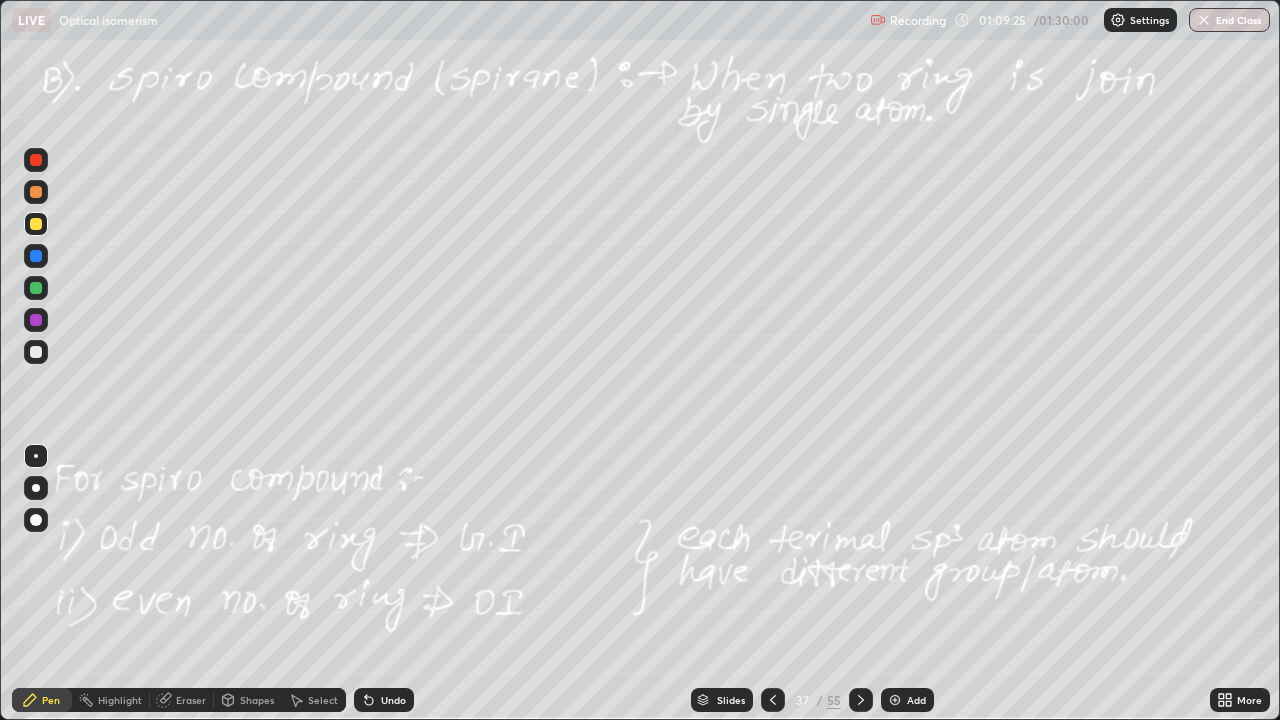 click on "Undo" at bounding box center [393, 700] 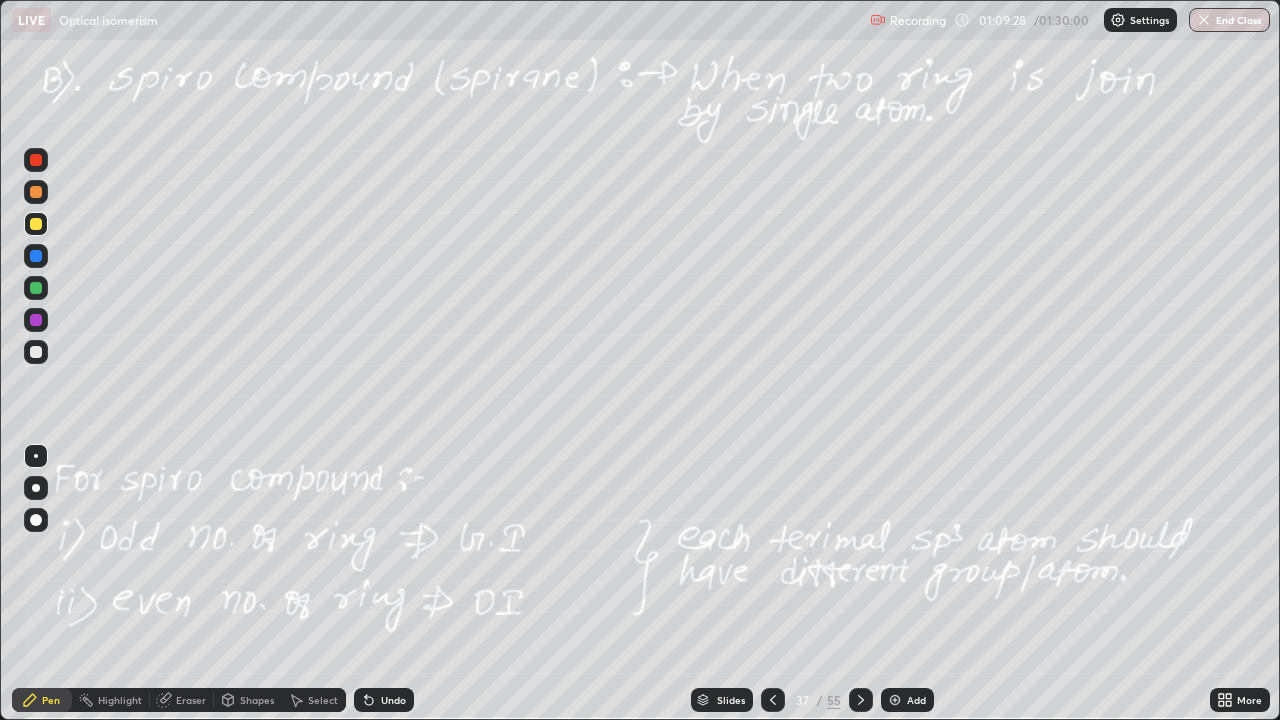 click on "Undo" at bounding box center (393, 700) 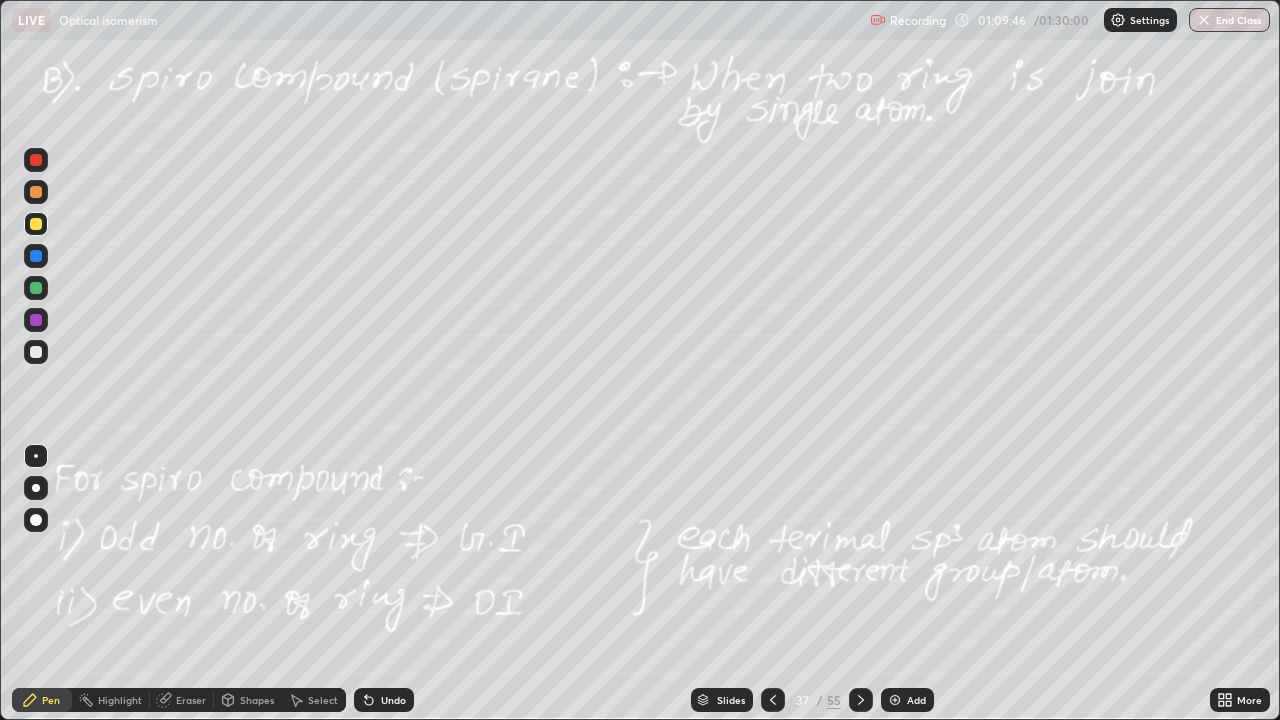 click at bounding box center [36, 352] 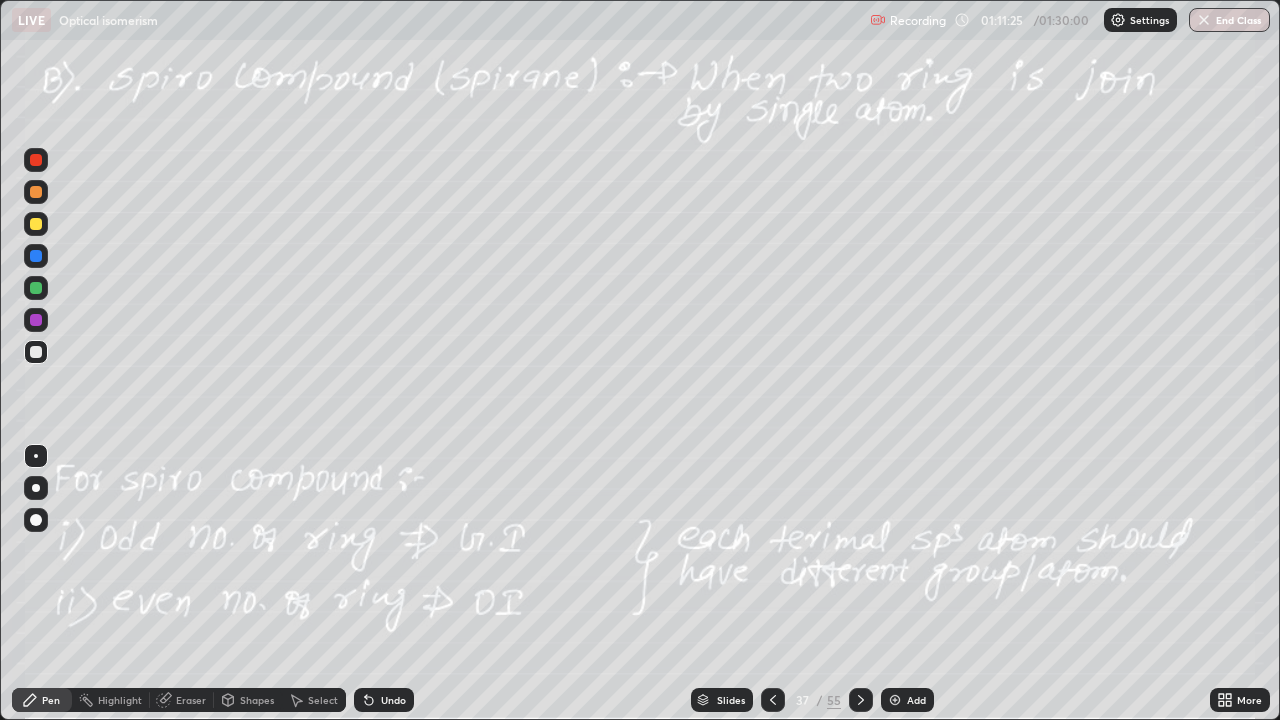 click on "Undo" at bounding box center (393, 700) 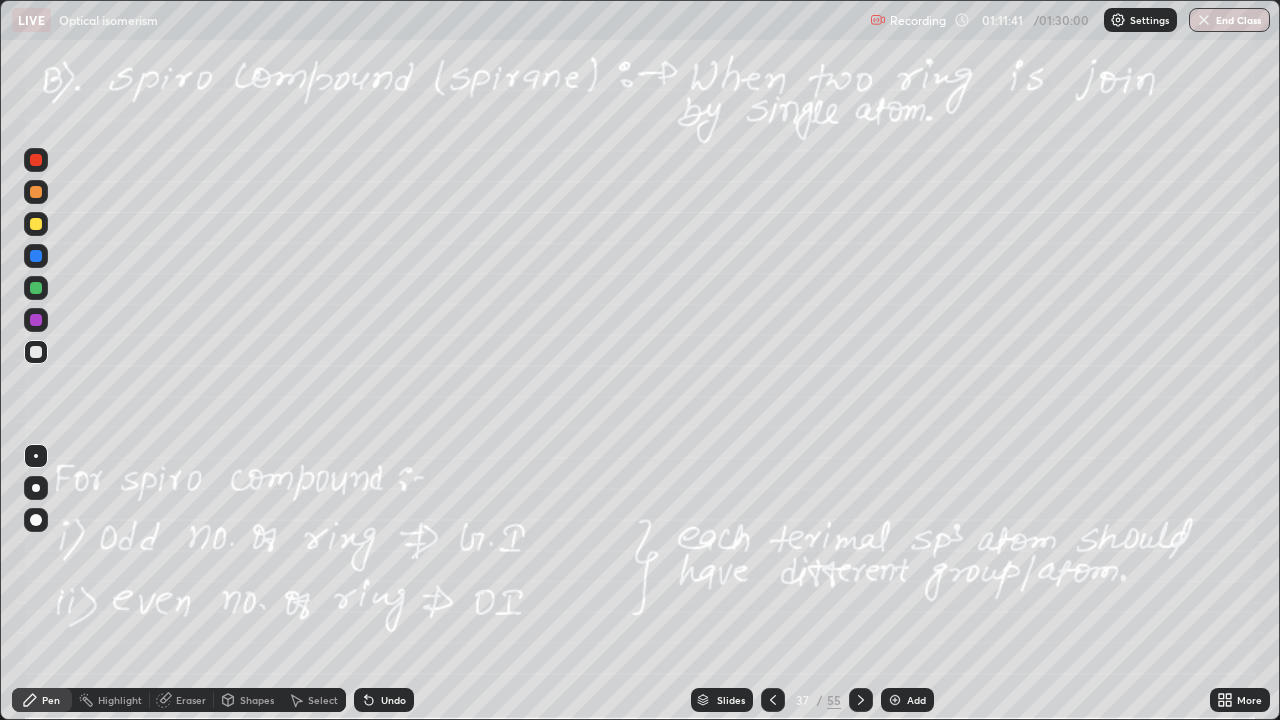 click on "Undo" at bounding box center (384, 700) 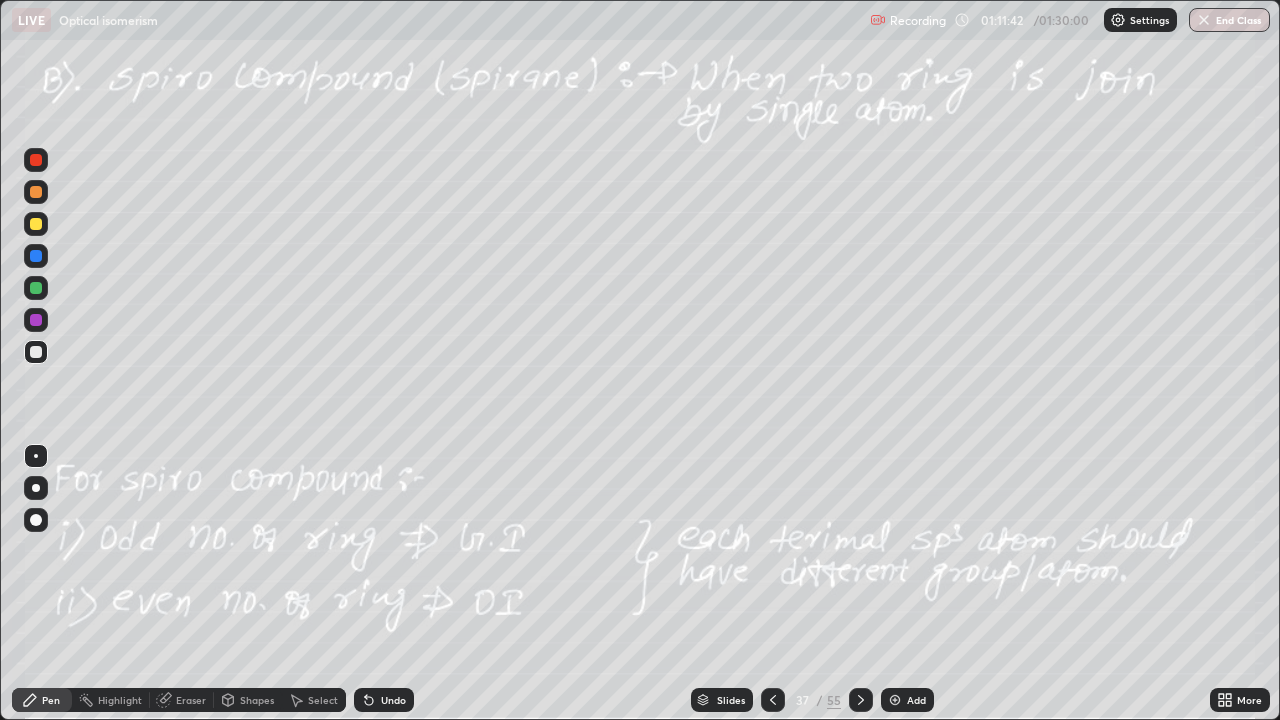 click on "Undo" at bounding box center [384, 700] 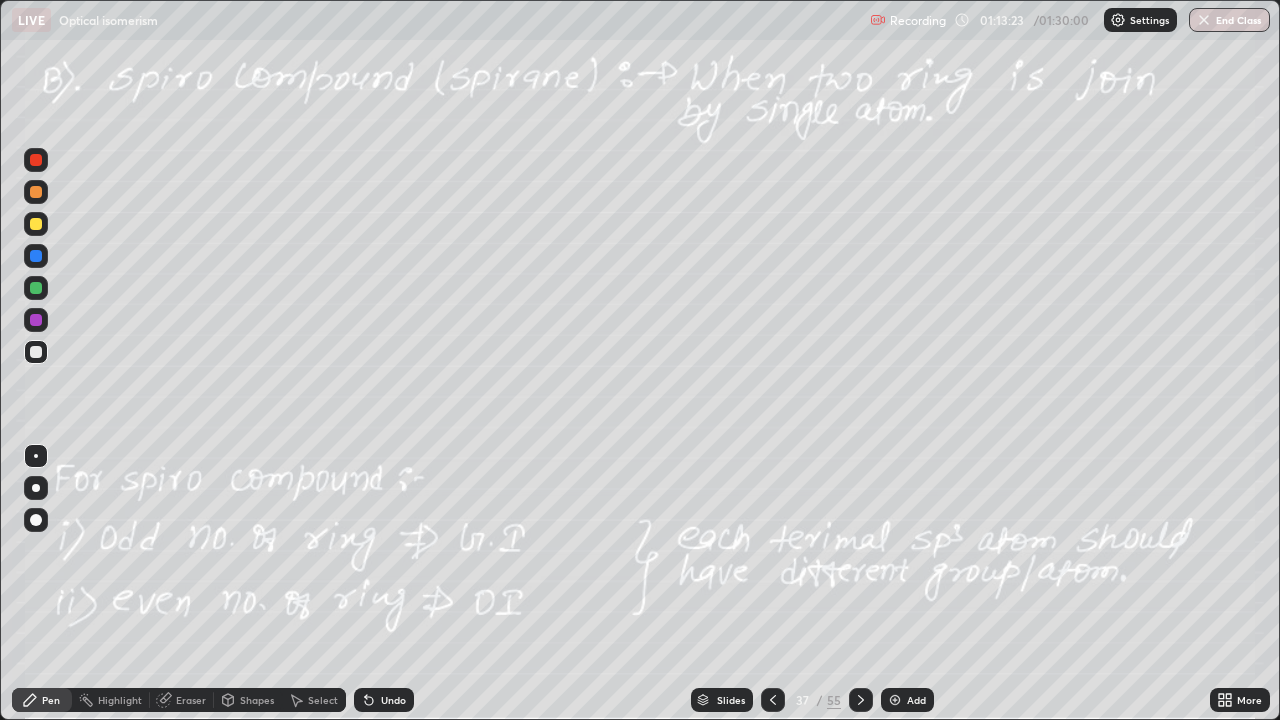 click 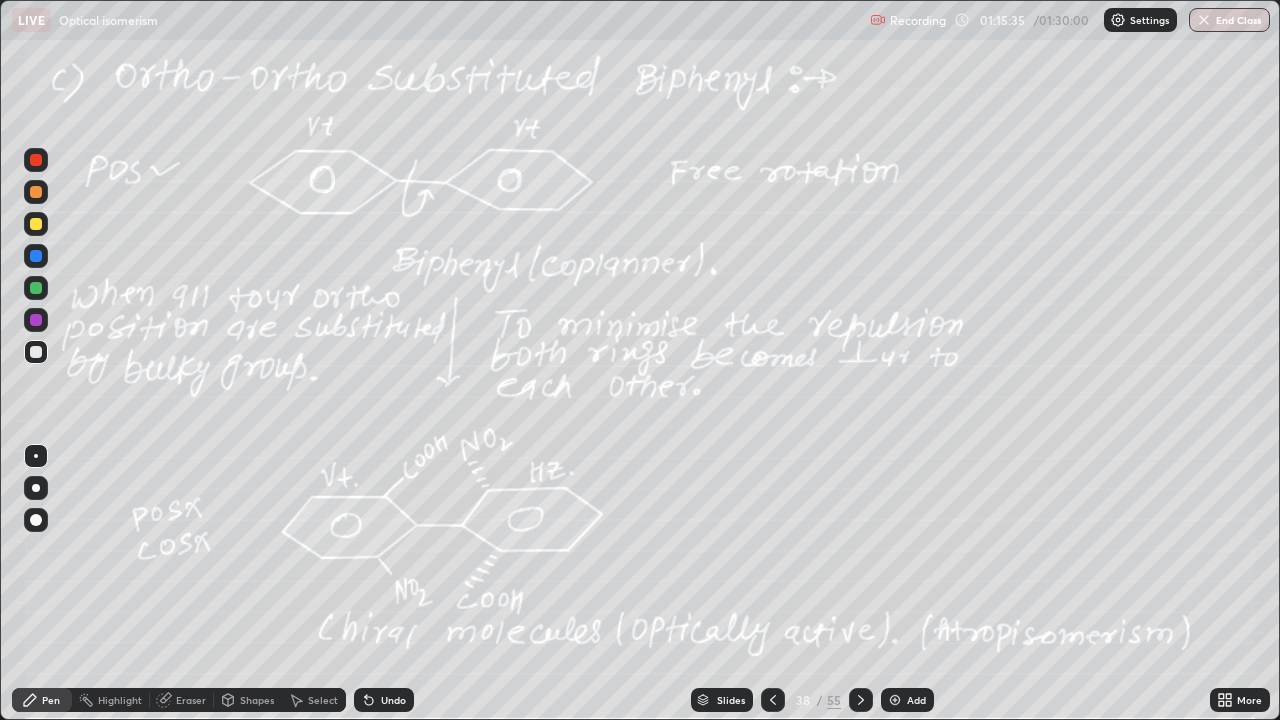 click at bounding box center (36, 224) 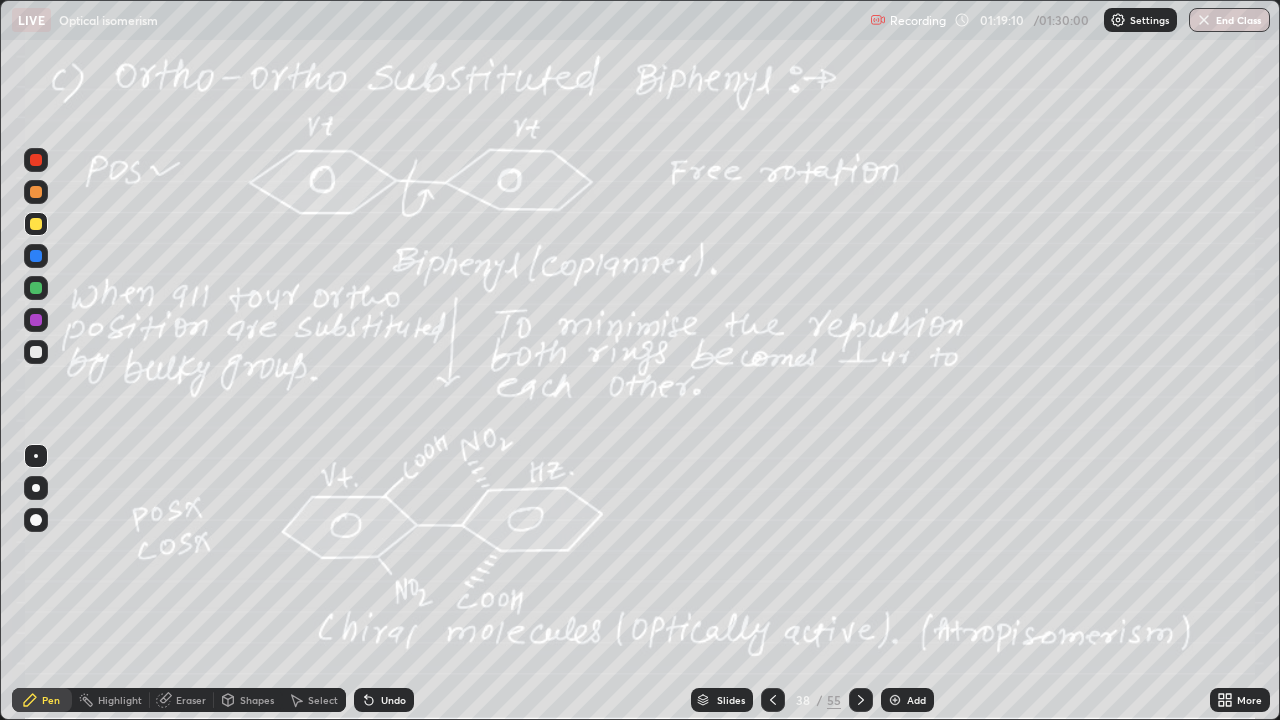 click 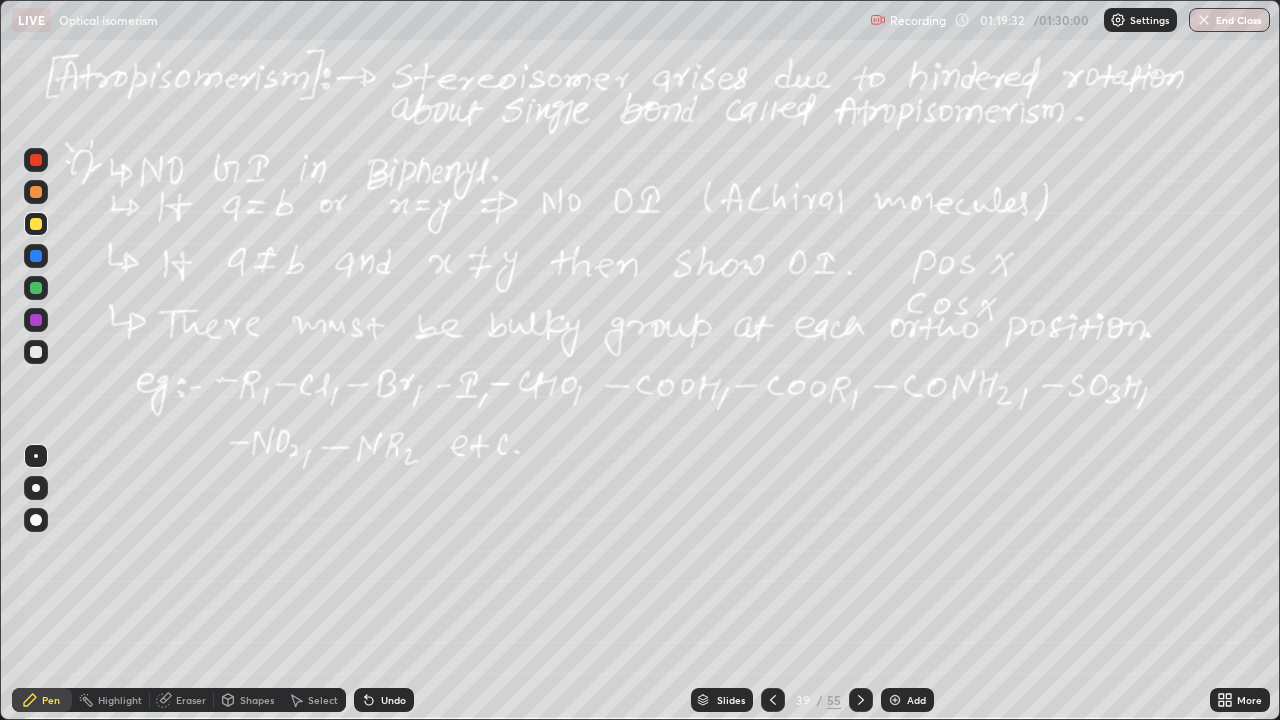 click 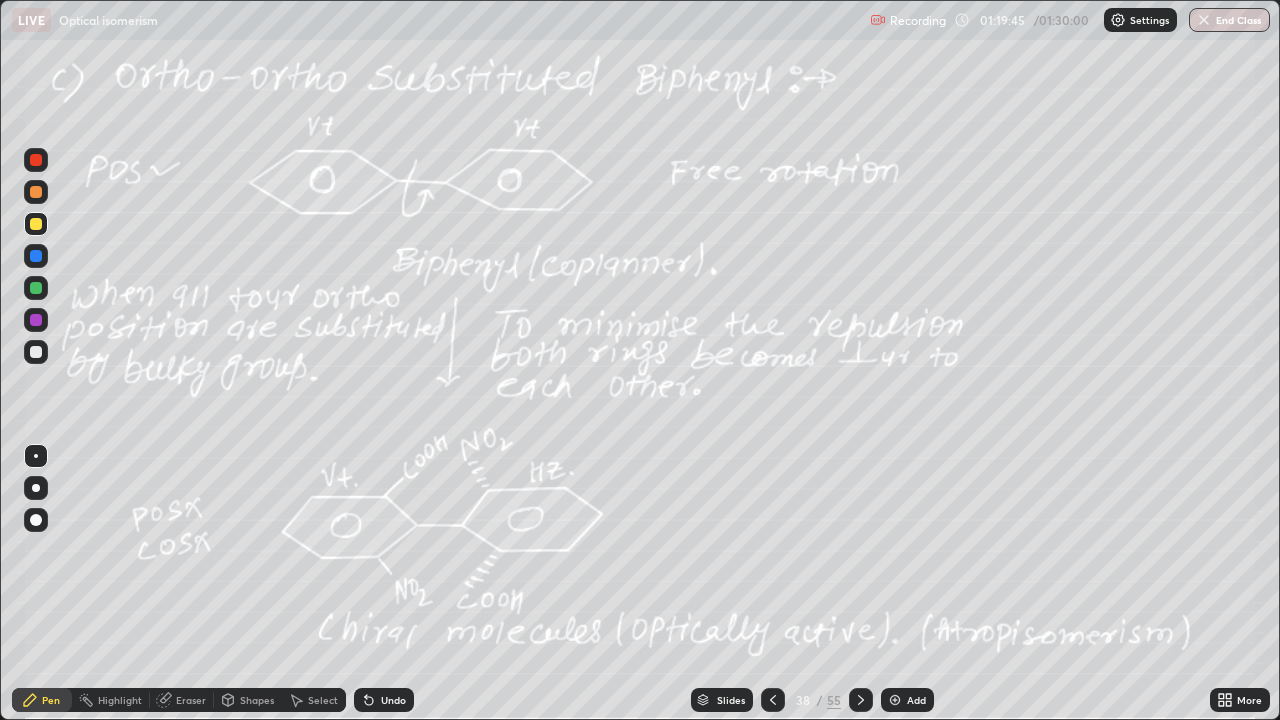 click 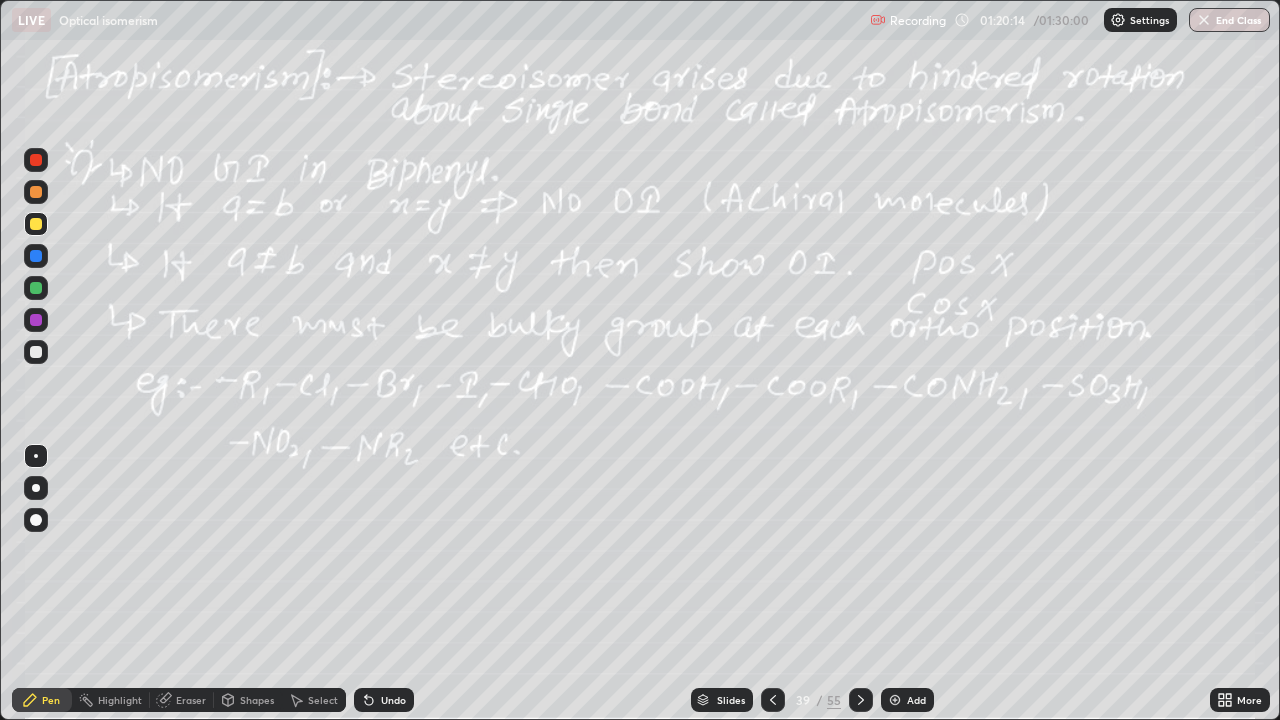 click 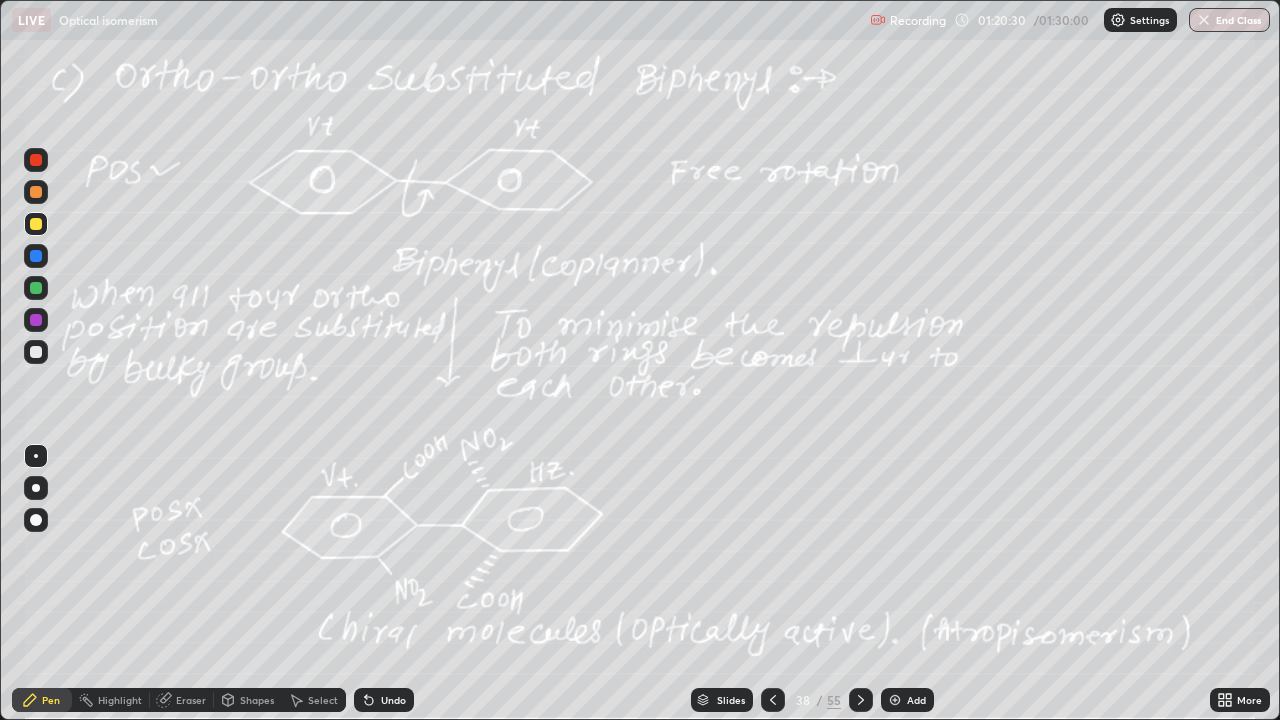 click at bounding box center (861, 700) 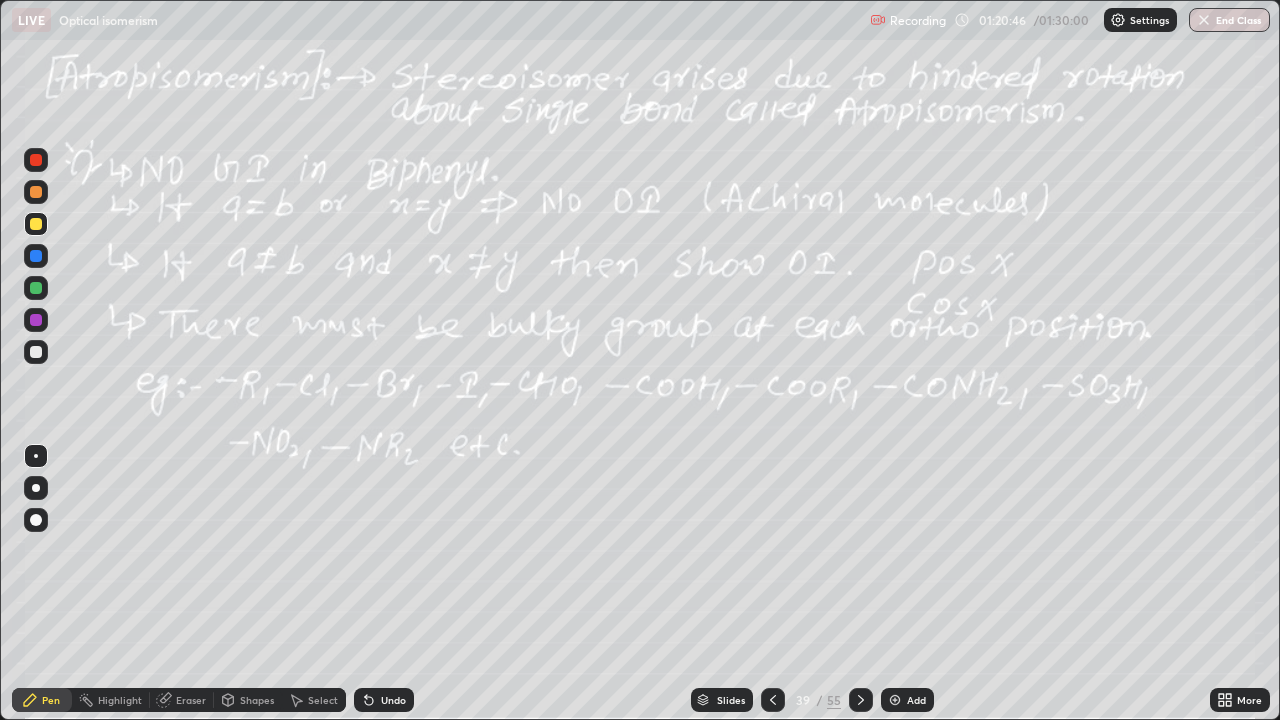 click 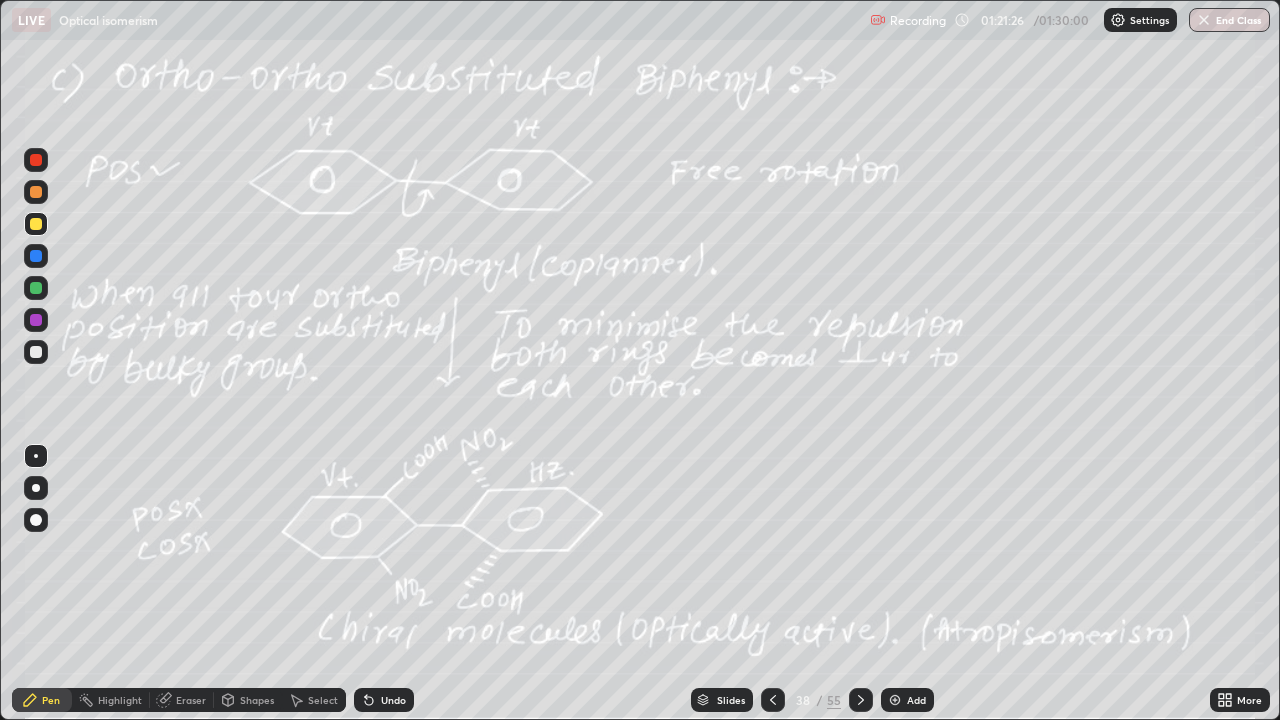 click 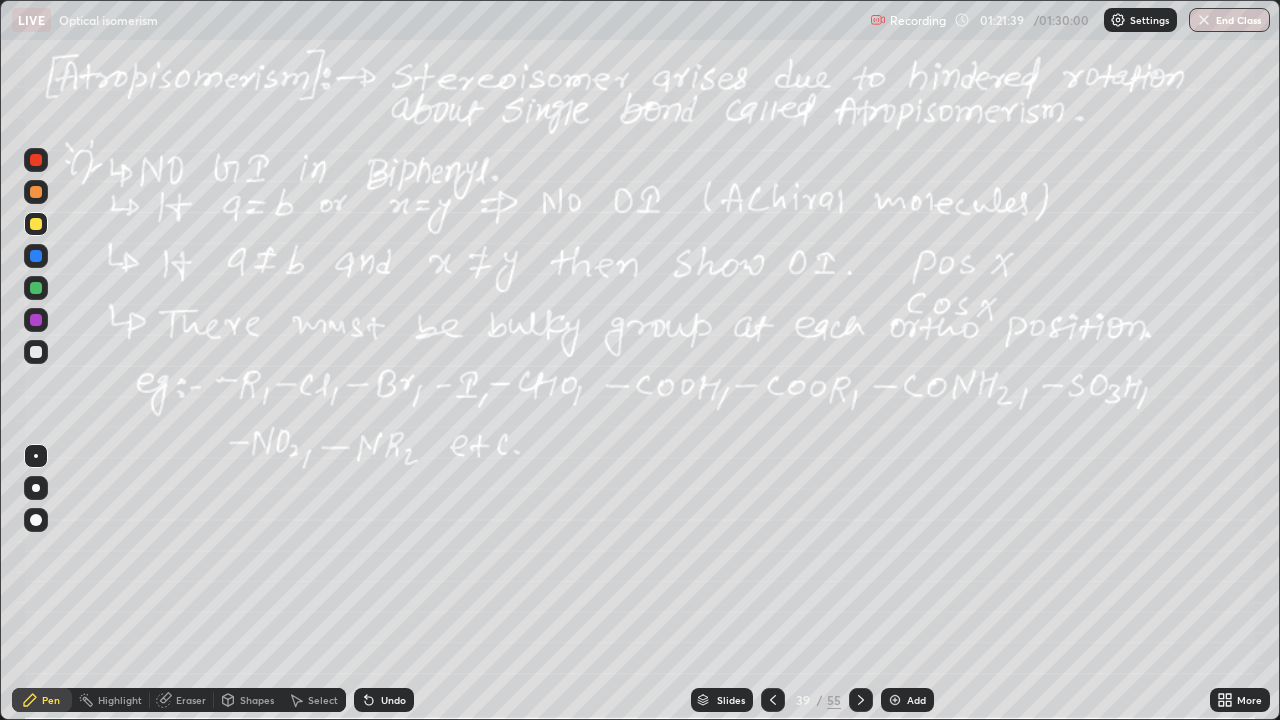 click 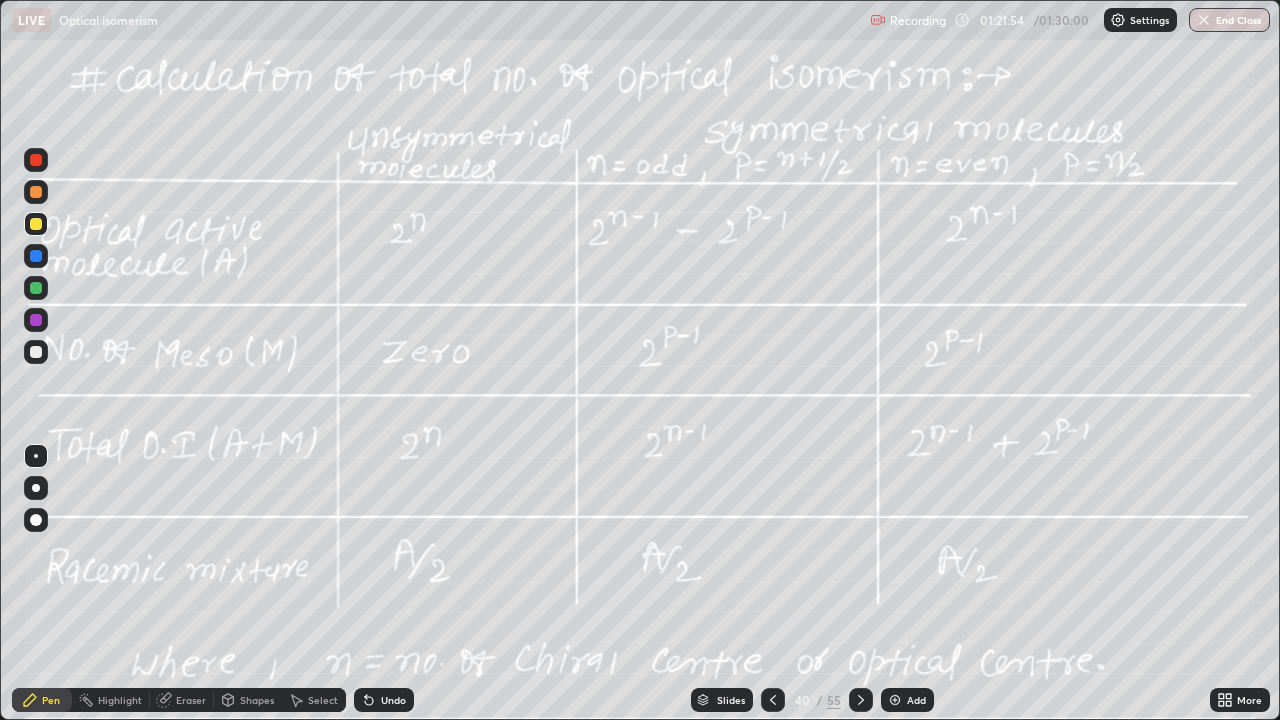 click 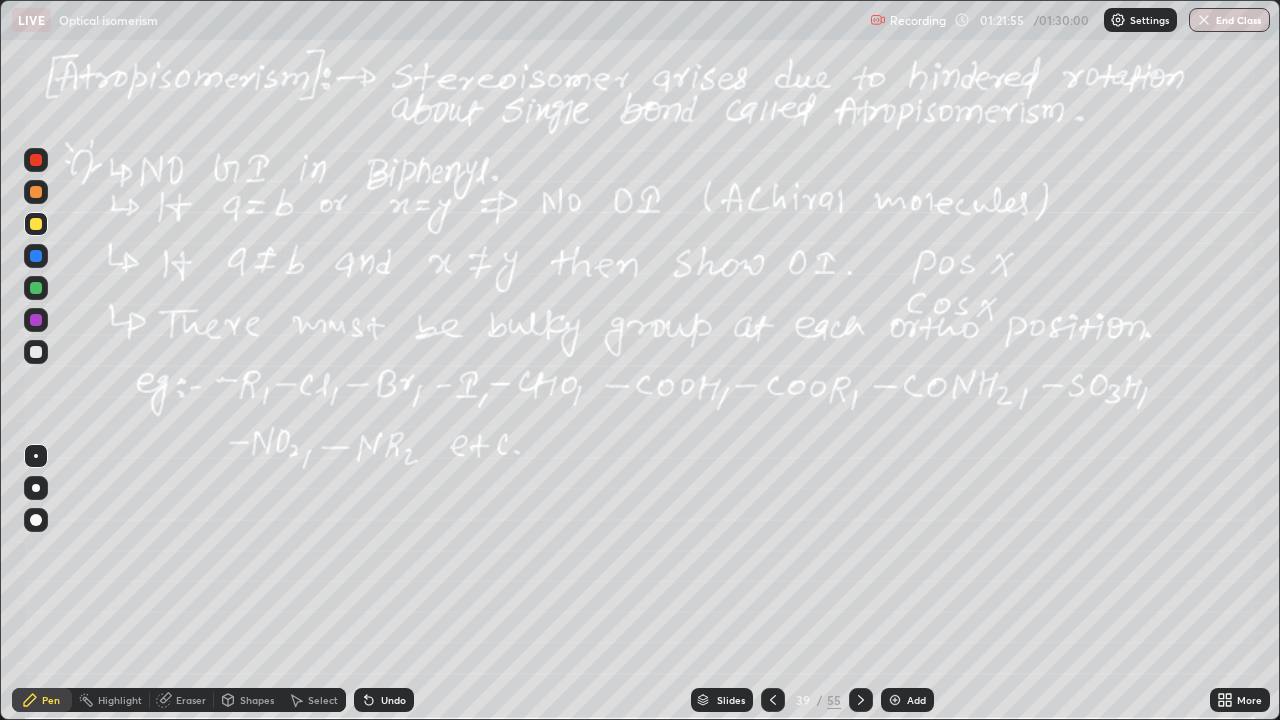 click 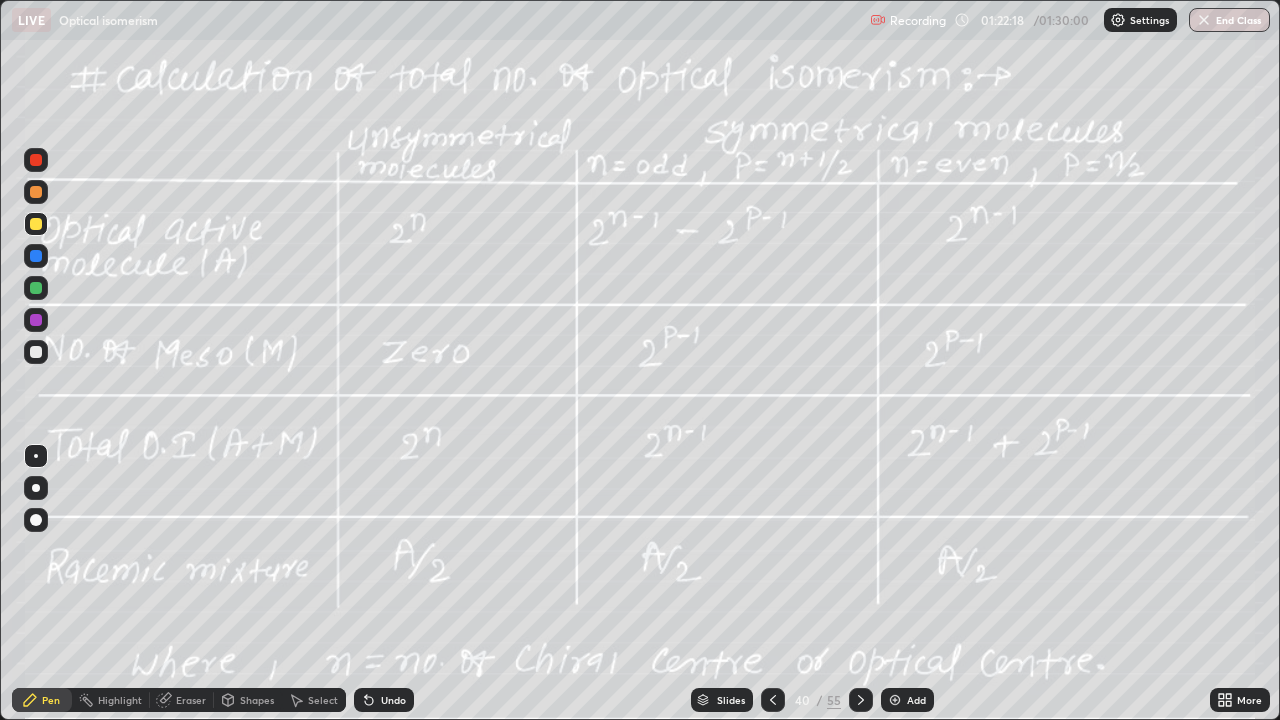 click on "Add" at bounding box center (907, 700) 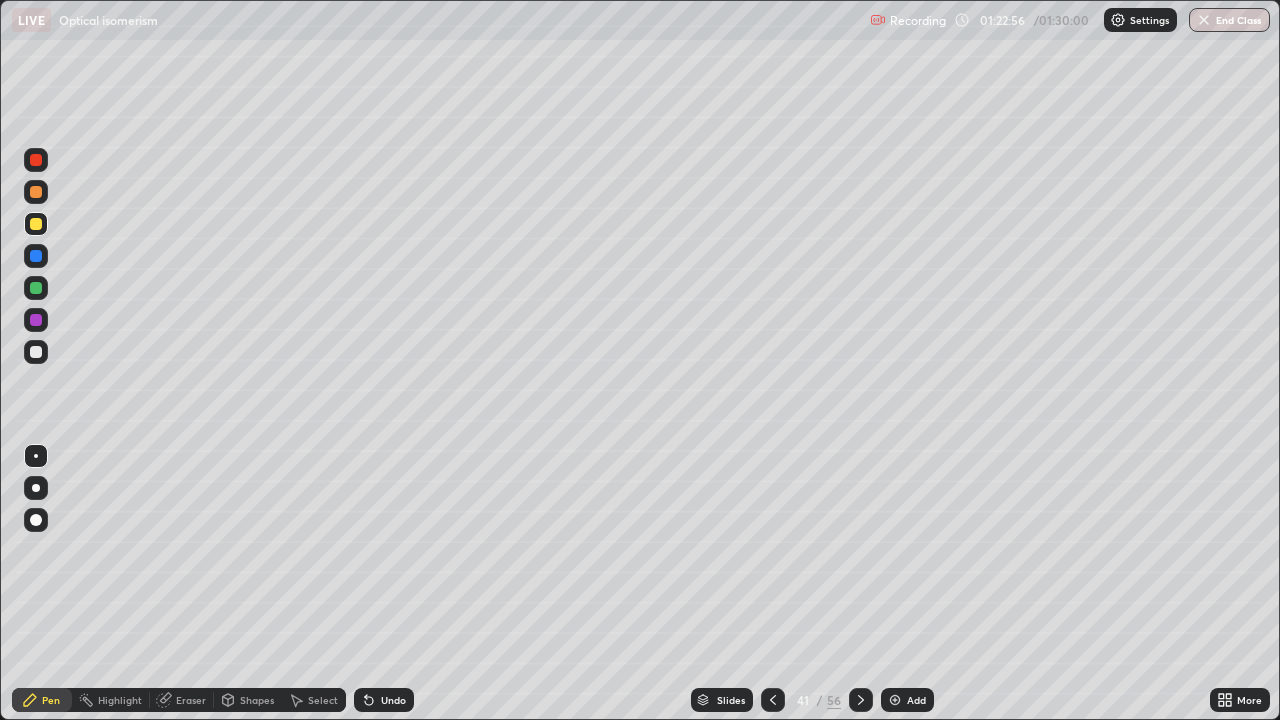 click on "Undo" at bounding box center (393, 700) 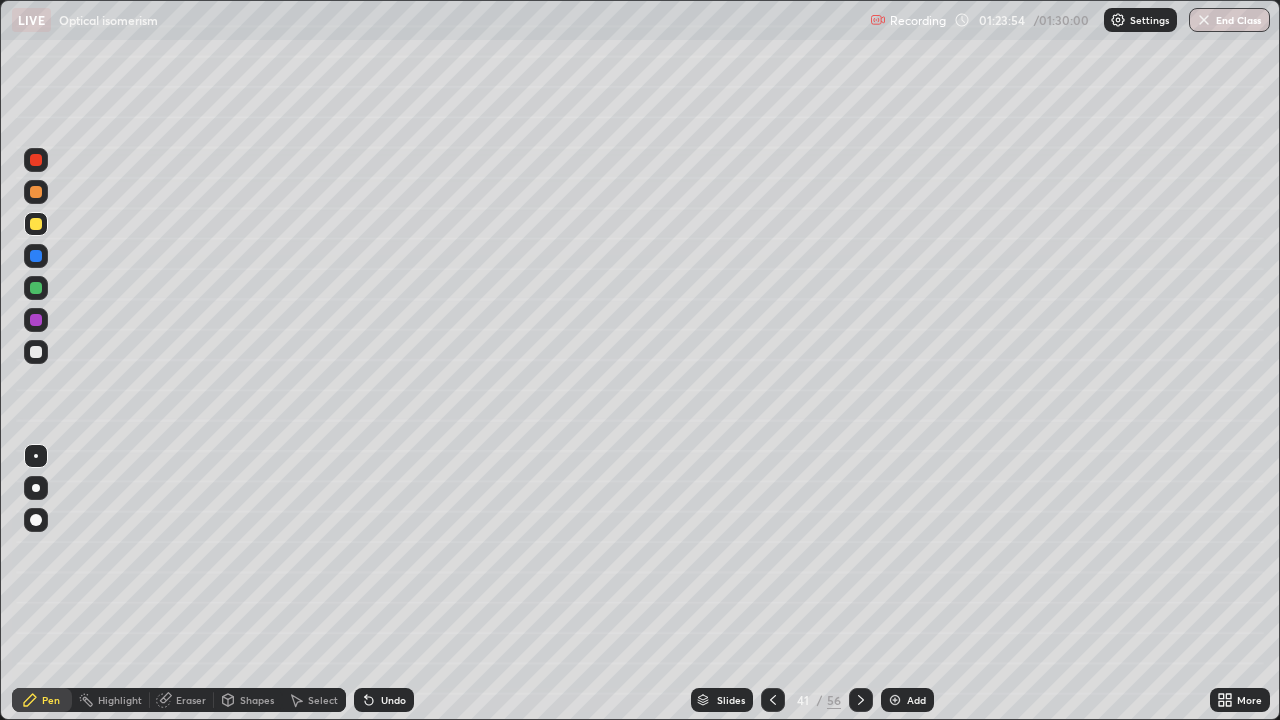 click on "Undo" at bounding box center (393, 700) 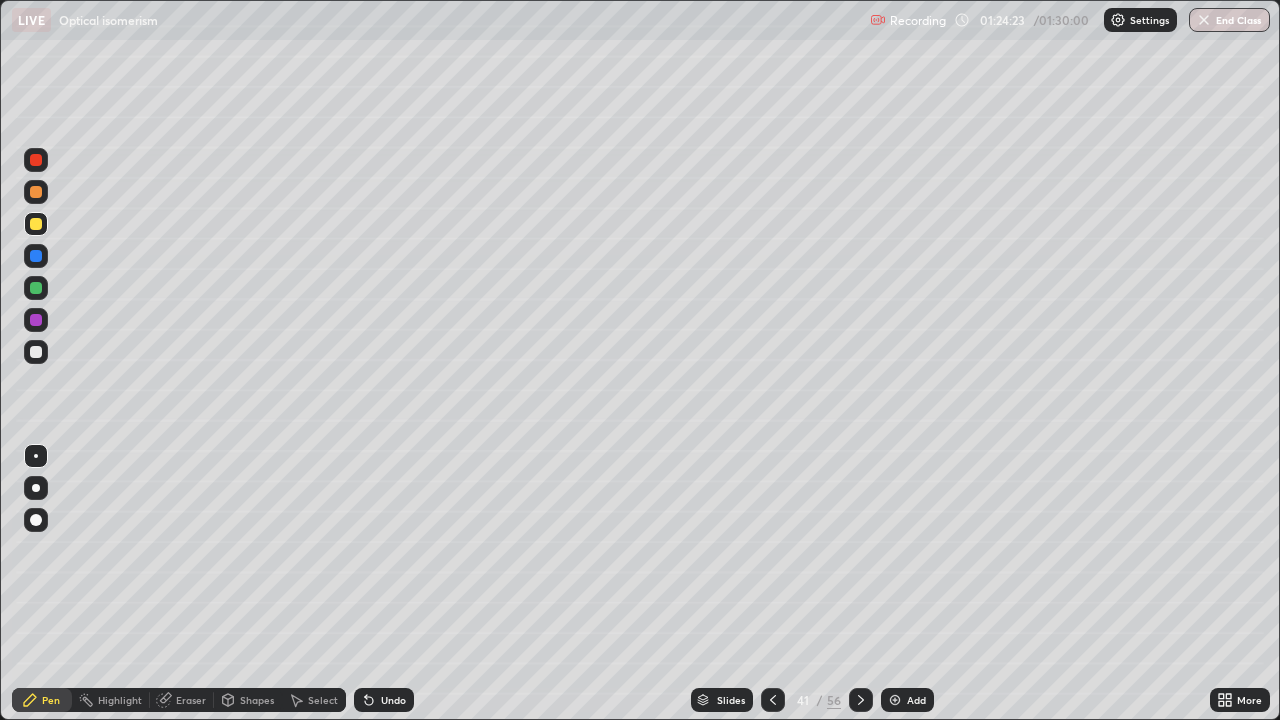 click 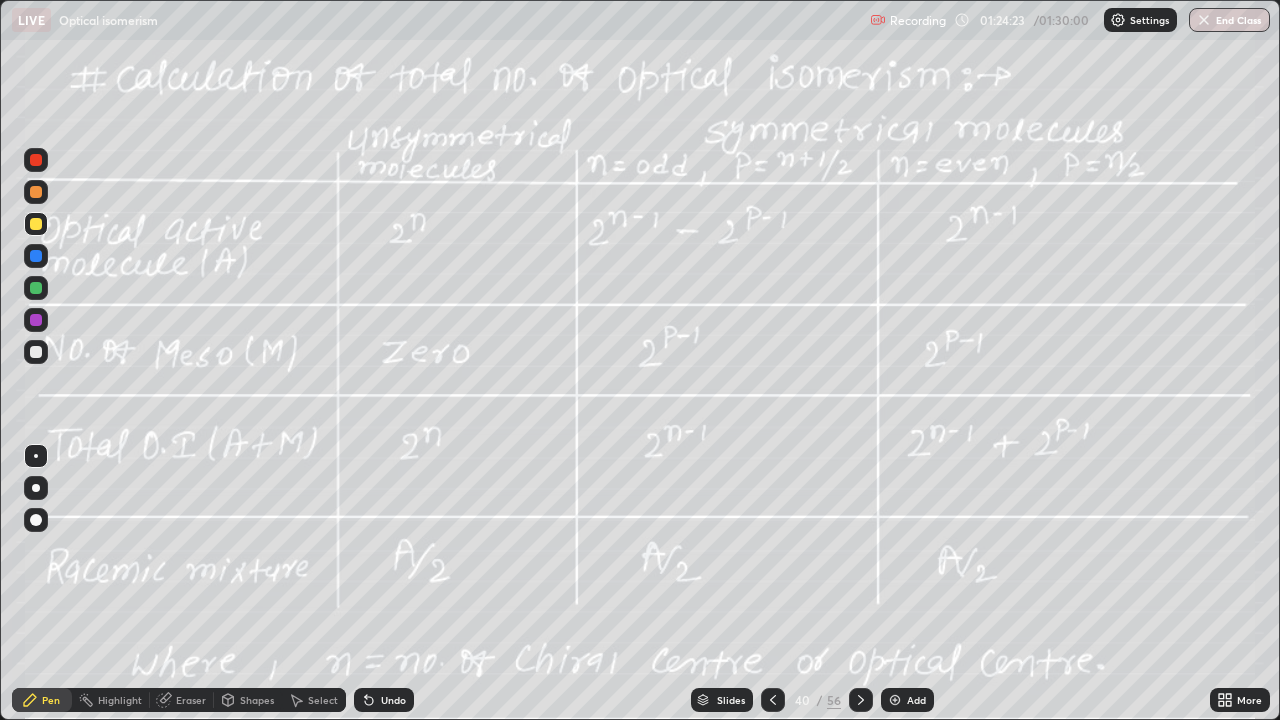 click 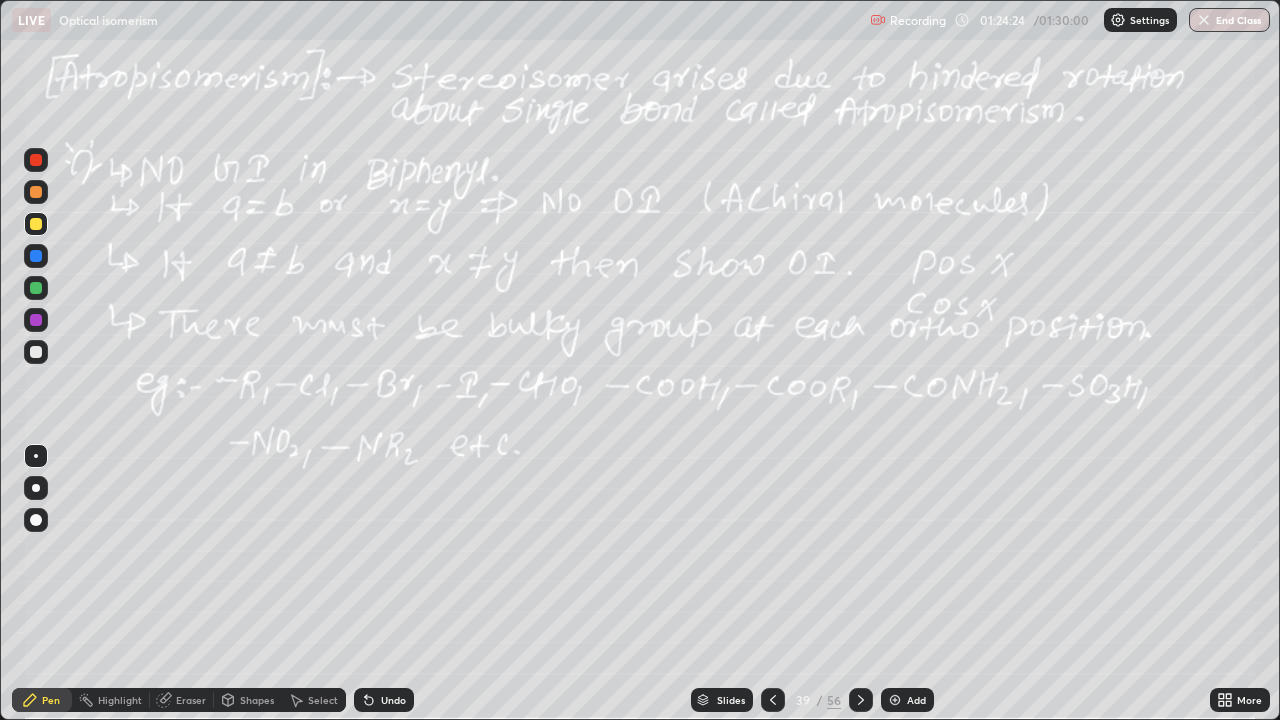 click 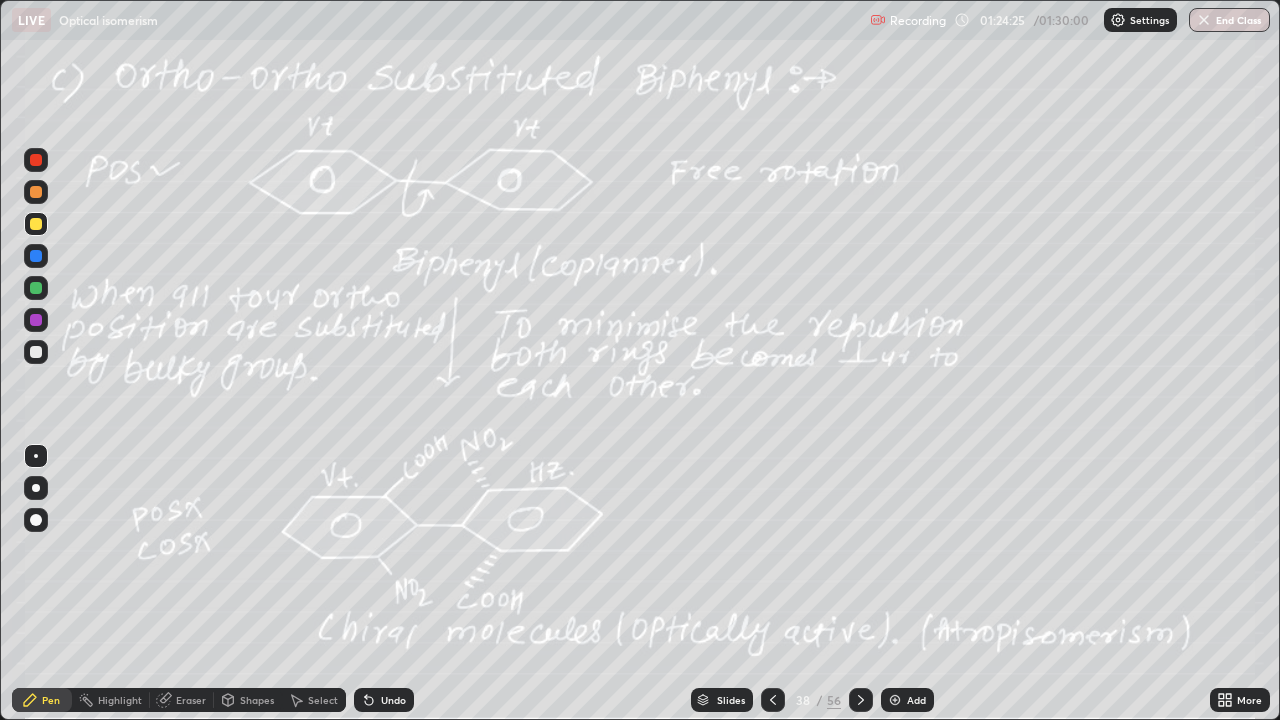 click 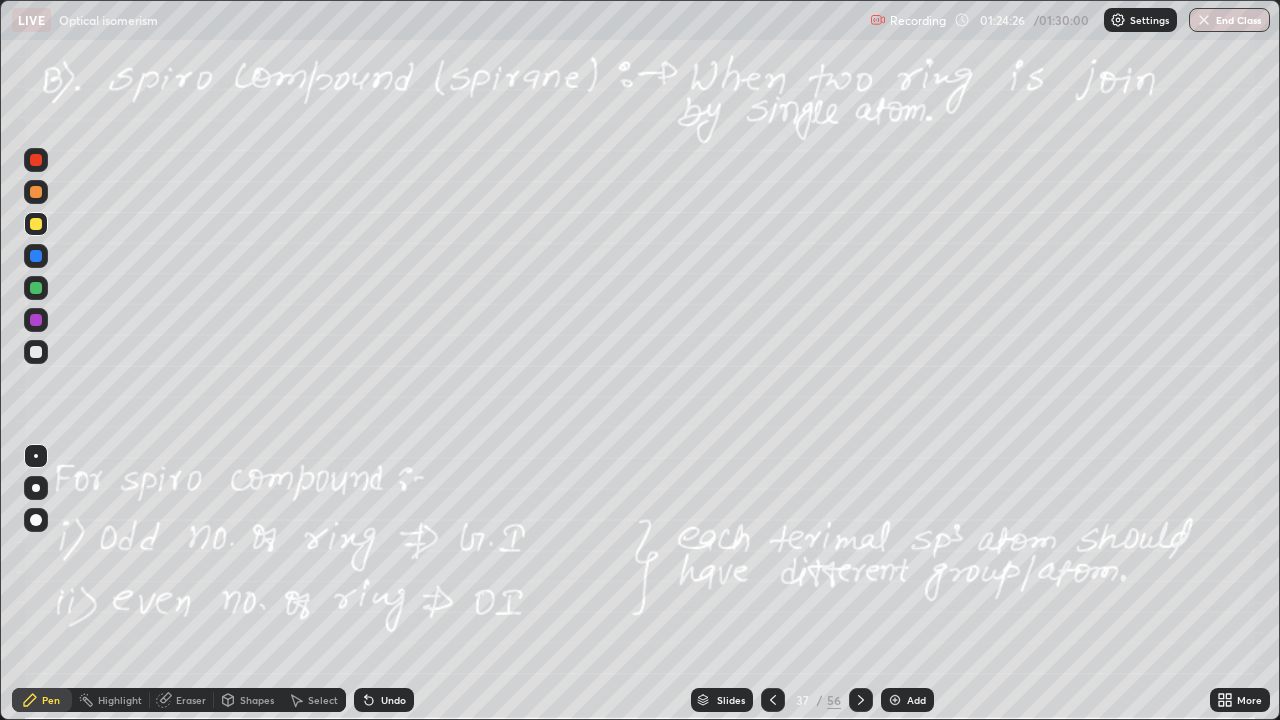 click 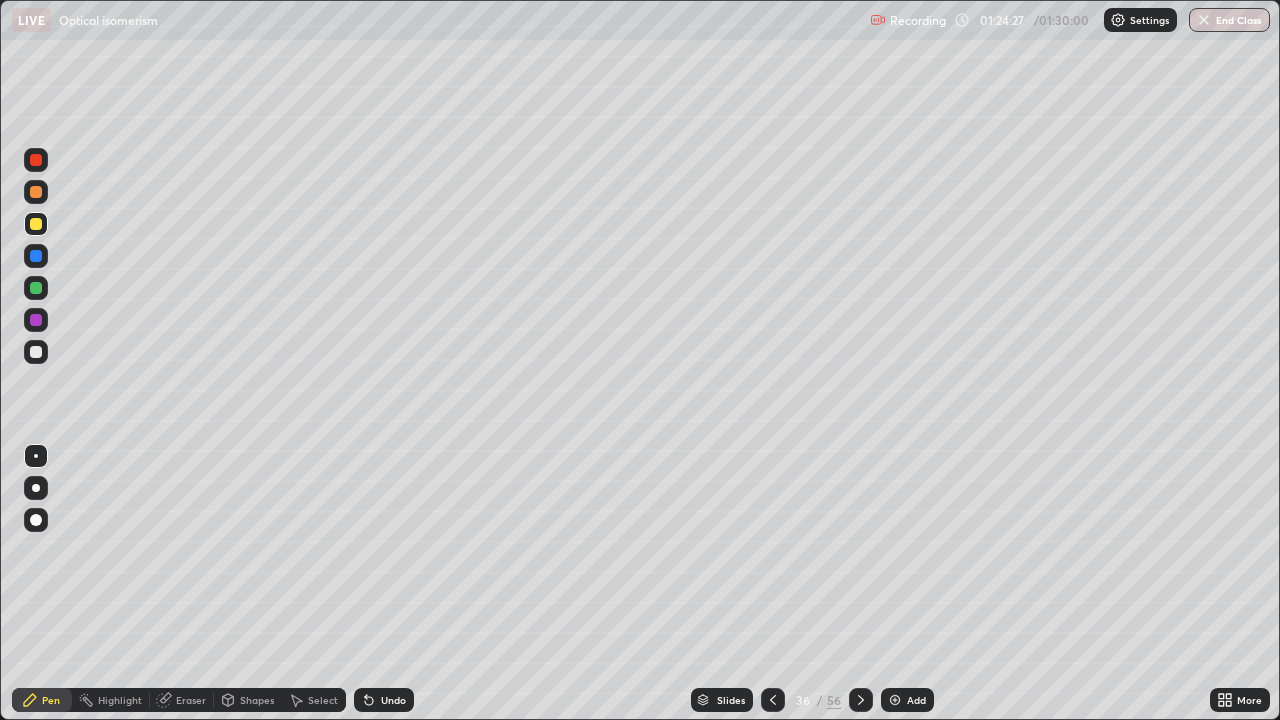 click 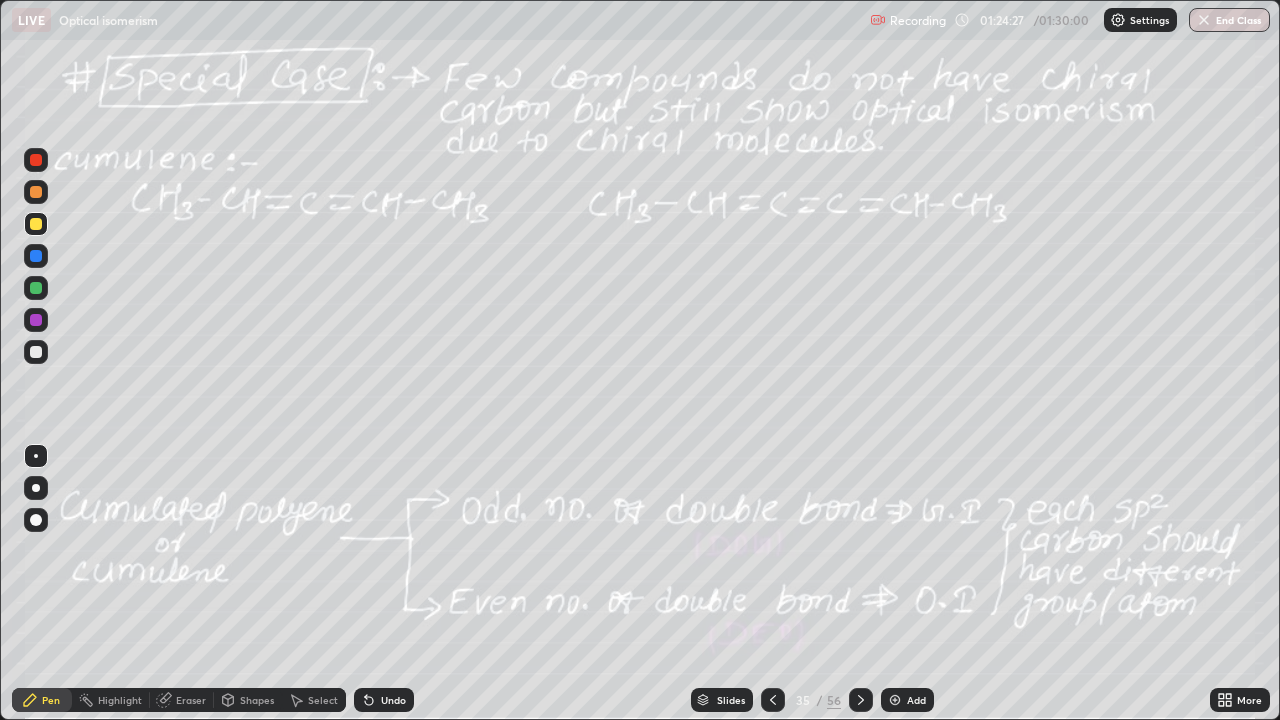 click 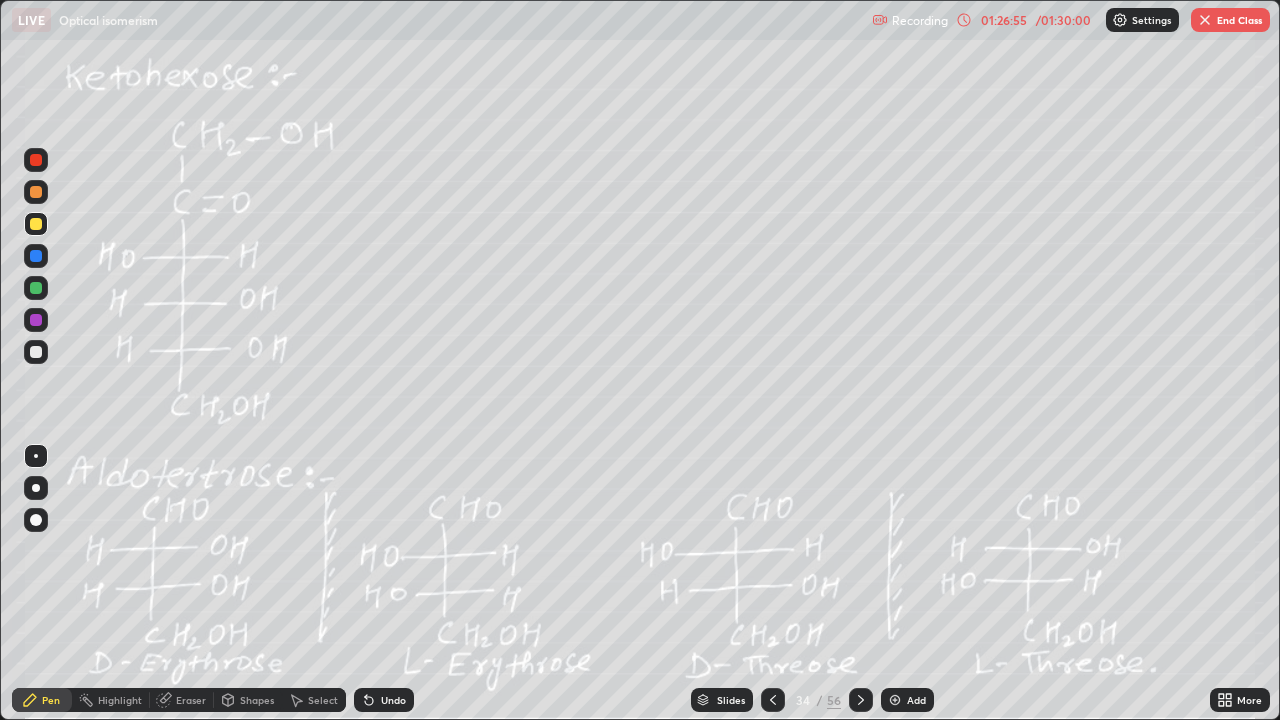 click on "Add" at bounding box center (916, 700) 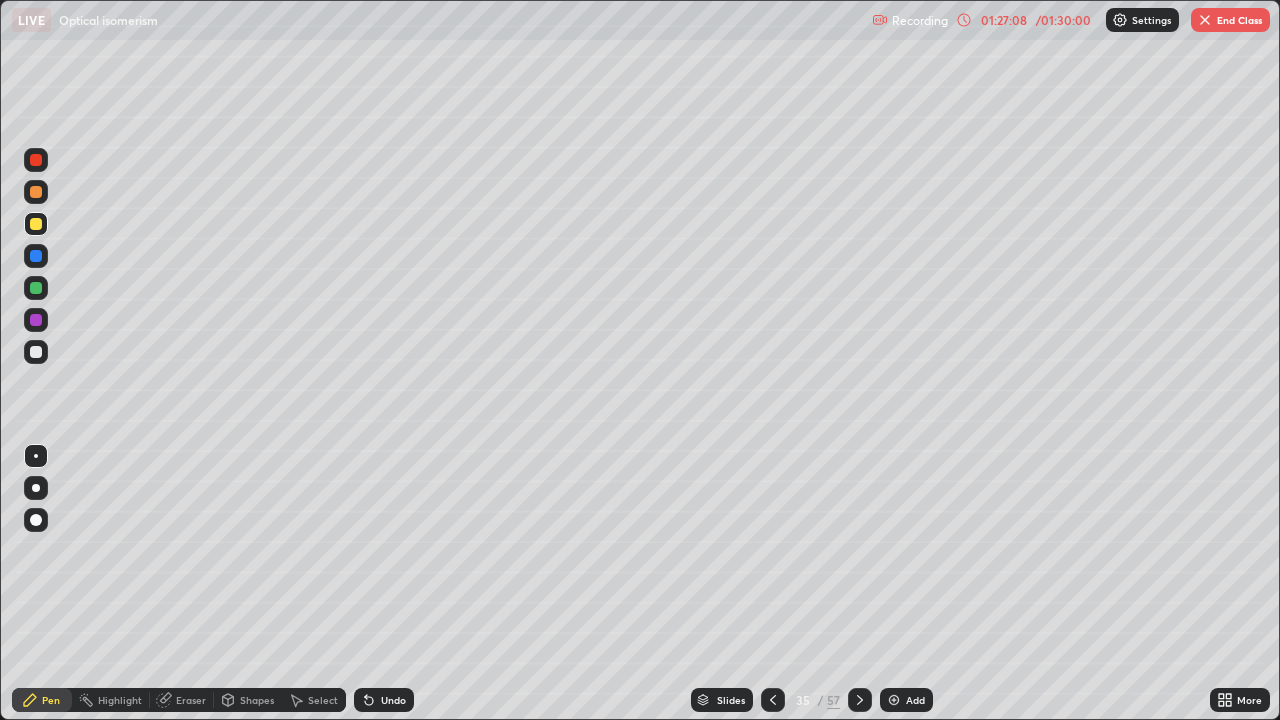 click on "Undo" at bounding box center [393, 700] 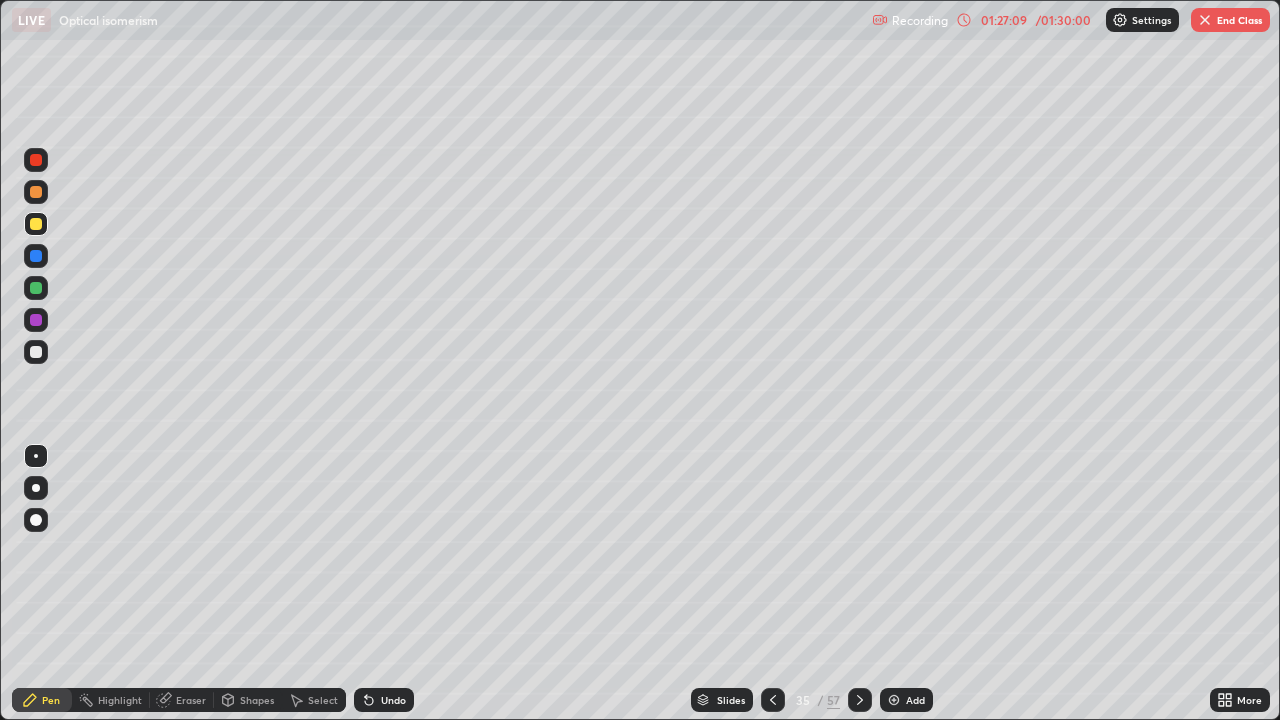 click on "Undo" at bounding box center (393, 700) 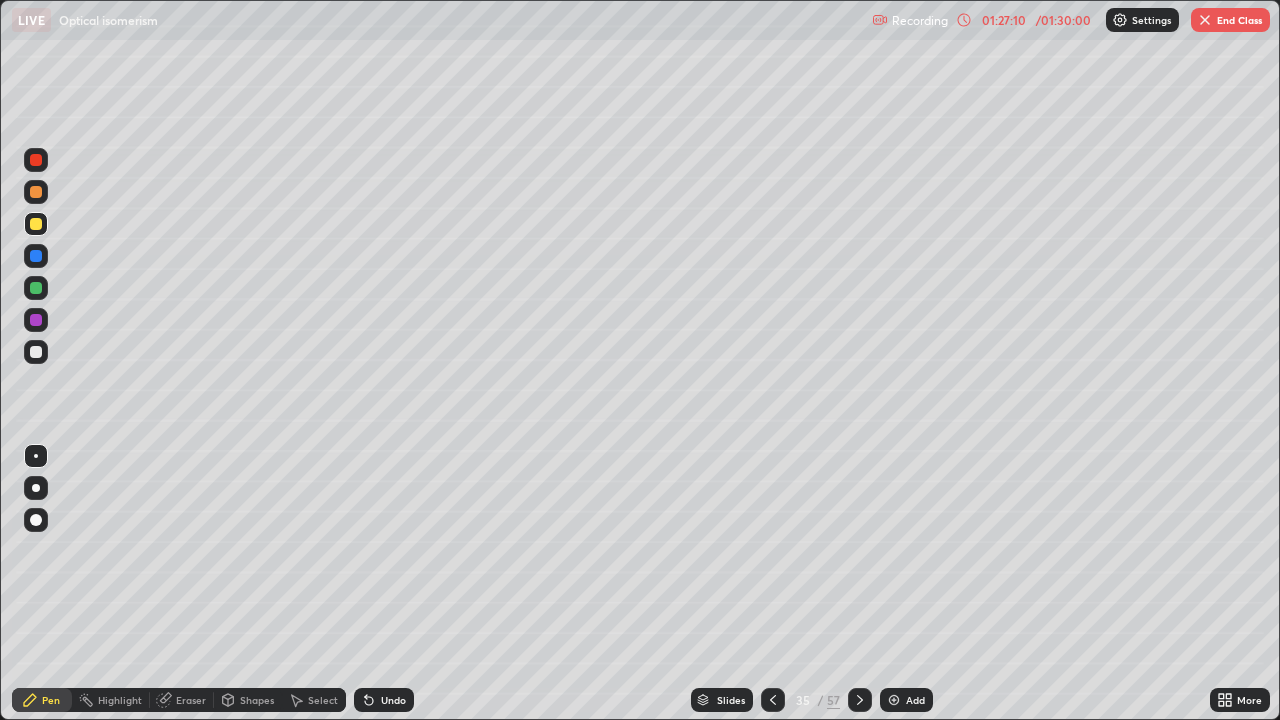 click on "Undo" at bounding box center [393, 700] 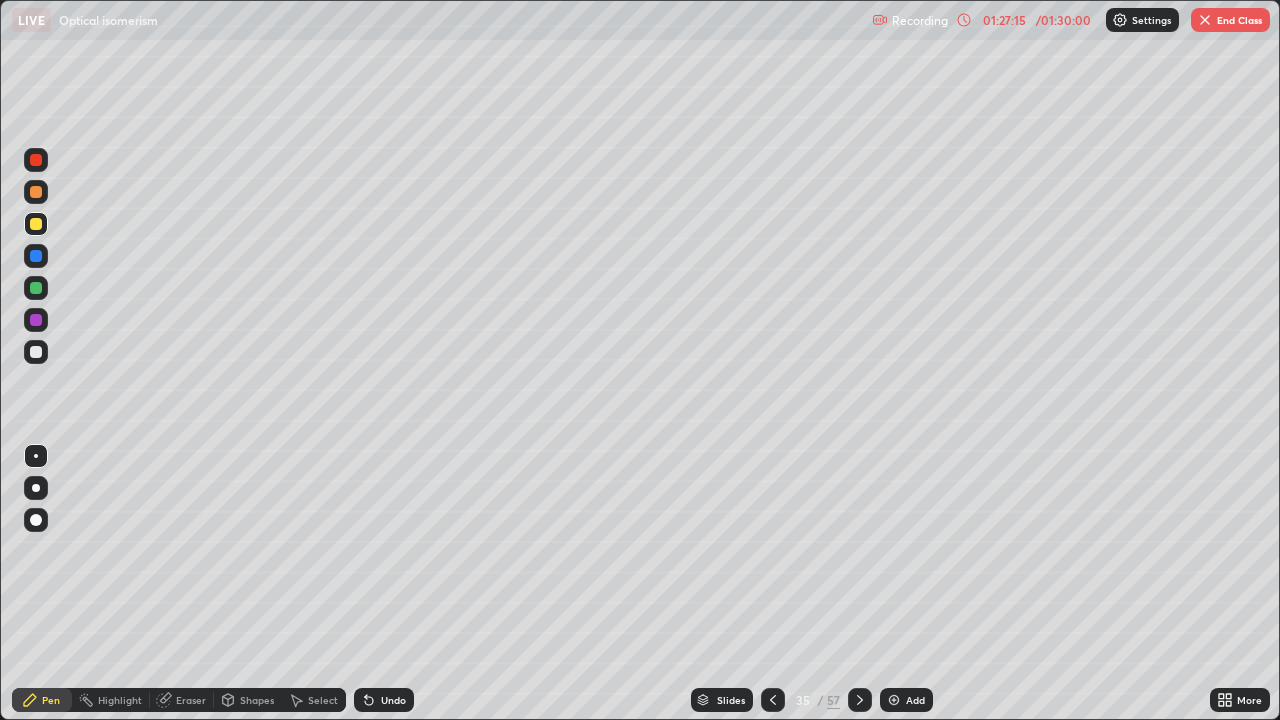 click 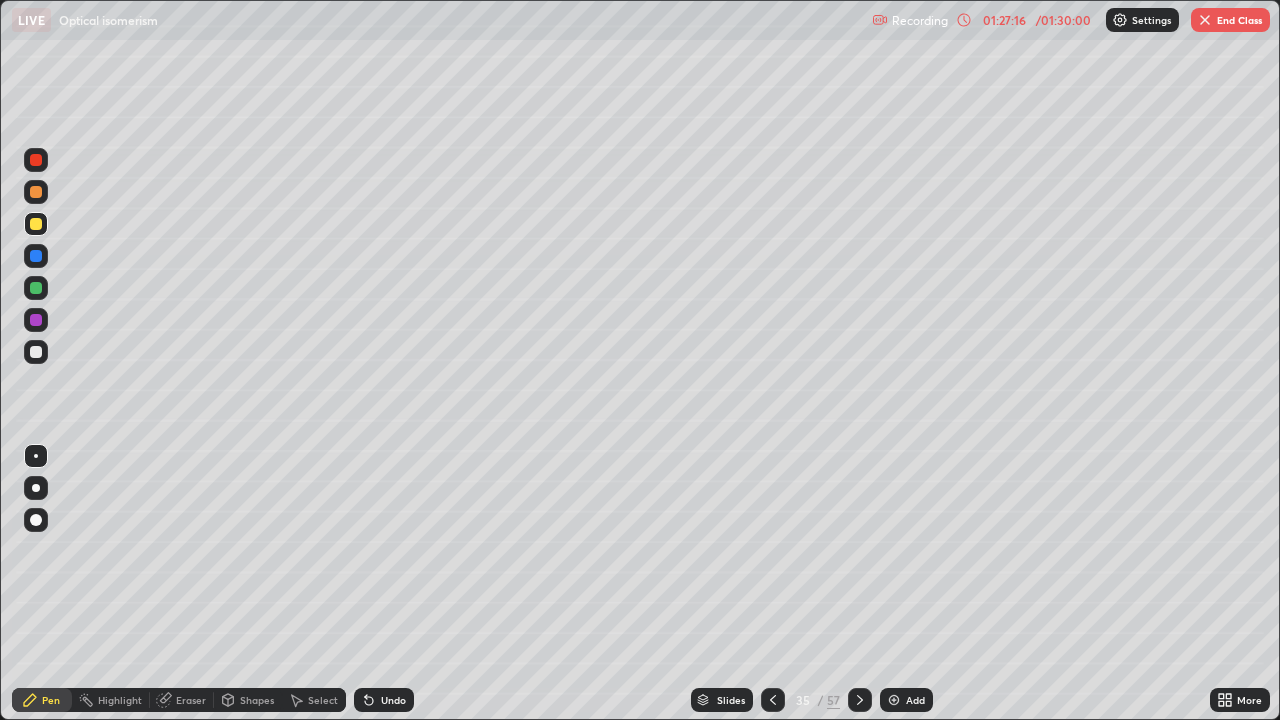 click on "Undo" at bounding box center (384, 700) 